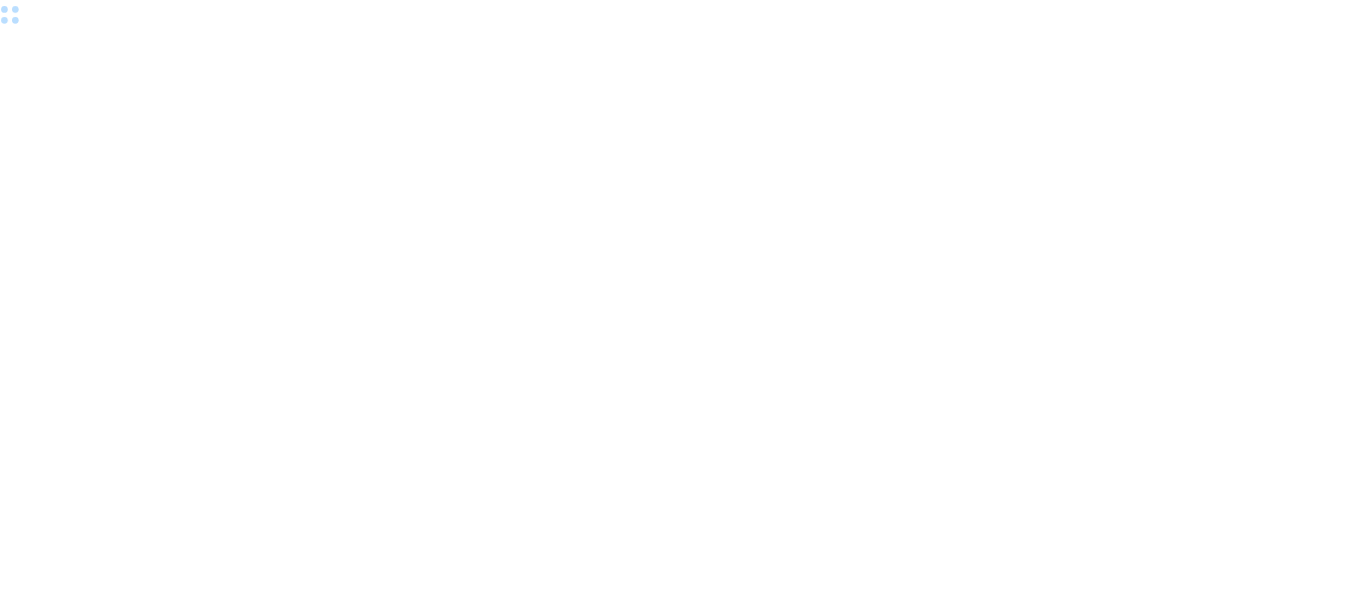 scroll, scrollTop: 0, scrollLeft: 0, axis: both 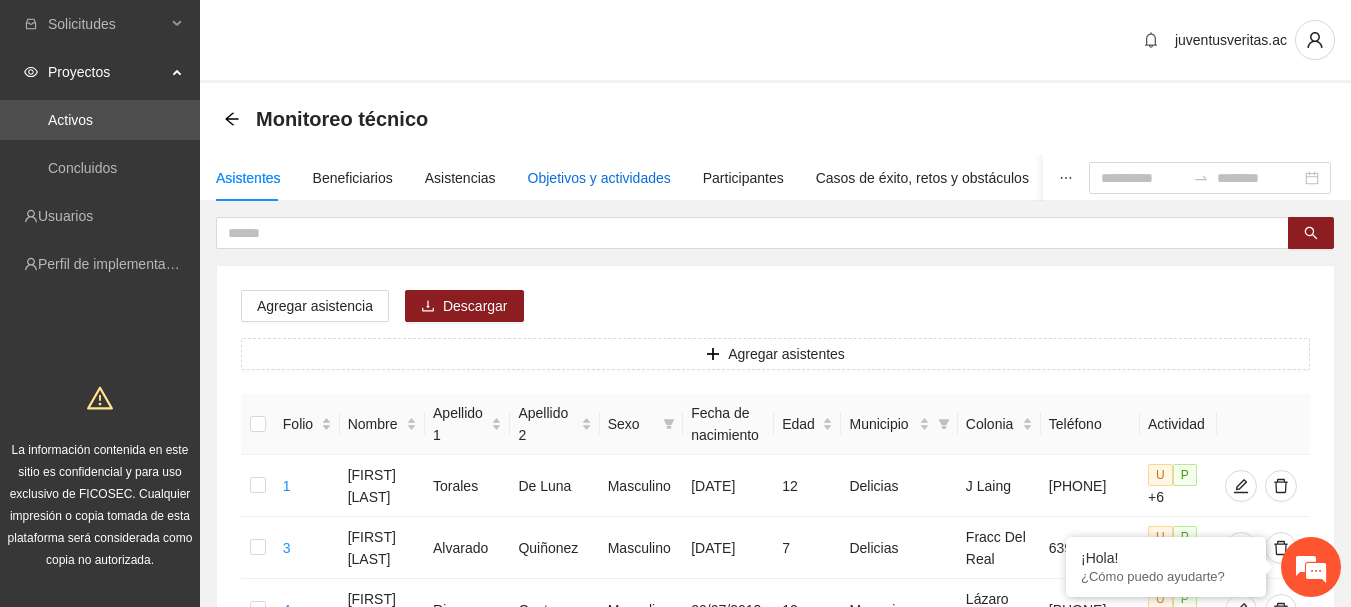 click on "Objetivos y actividades" at bounding box center (599, 178) 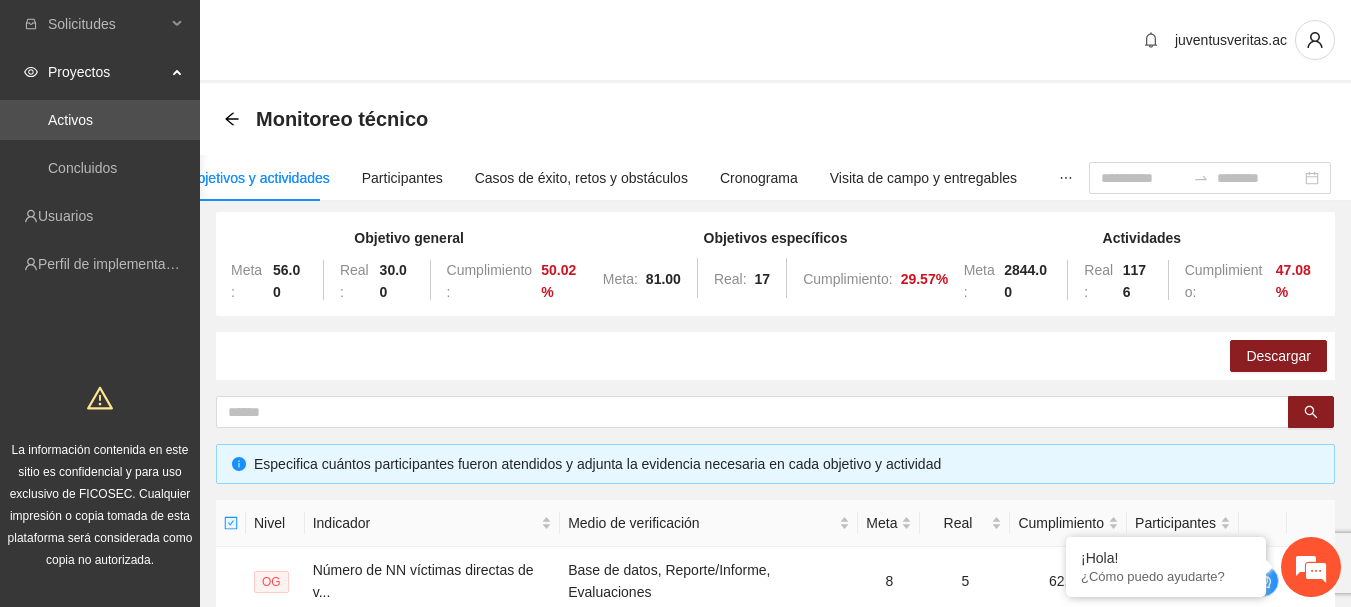 scroll, scrollTop: 0, scrollLeft: 0, axis: both 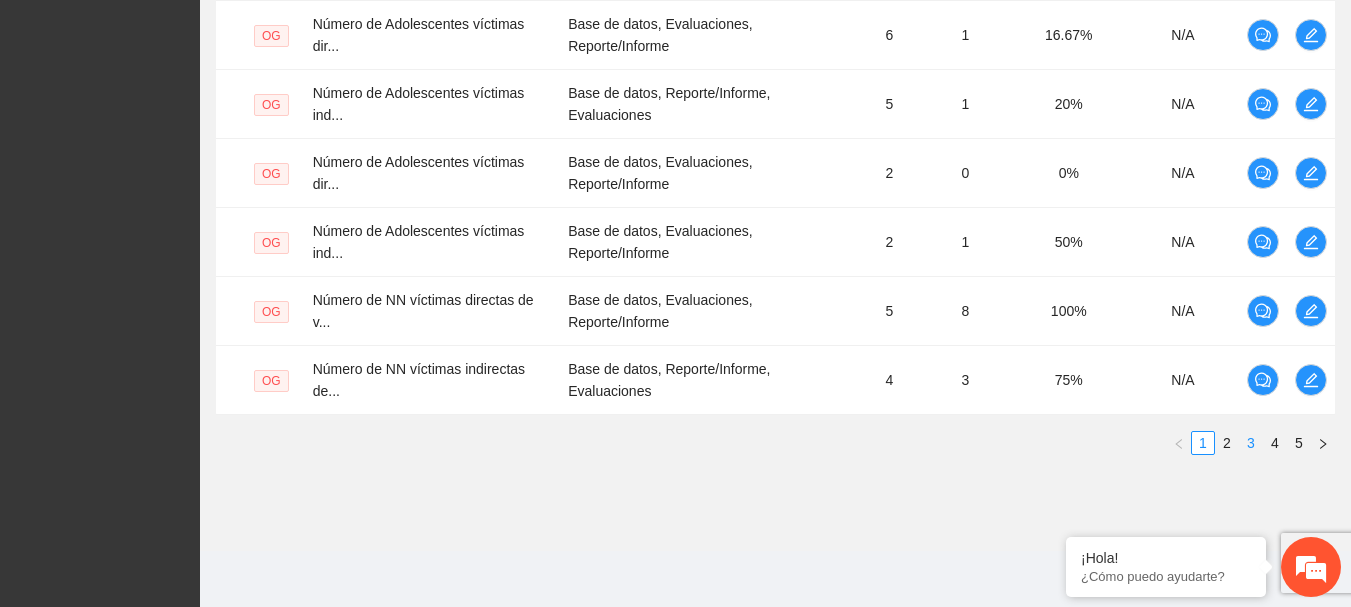 click on "3" at bounding box center (1251, 443) 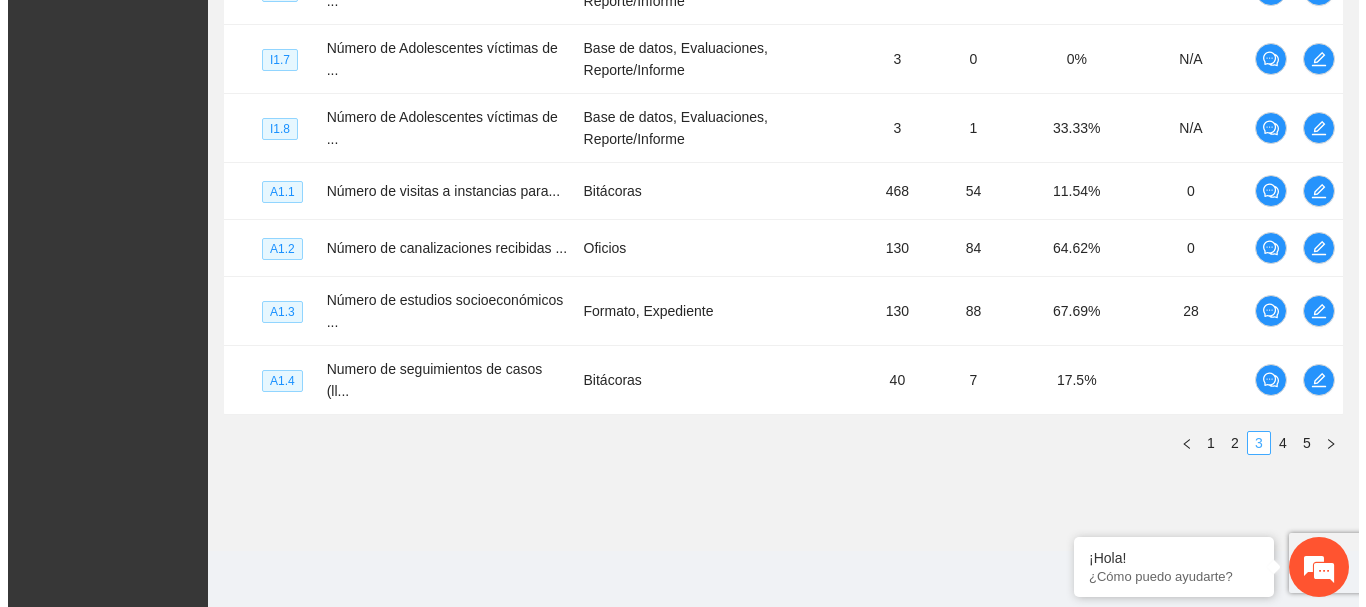 scroll, scrollTop: 786, scrollLeft: 0, axis: vertical 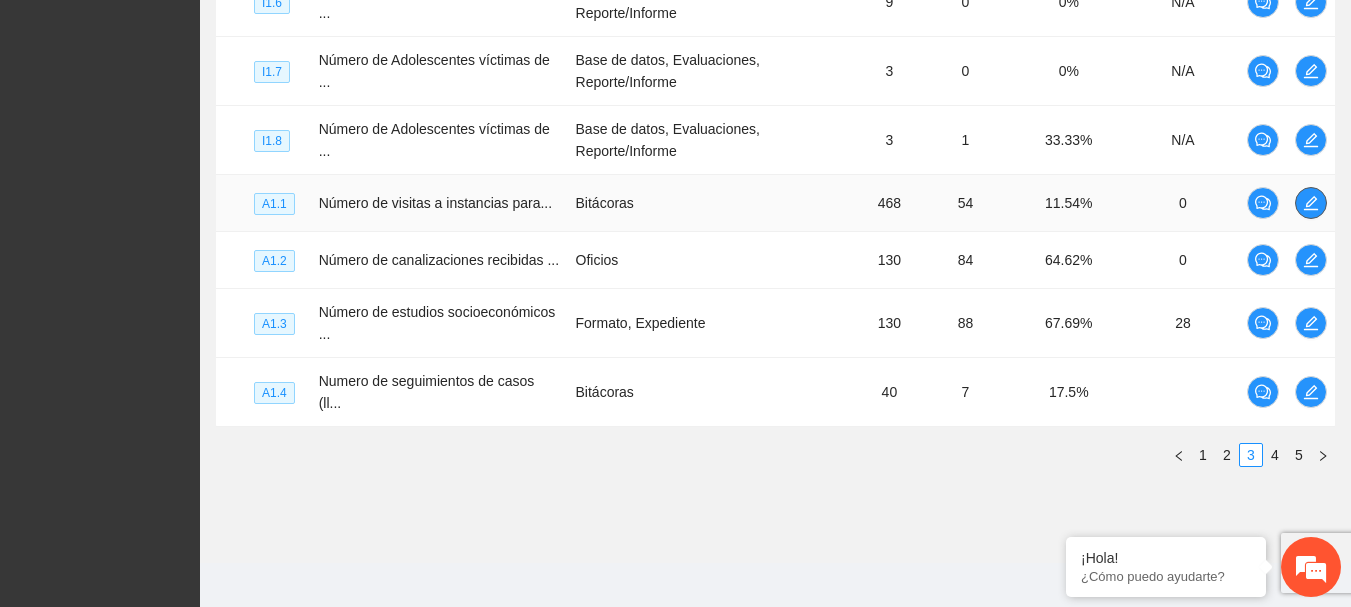 click 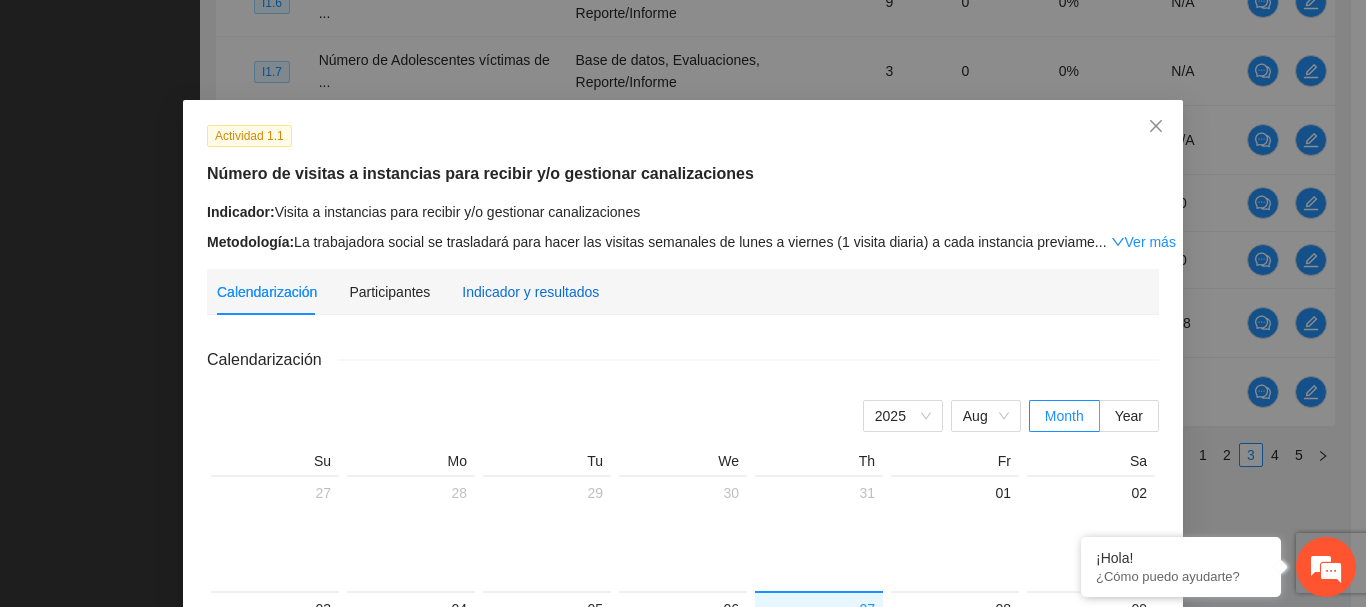 click on "Indicador y resultados" at bounding box center (530, 292) 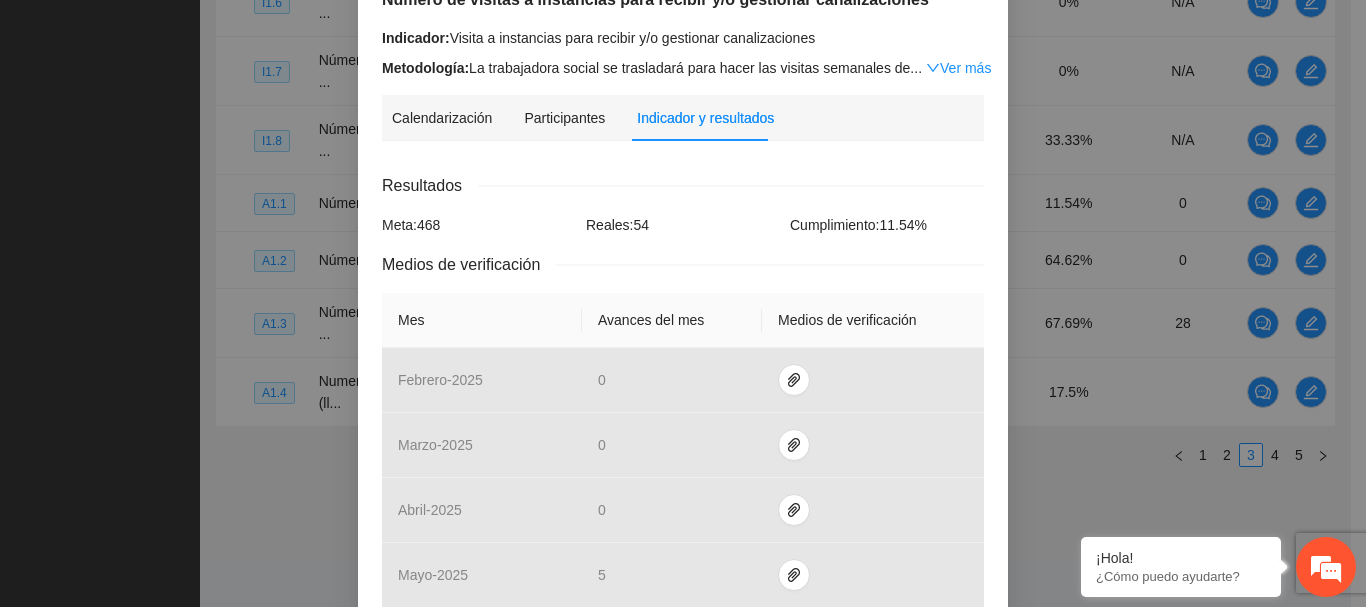 scroll, scrollTop: 0, scrollLeft: 0, axis: both 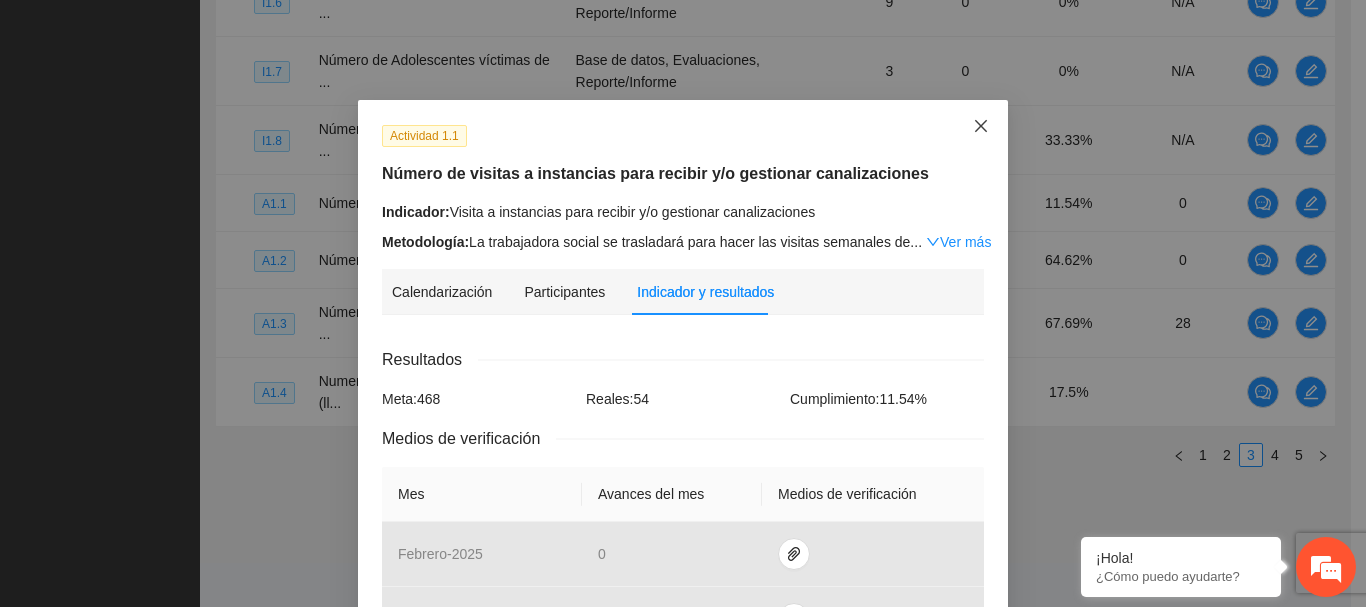 click 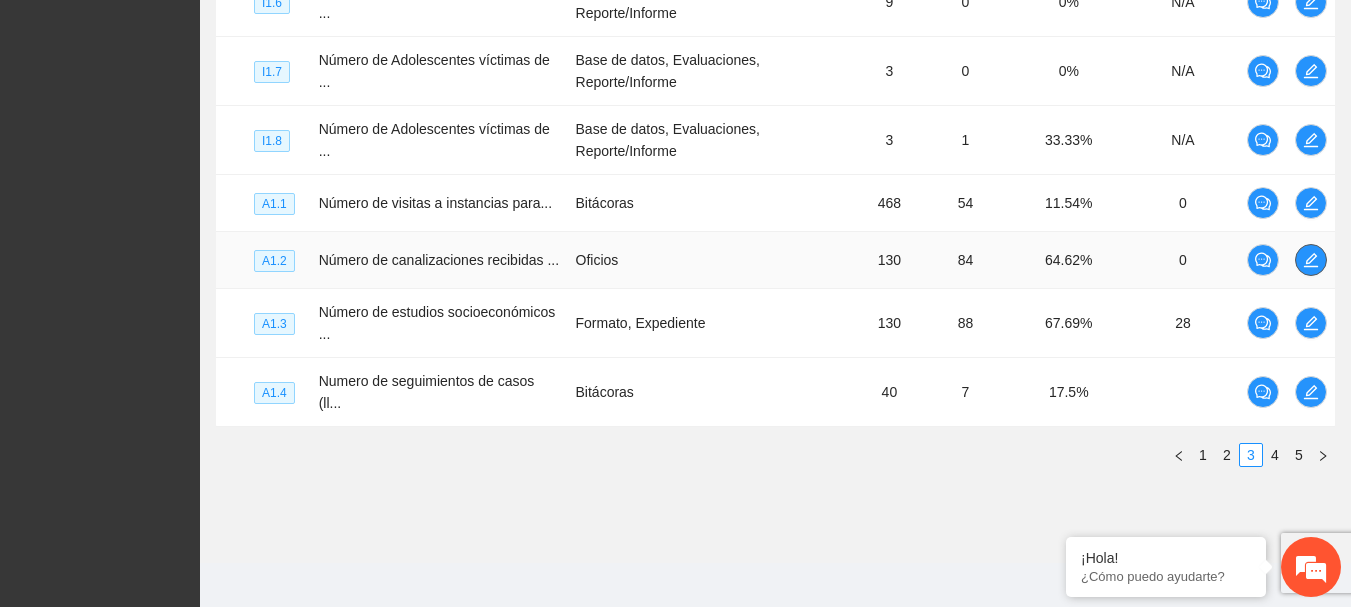 click at bounding box center (1311, 260) 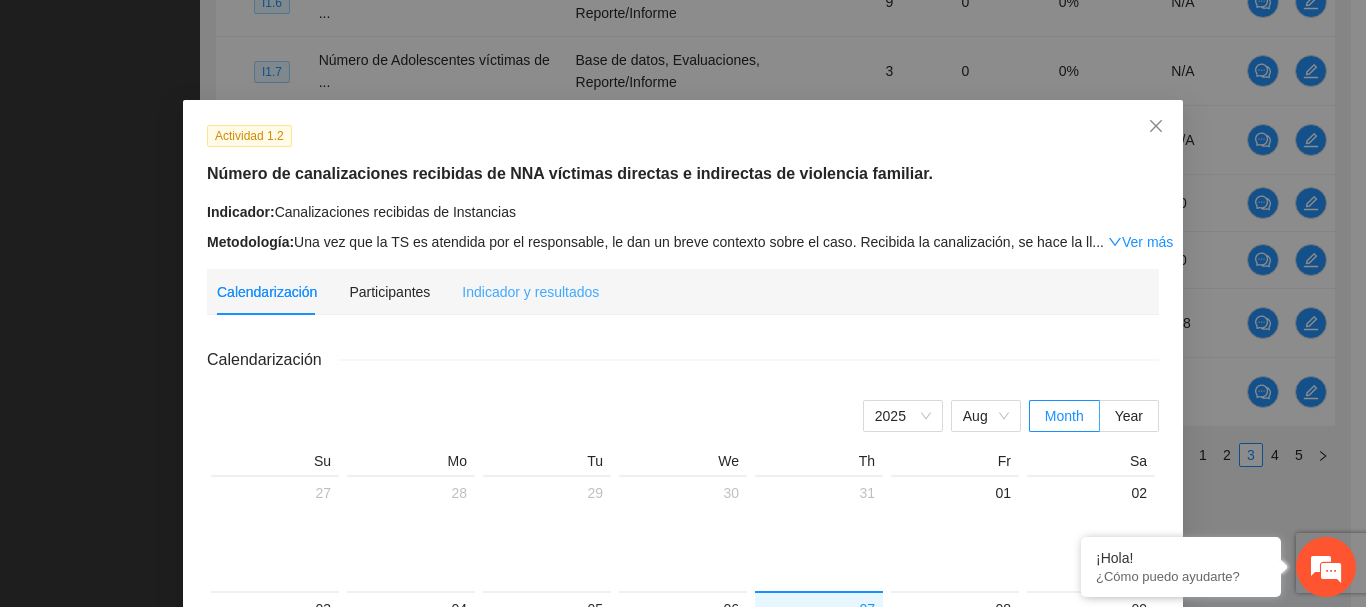 click on "Indicador y resultados" at bounding box center (530, 292) 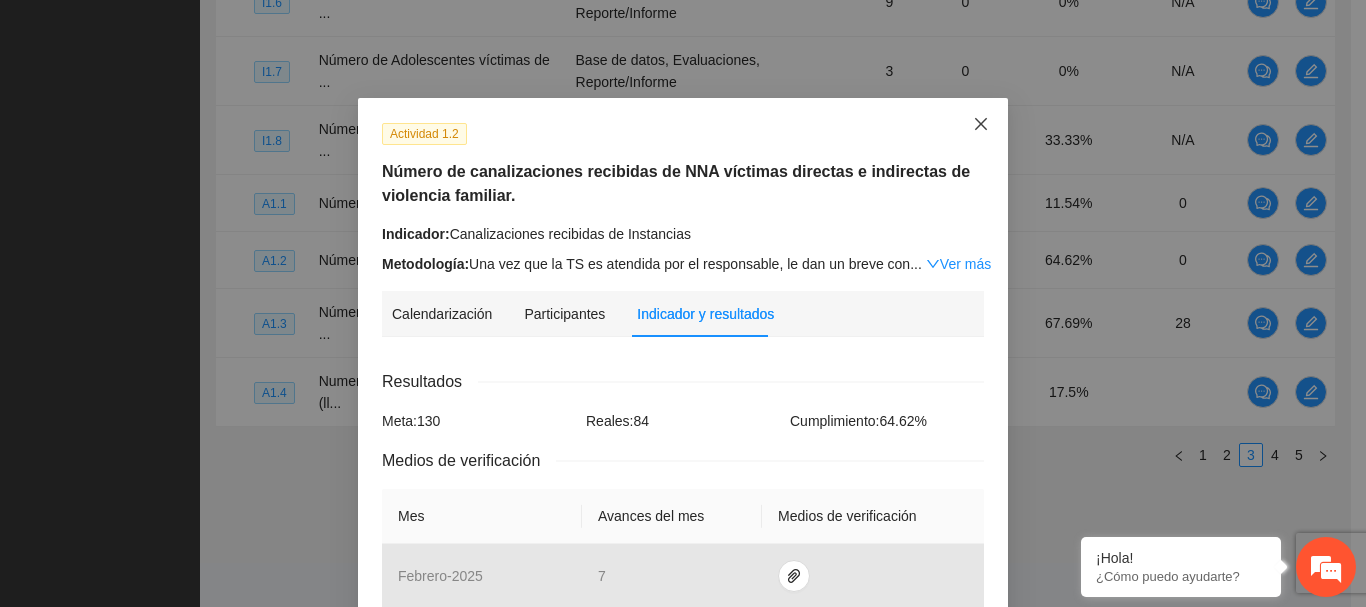 scroll, scrollTop: 0, scrollLeft: 0, axis: both 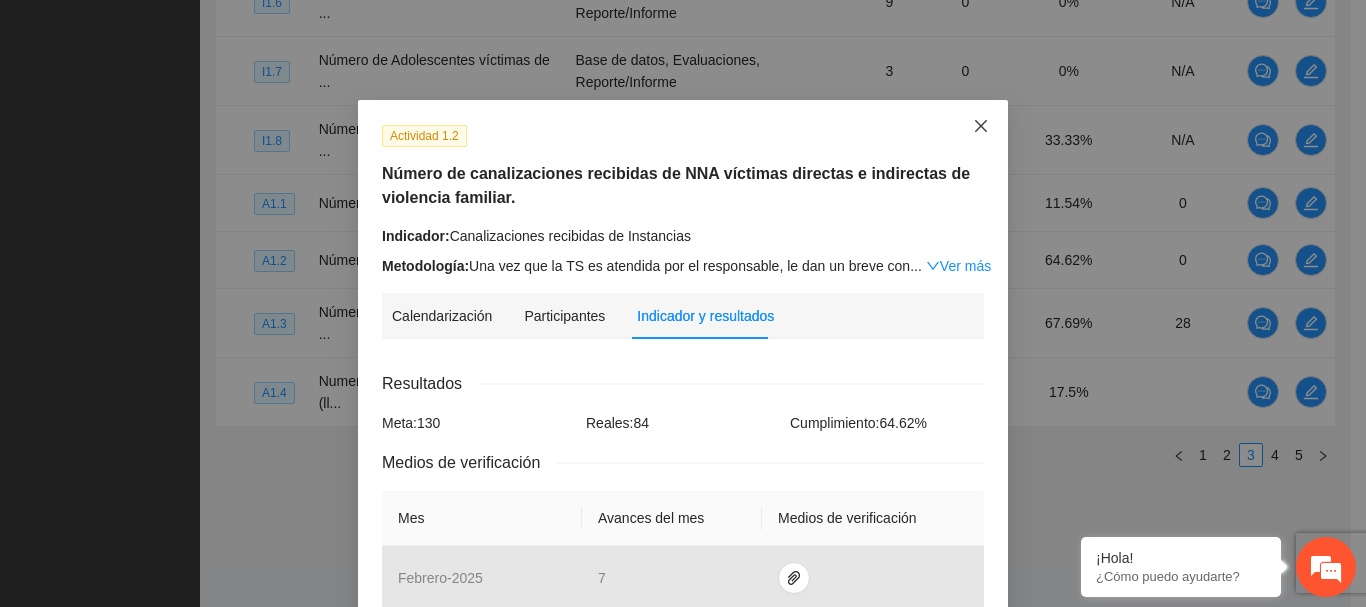 click at bounding box center (981, 127) 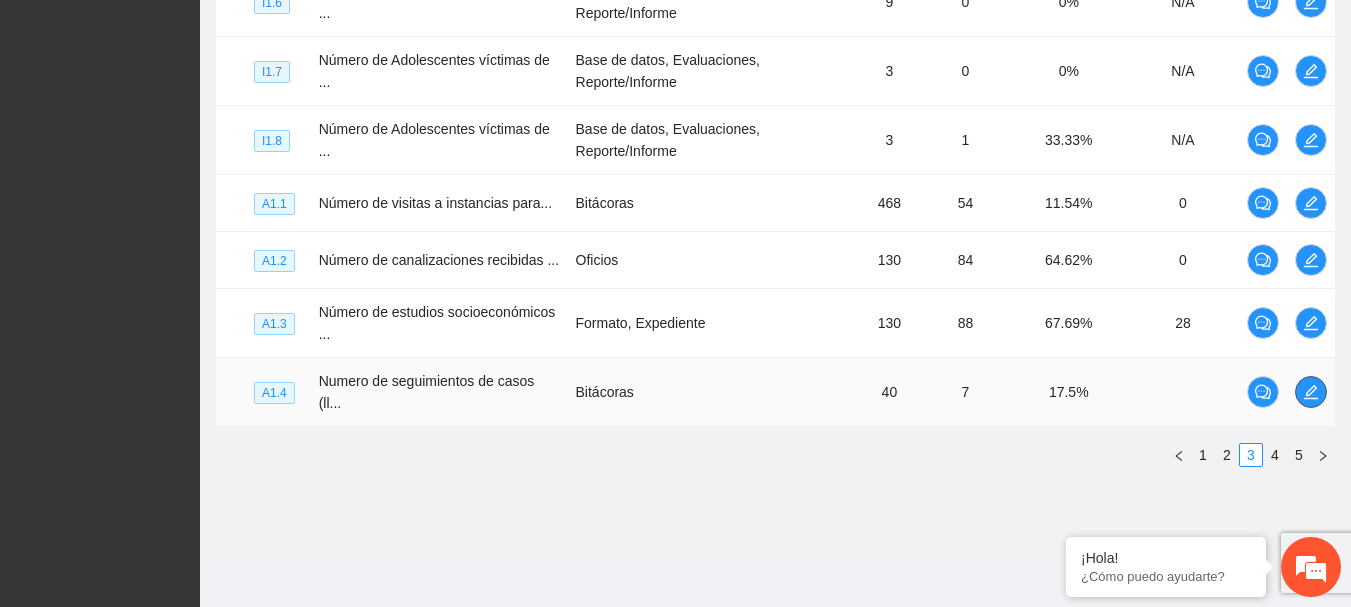click 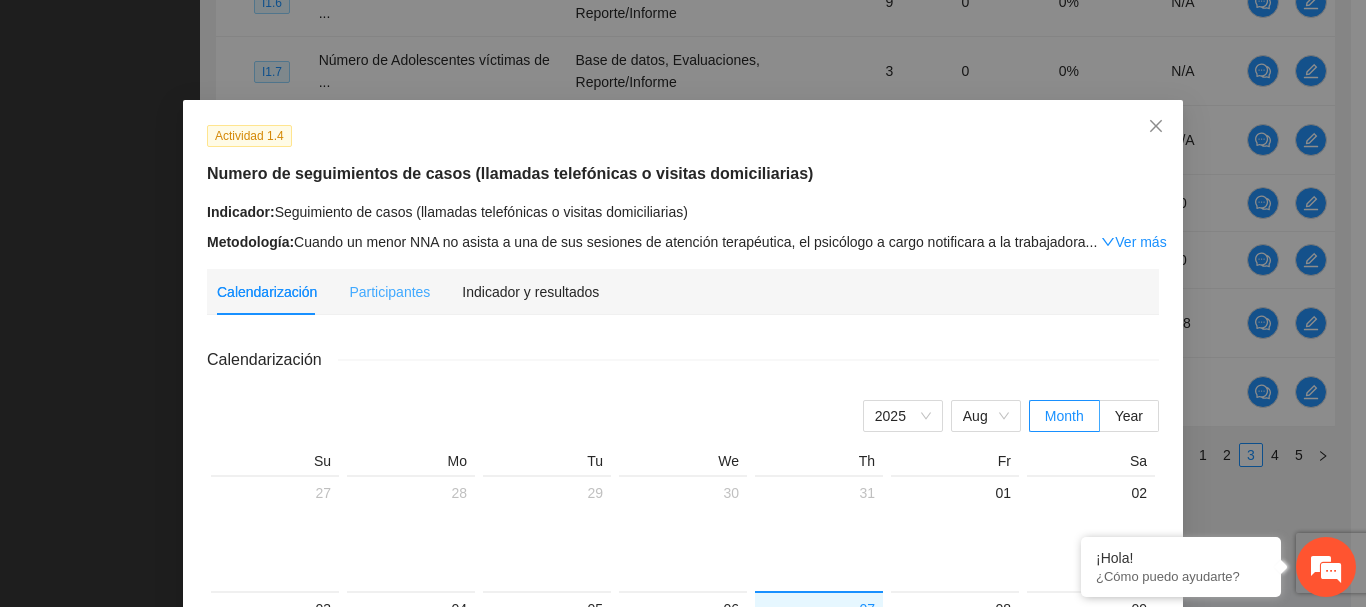 click on "Indicador y resultados" at bounding box center [530, 292] 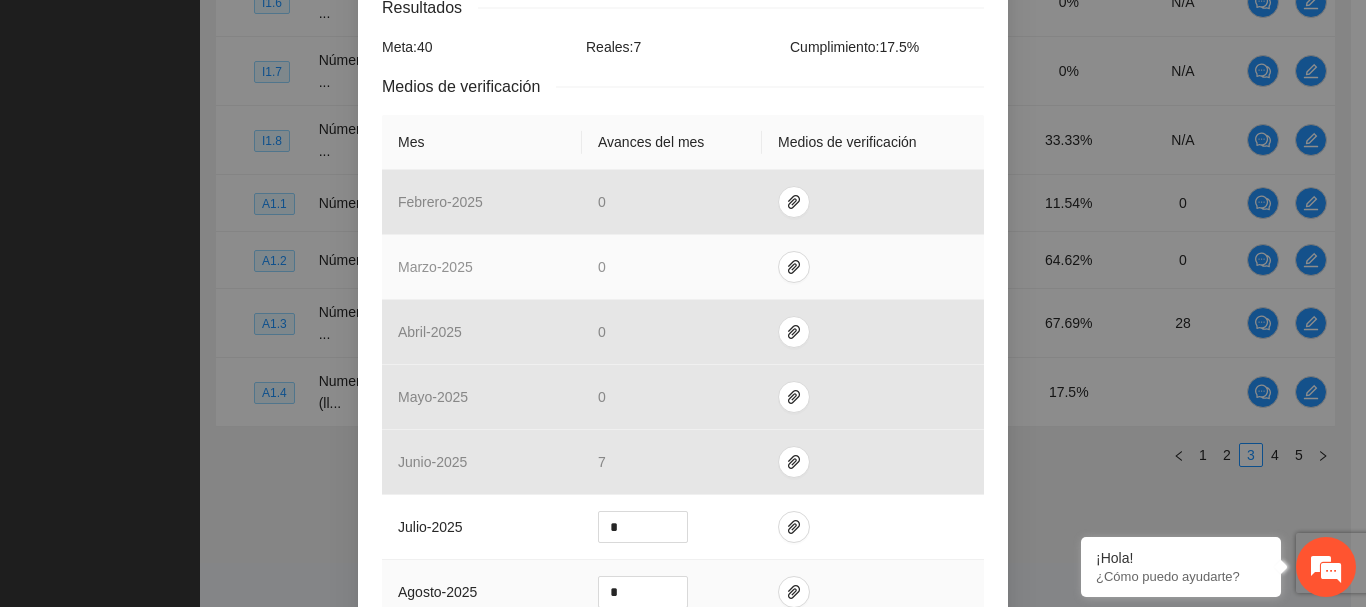 scroll, scrollTop: 571, scrollLeft: 0, axis: vertical 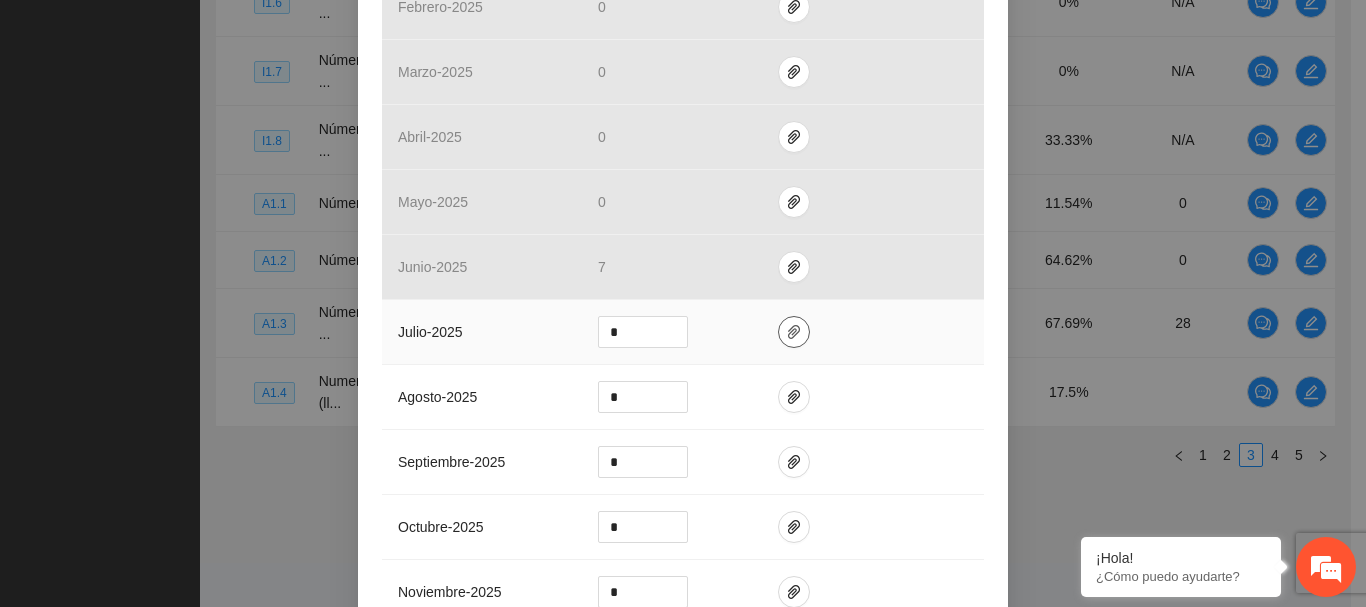 click 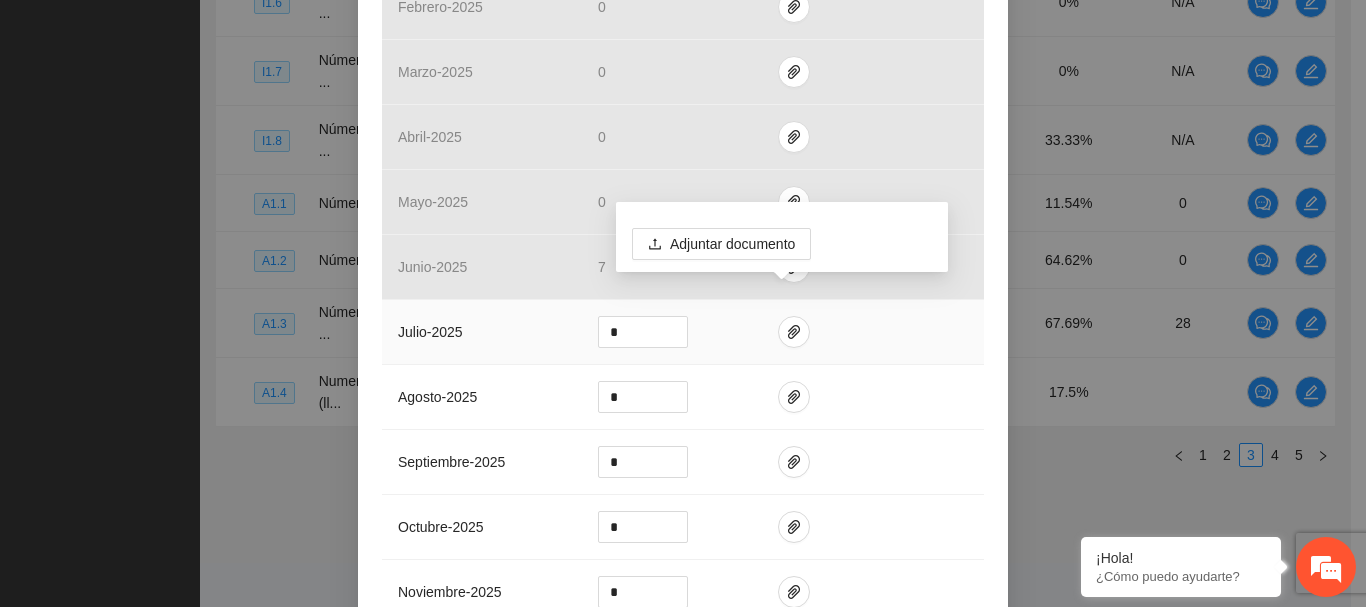 click on "Calendarización 2025 Aug Month Year Su Mo Tu We Th Fr Sa 27 28 29 30 31 01 02 03 04 05 06 07 08 09 10 11 12 13 14 15 16 17 18 19 20 21 22 23 24 25 26 27 28 29 30 31 01 02 03 04 05 06" at bounding box center [683, 200] 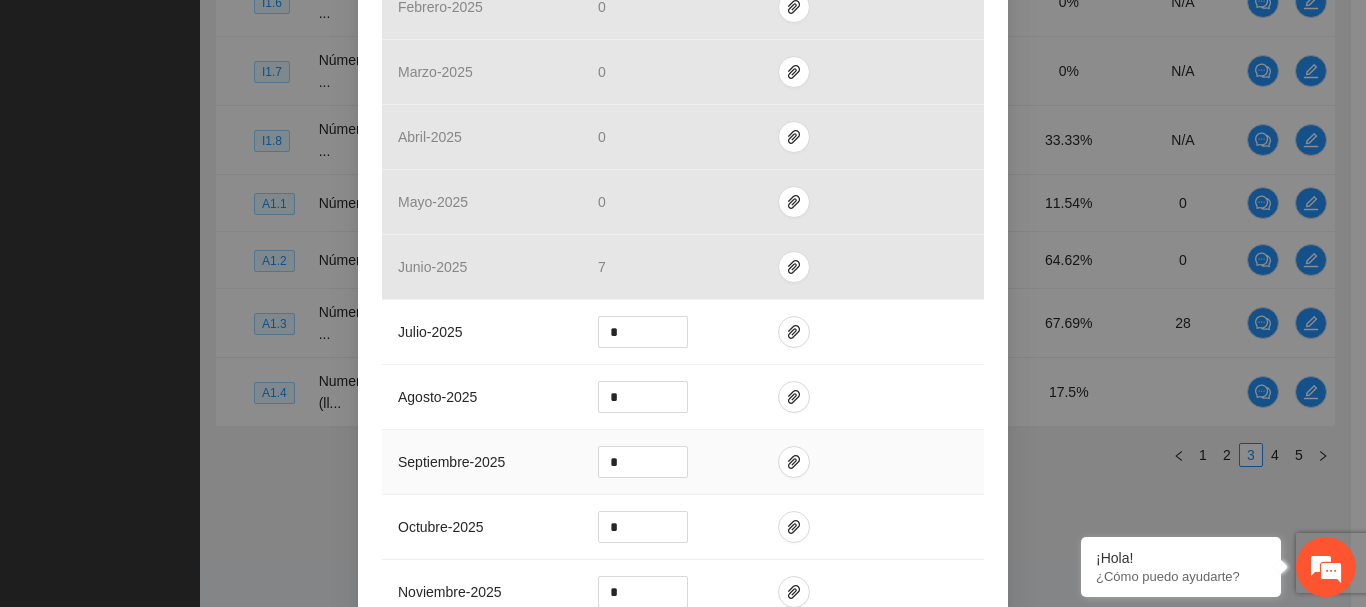 drag, startPoint x: 983, startPoint y: 324, endPoint x: 909, endPoint y: 436, distance: 134.23859 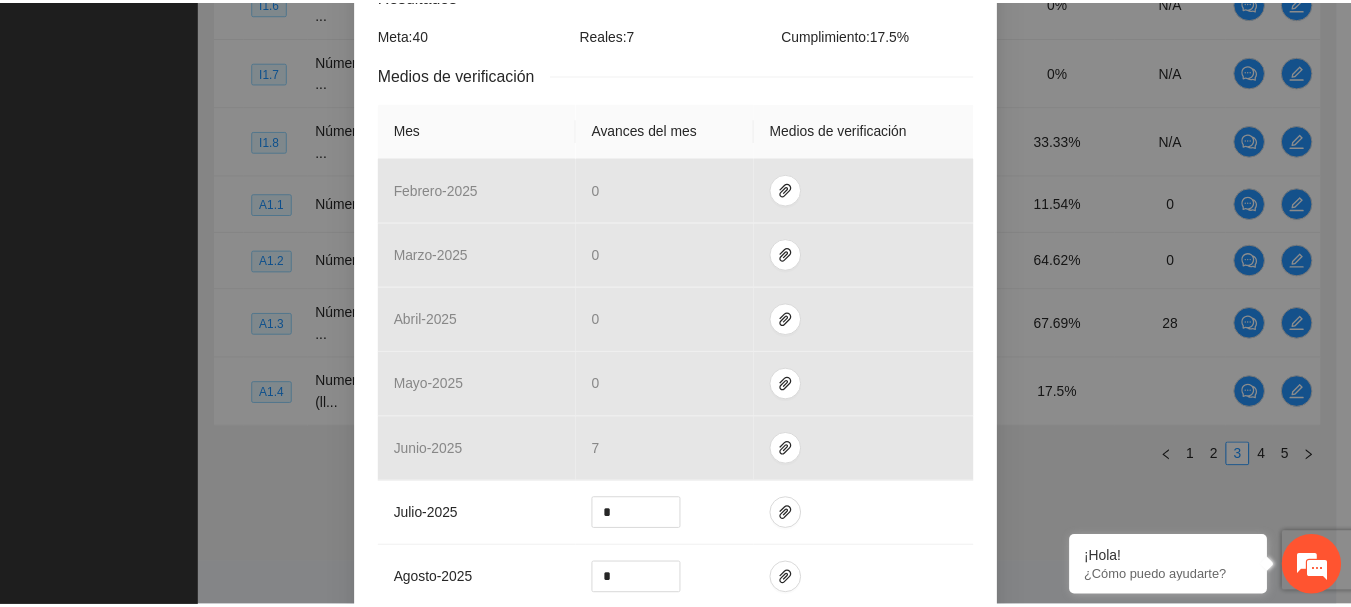 scroll, scrollTop: 0, scrollLeft: 0, axis: both 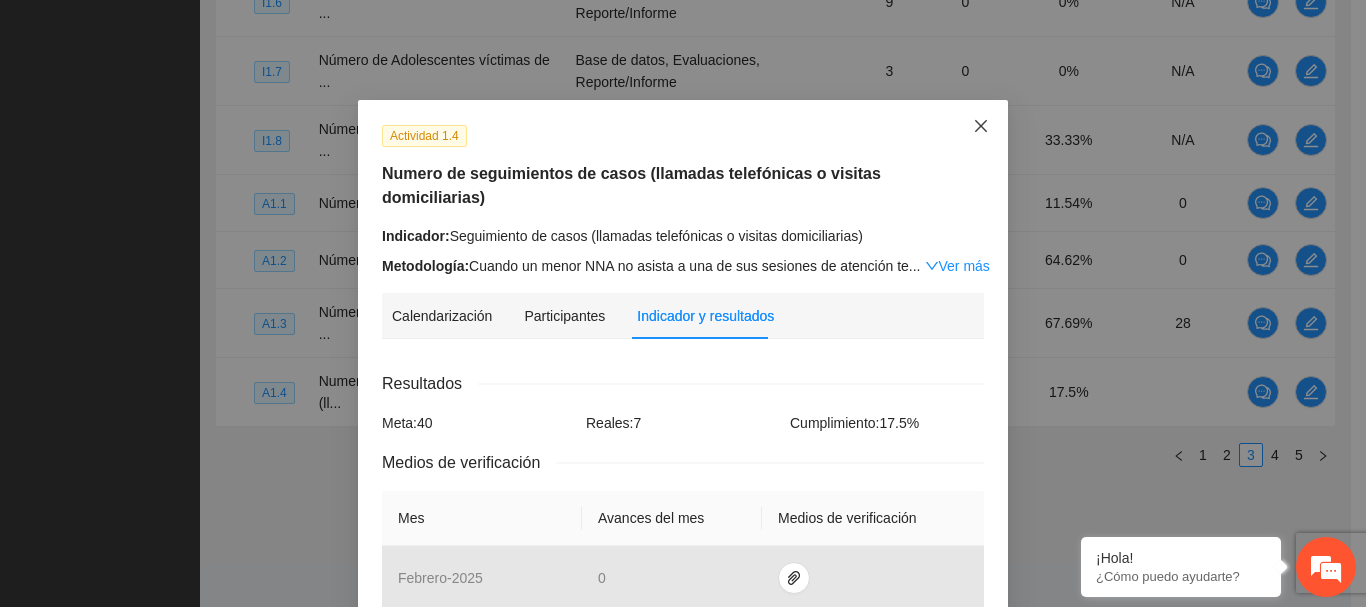 click 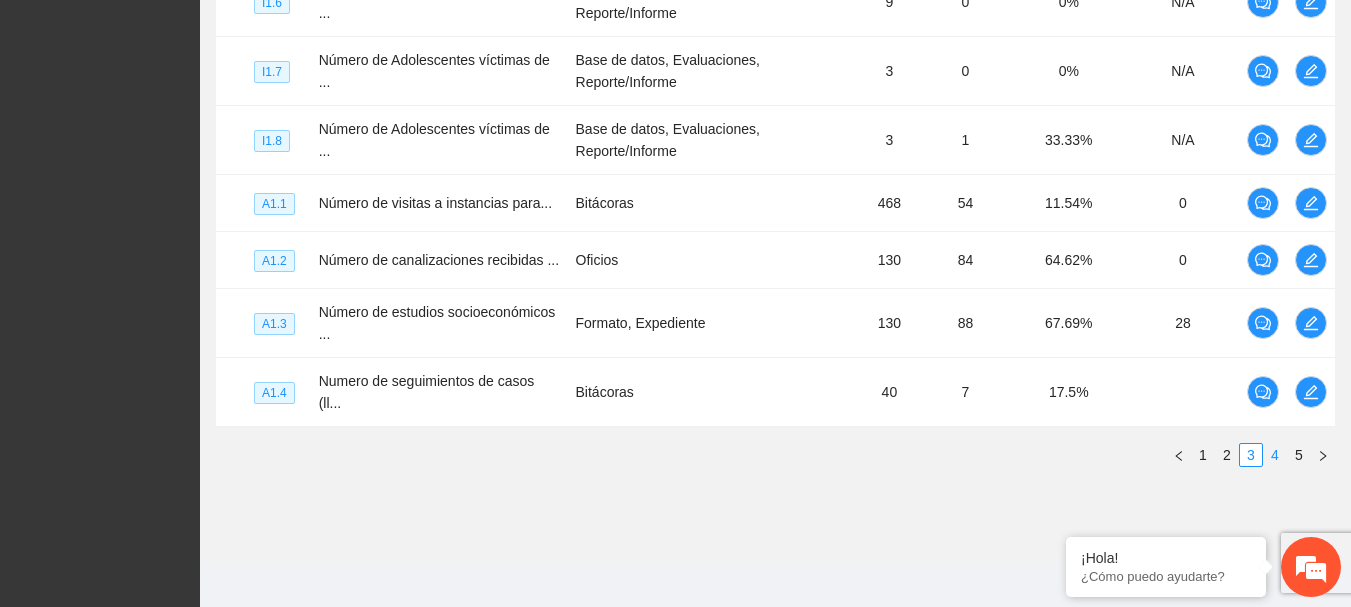 click on "4" at bounding box center (1275, 455) 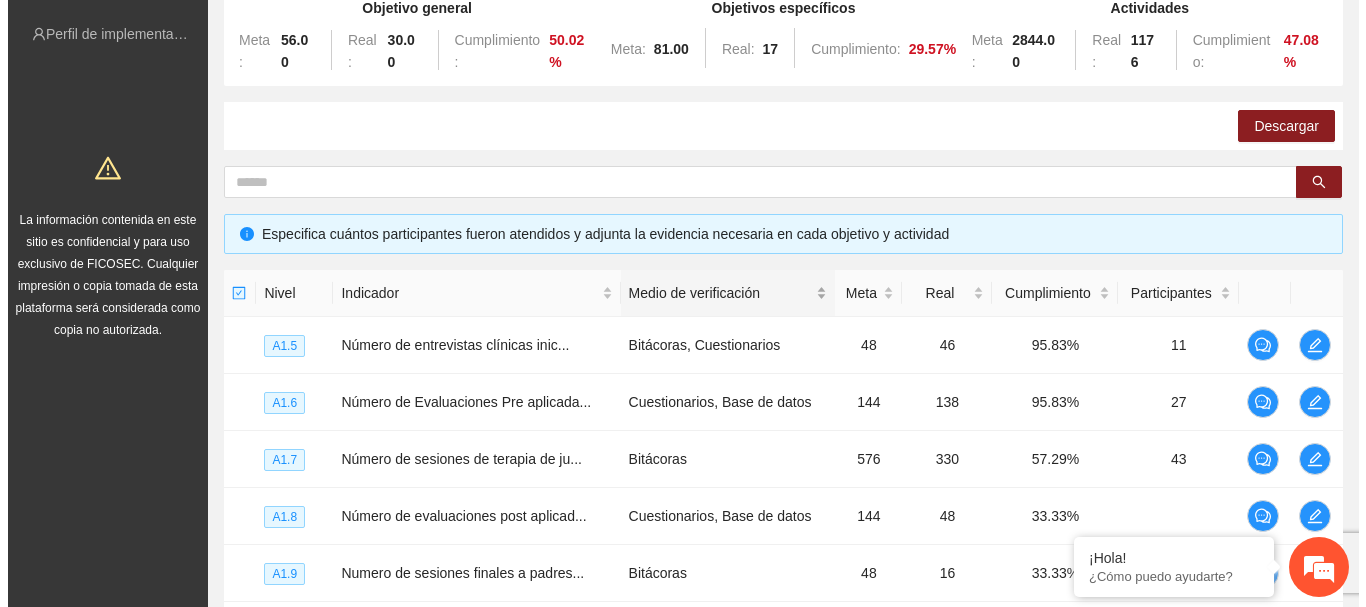 scroll, scrollTop: 202, scrollLeft: 0, axis: vertical 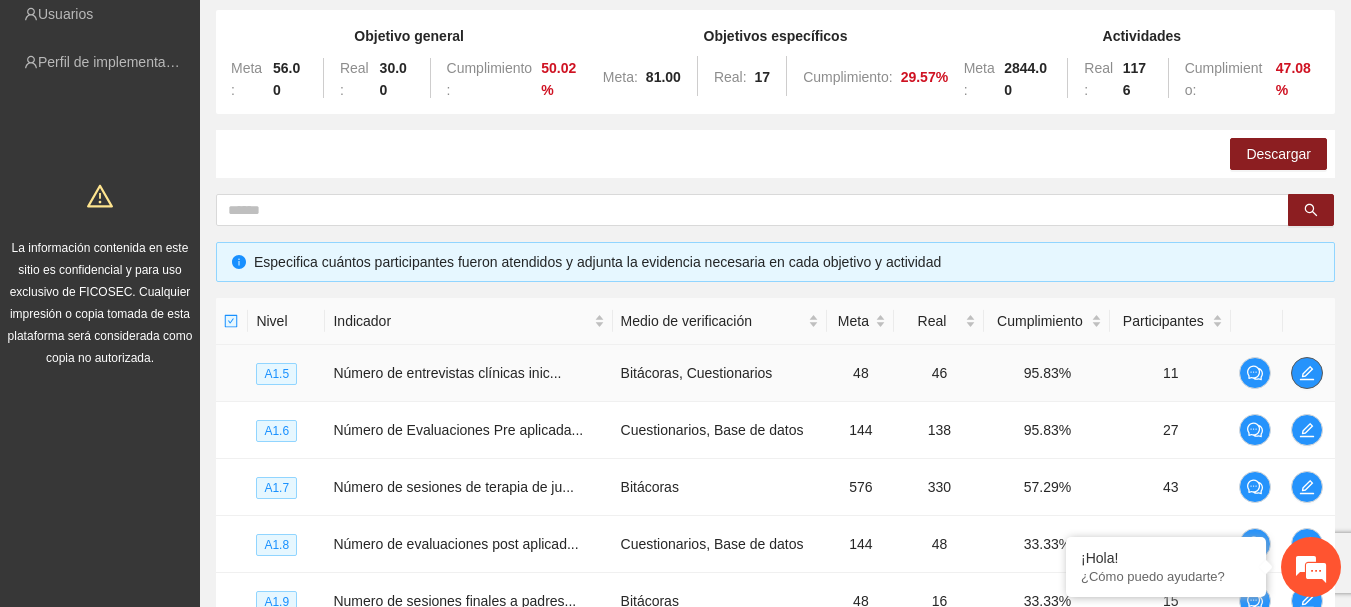 click 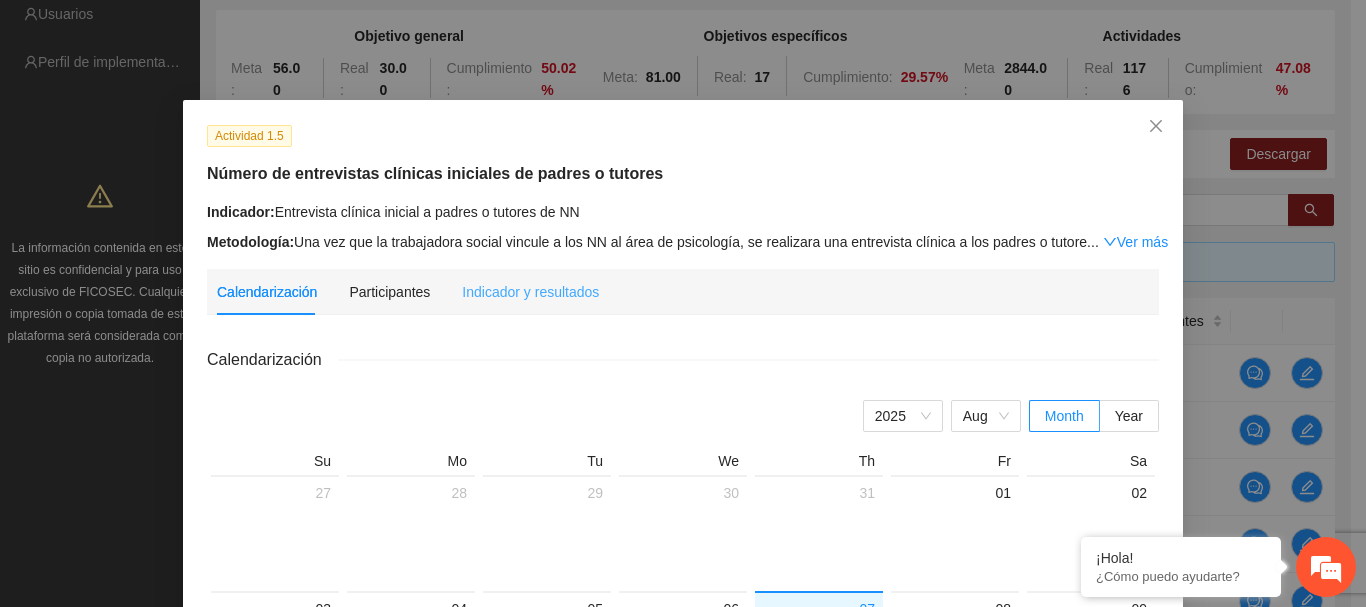 click on "Indicador y resultados" at bounding box center (530, 292) 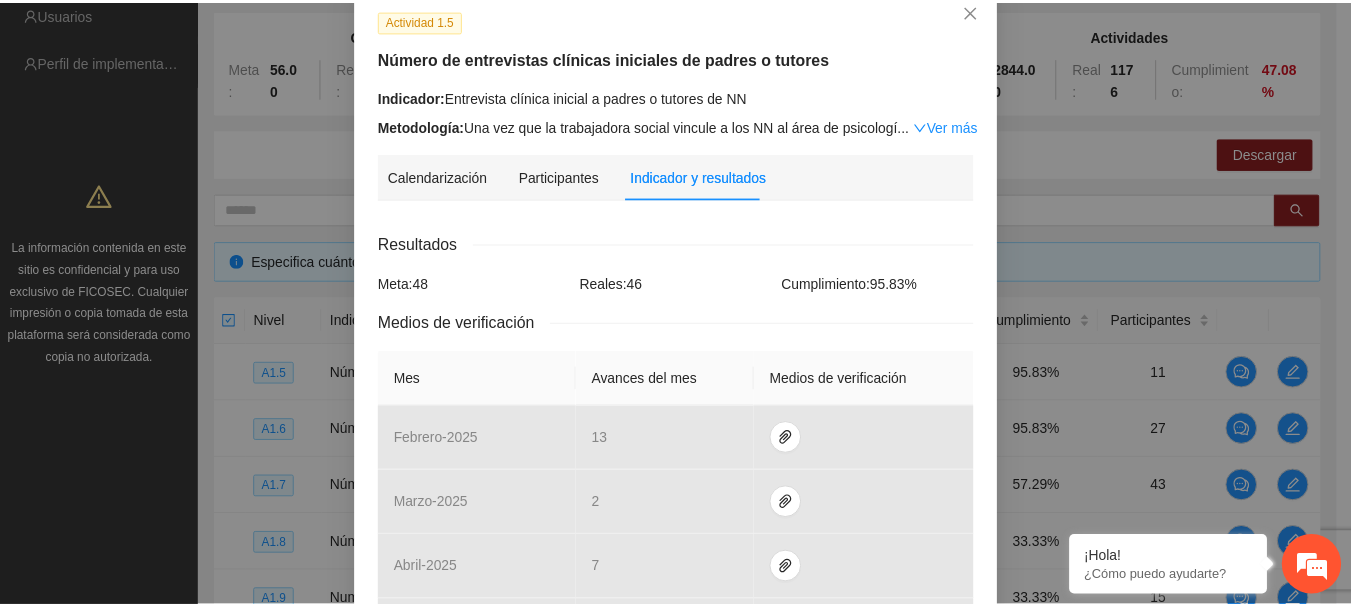 scroll, scrollTop: 88, scrollLeft: 0, axis: vertical 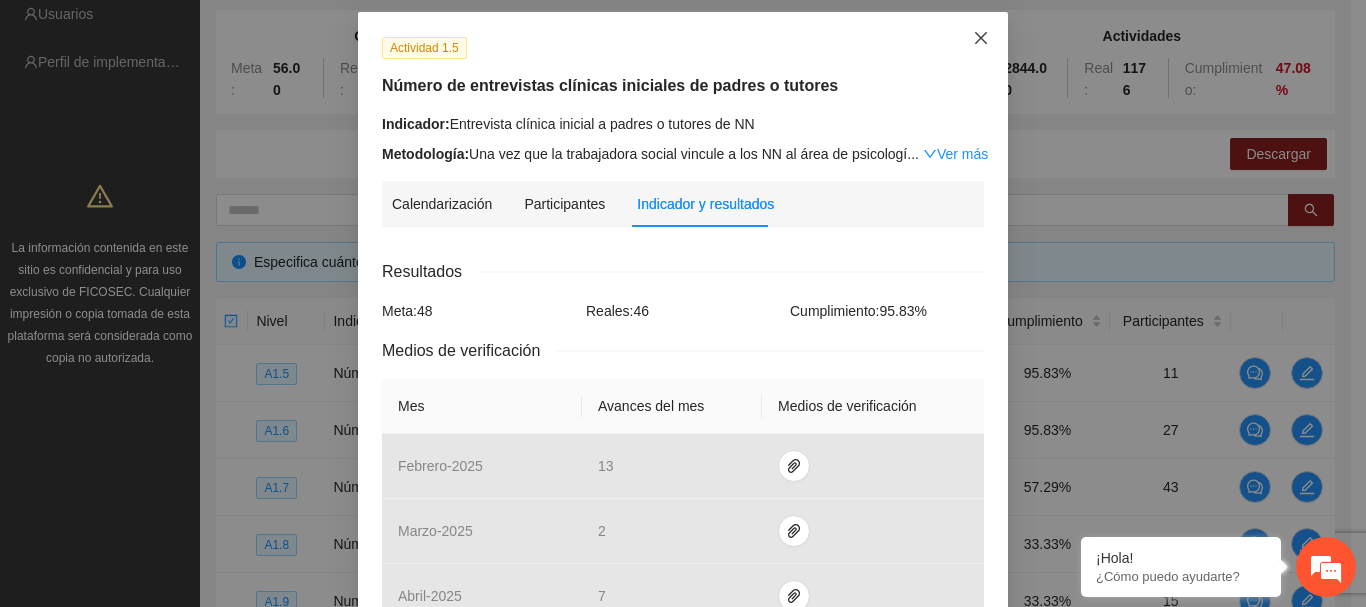 click 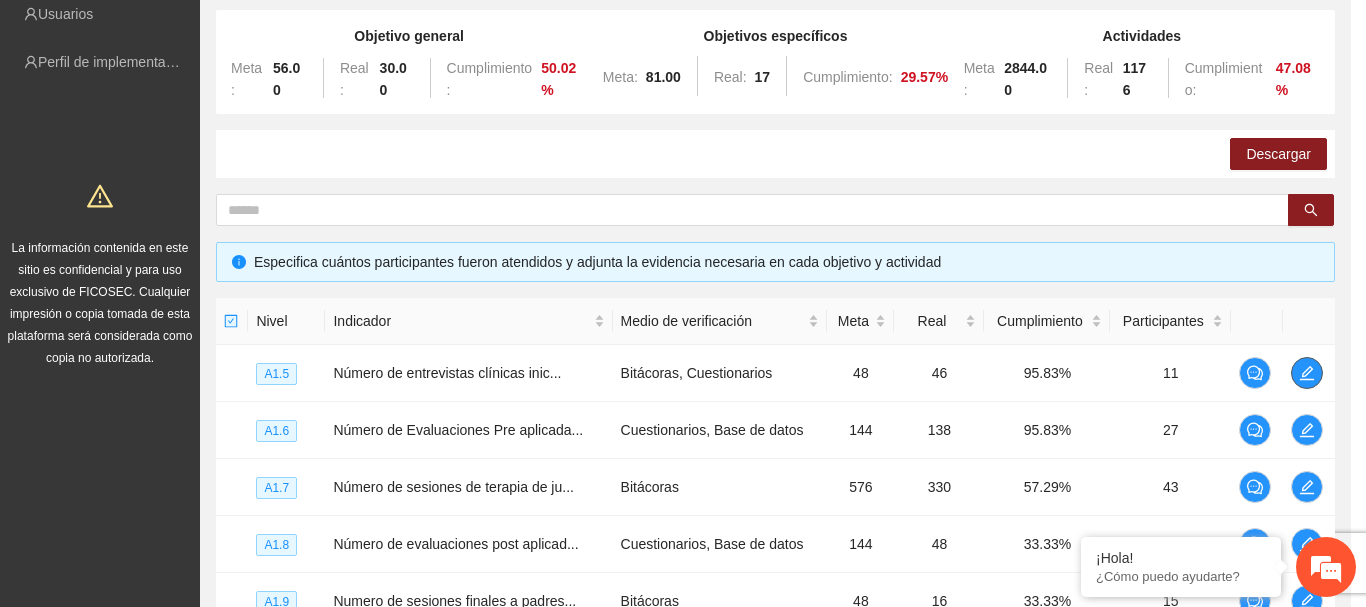 scroll, scrollTop: 0, scrollLeft: 0, axis: both 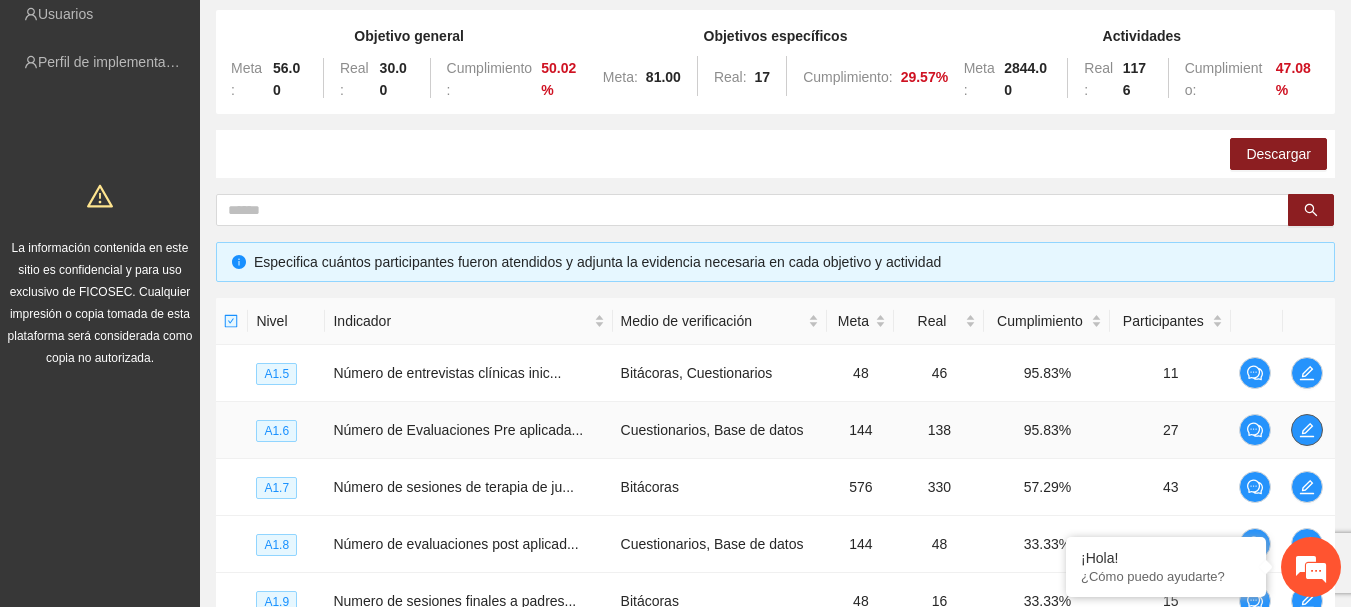 click at bounding box center (1307, 430) 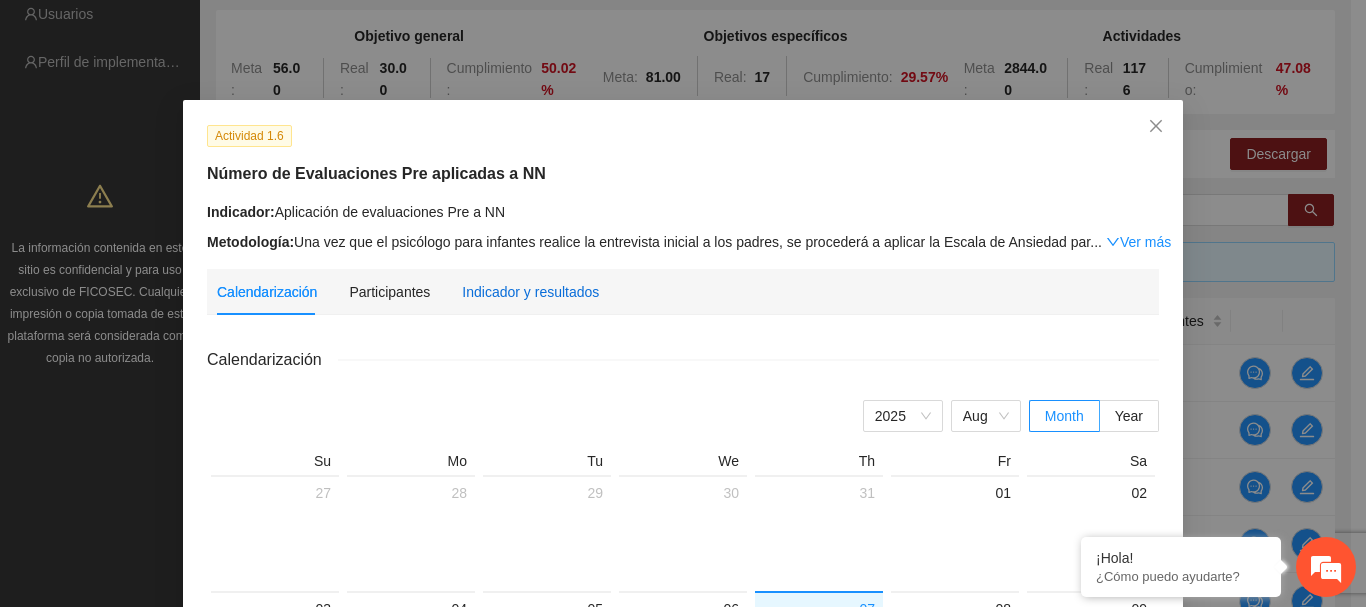 click on "Indicador y resultados" at bounding box center (530, 292) 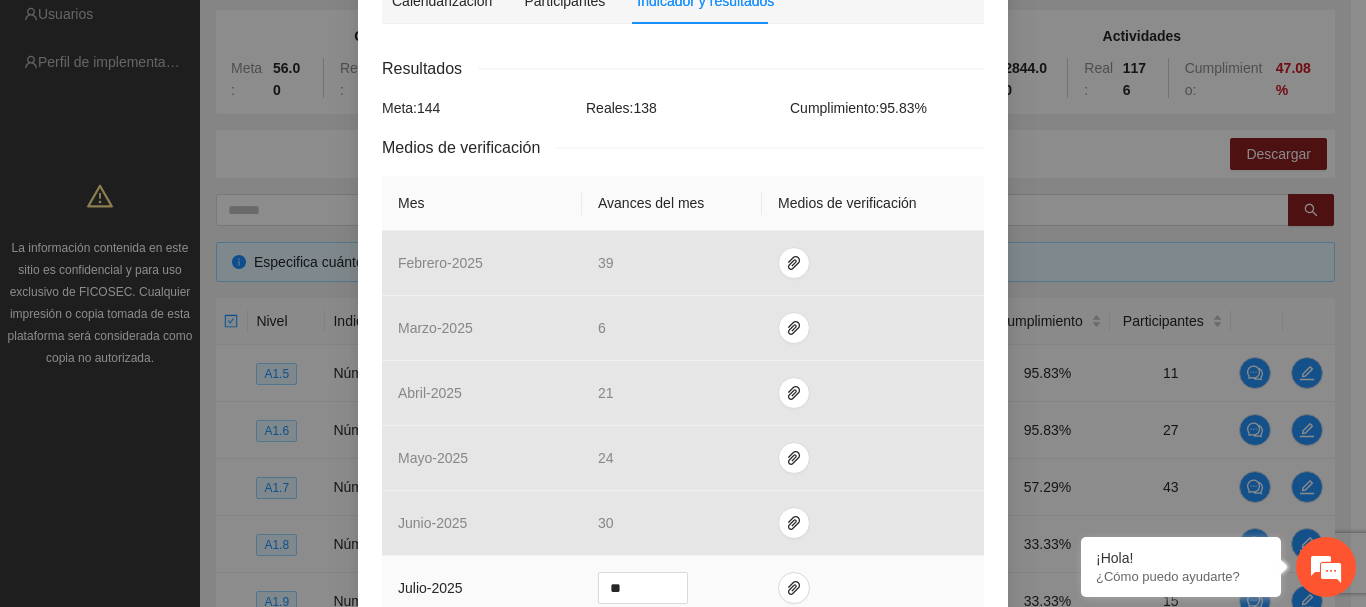 scroll, scrollTop: 493, scrollLeft: 0, axis: vertical 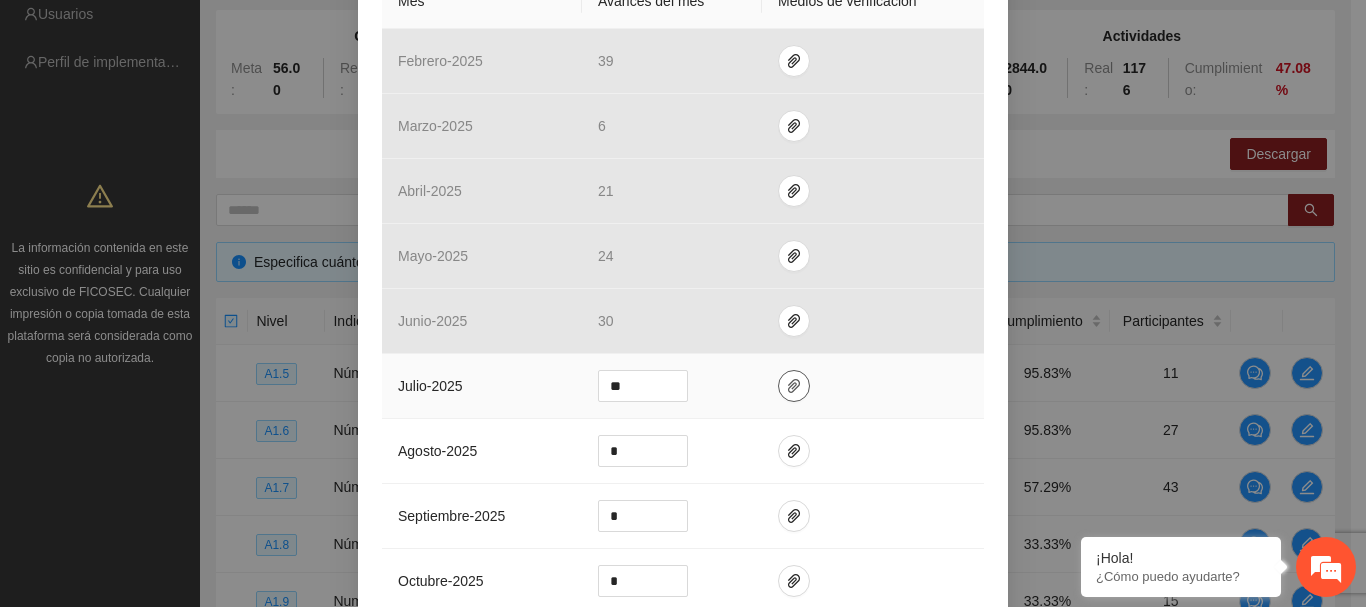 click at bounding box center (794, 386) 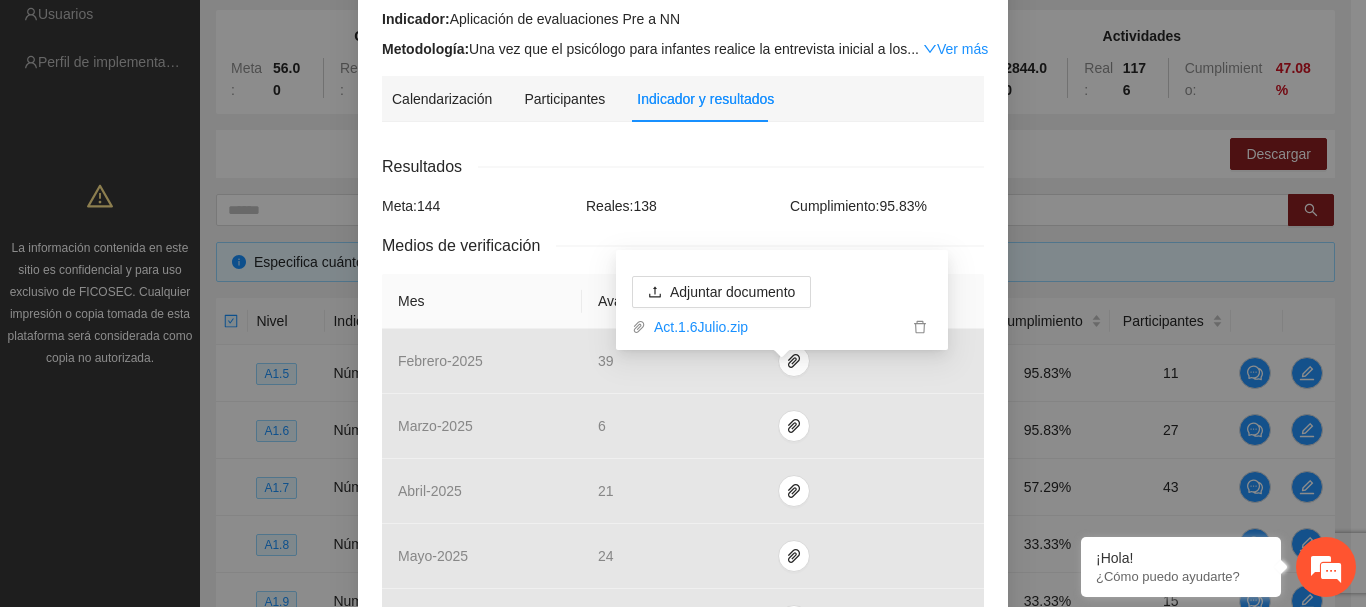 scroll, scrollTop: 0, scrollLeft: 0, axis: both 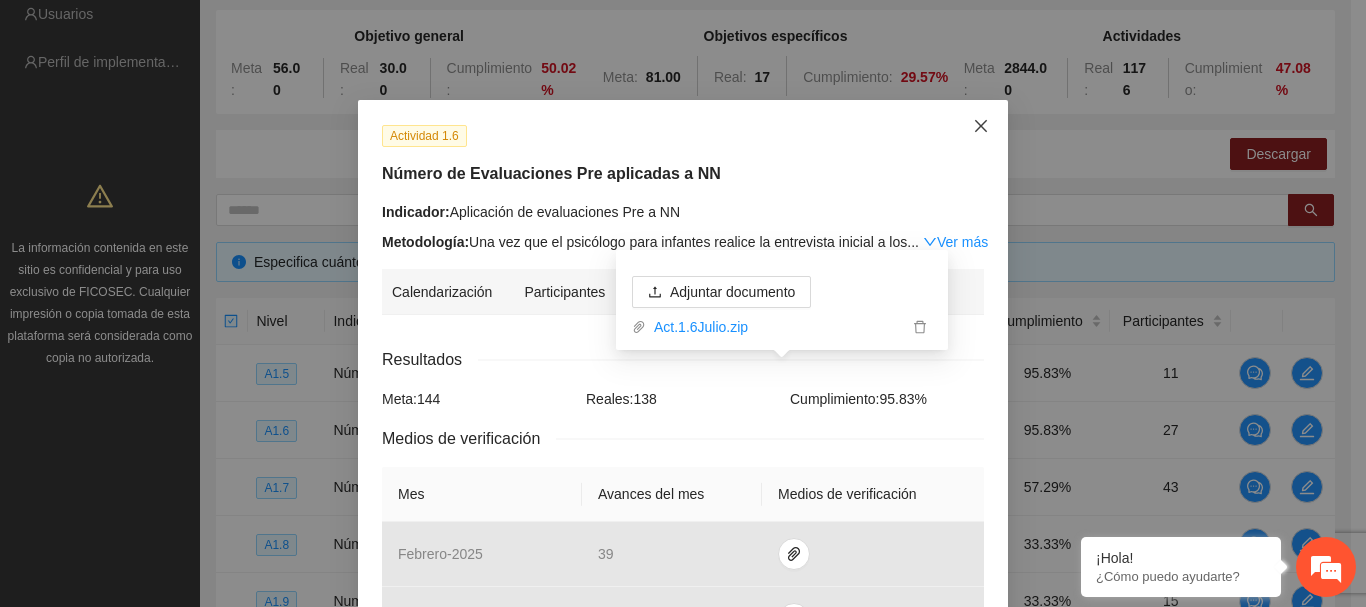 click 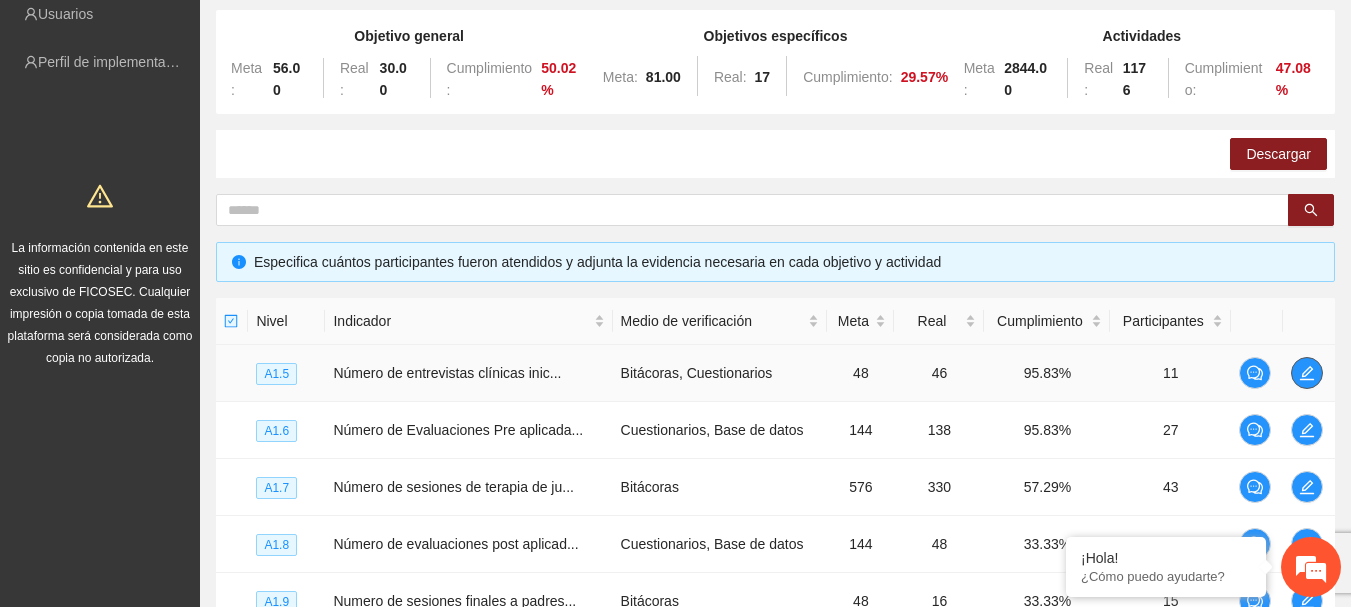 click at bounding box center (1307, 373) 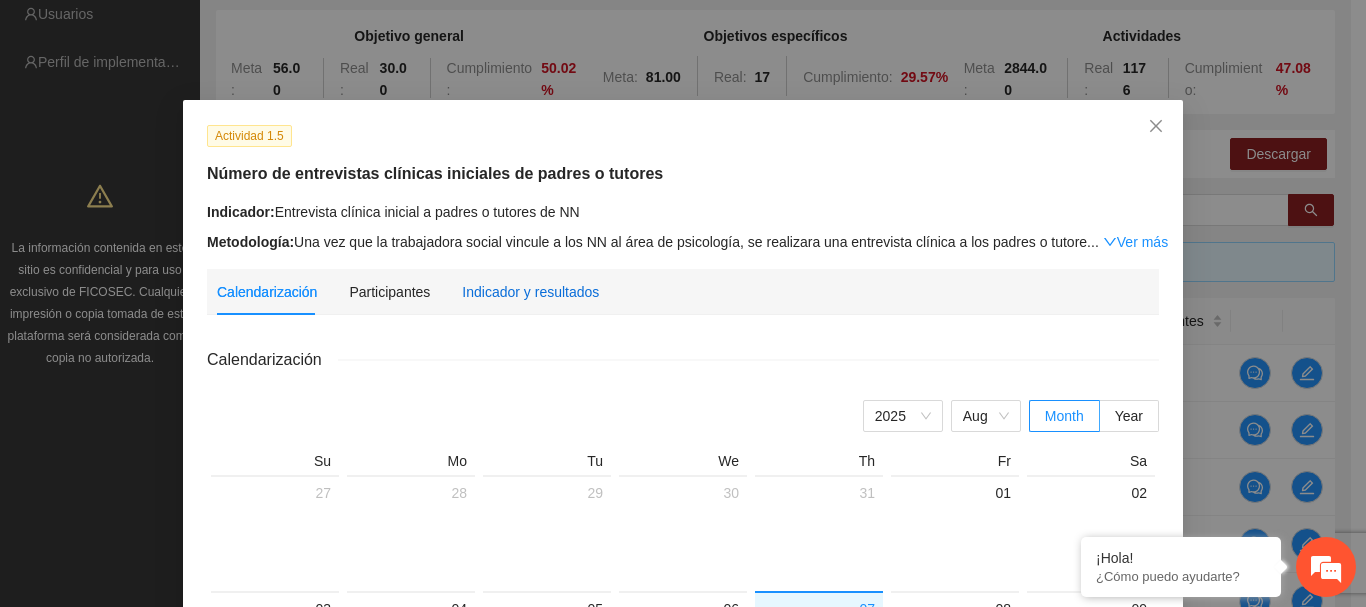 click on "Indicador y resultados" at bounding box center (530, 292) 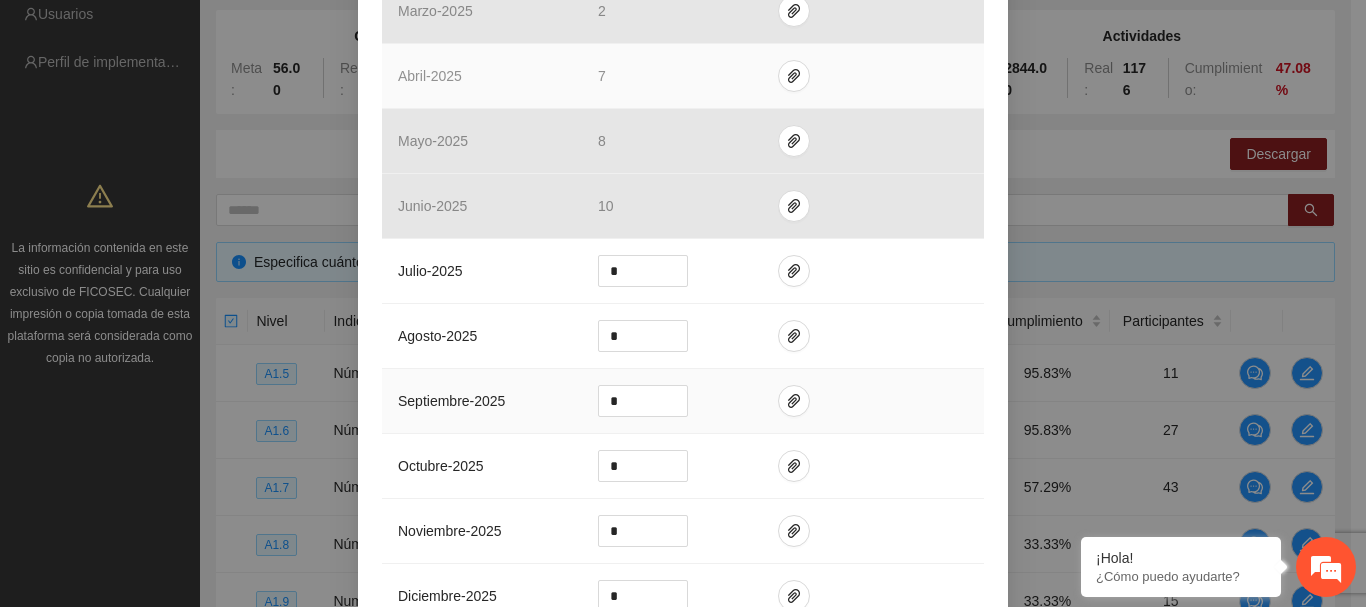 scroll, scrollTop: 700, scrollLeft: 0, axis: vertical 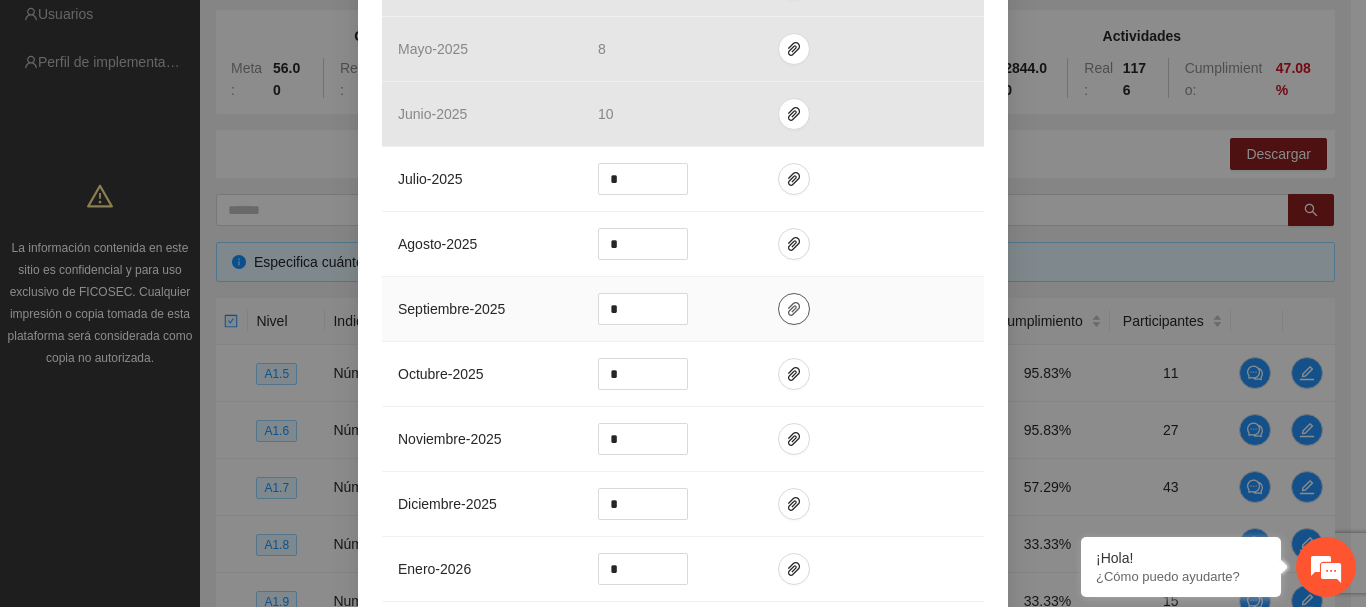 click at bounding box center [794, 309] 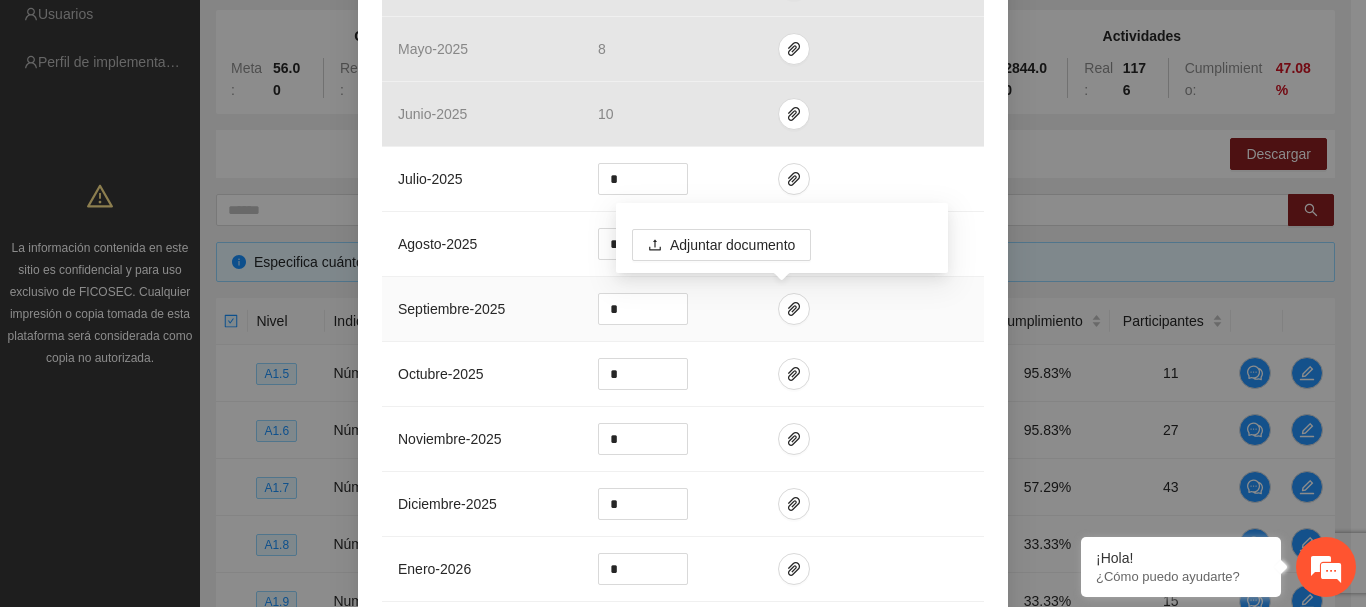 click on "Adjuntar documento" at bounding box center (782, 245) 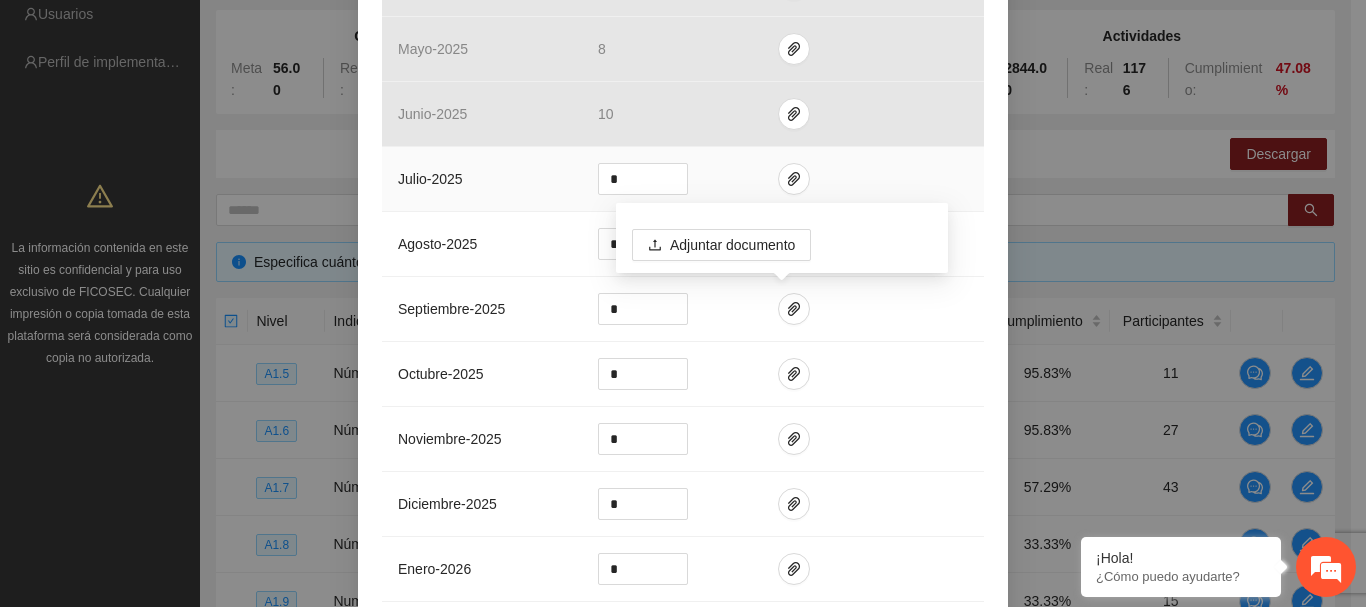 scroll, scrollTop: 600, scrollLeft: 0, axis: vertical 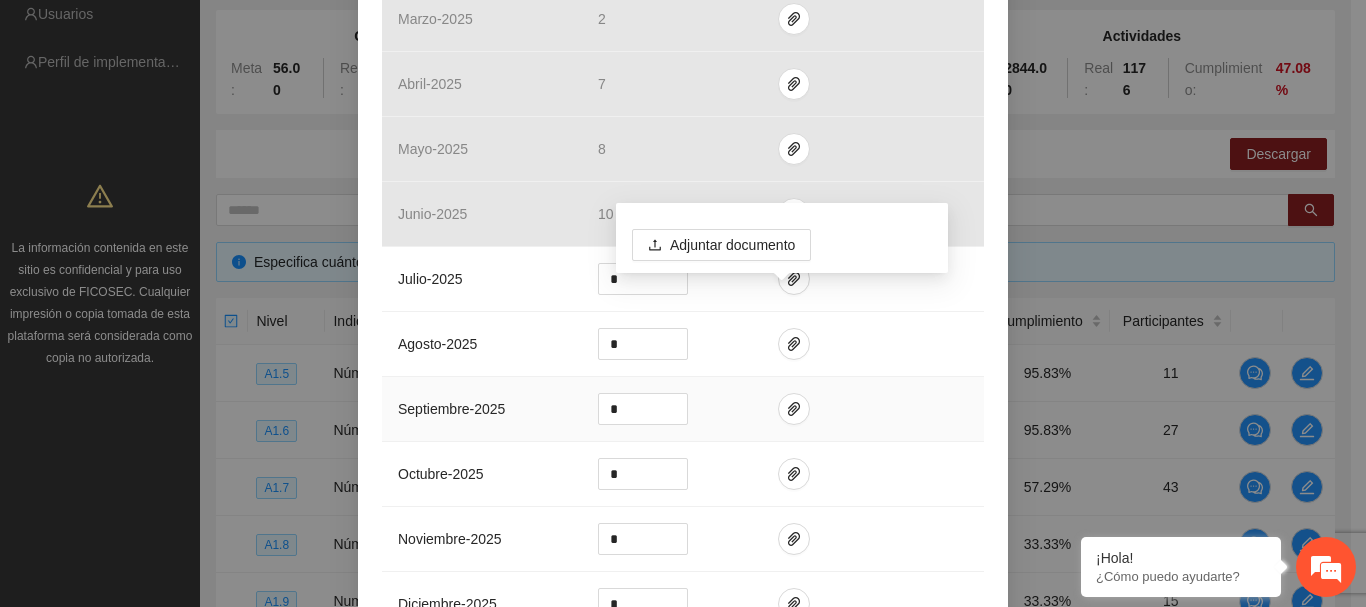 click on "Adjuntar documento" at bounding box center [782, 245] 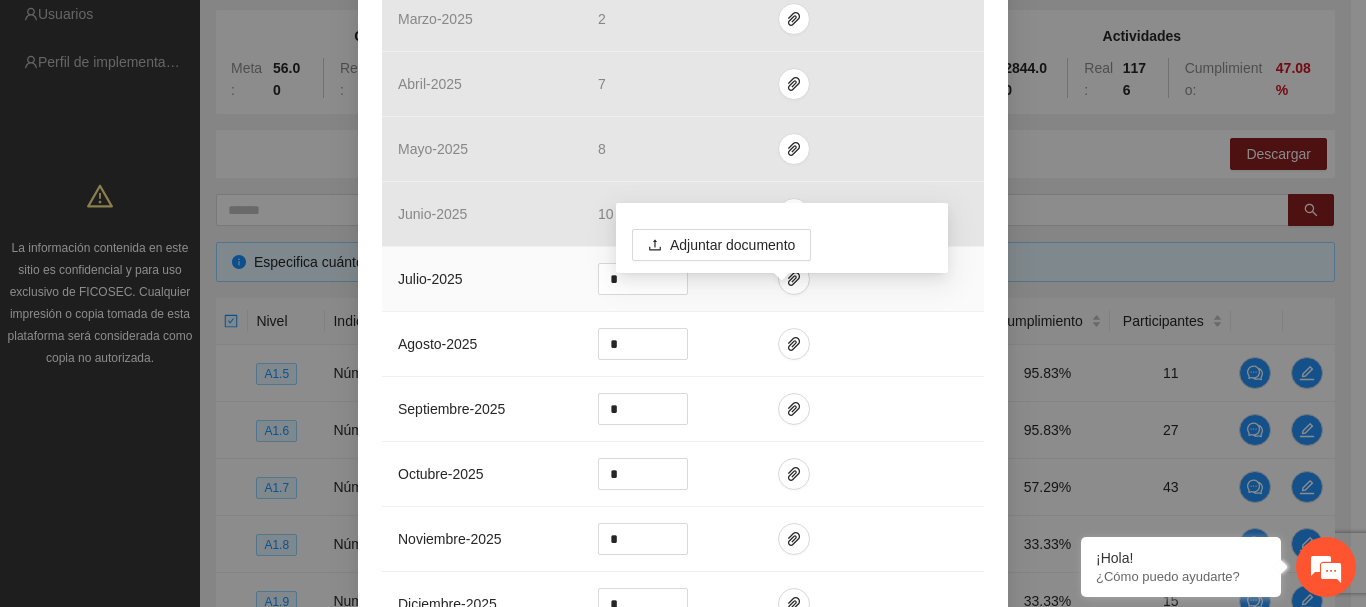 click at bounding box center [873, 279] 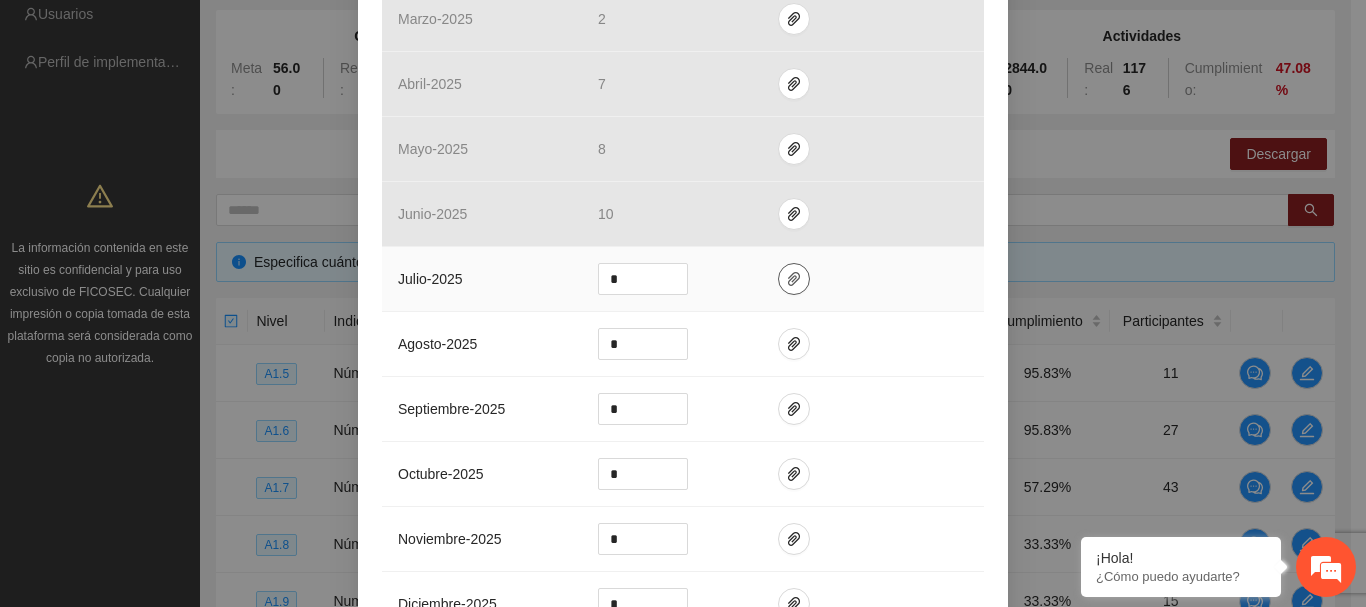 click 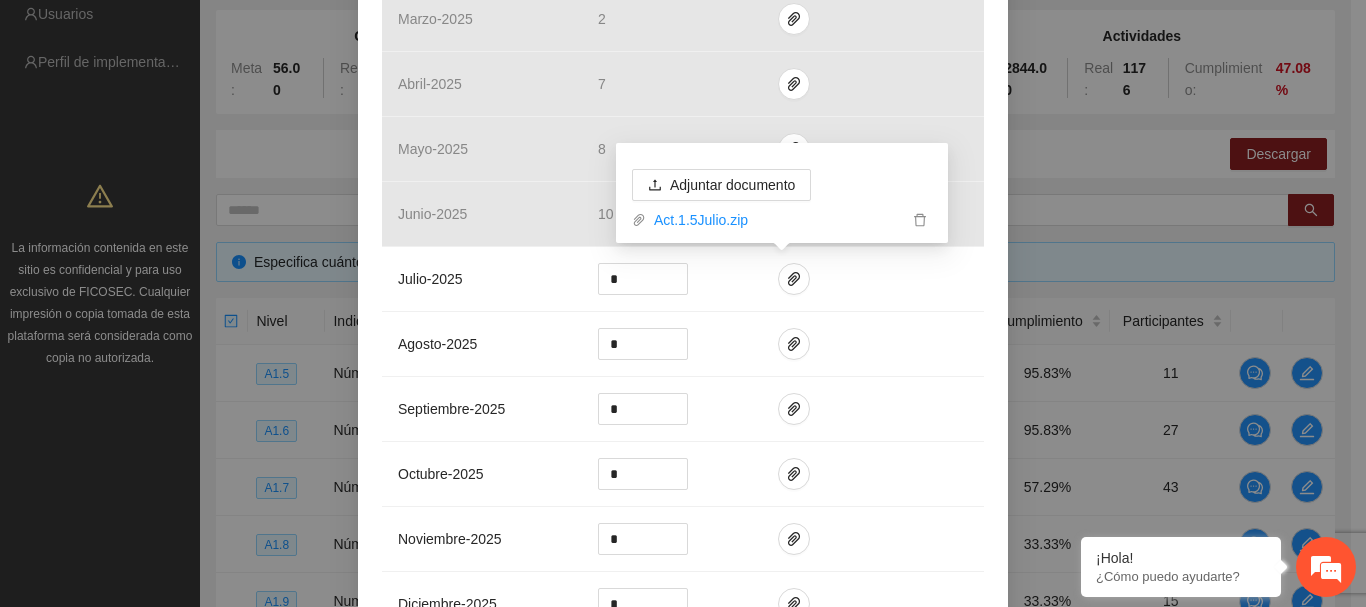 click on "Calle 10 Pte. 12 Col. Del Empleado" at bounding box center [683, 159] 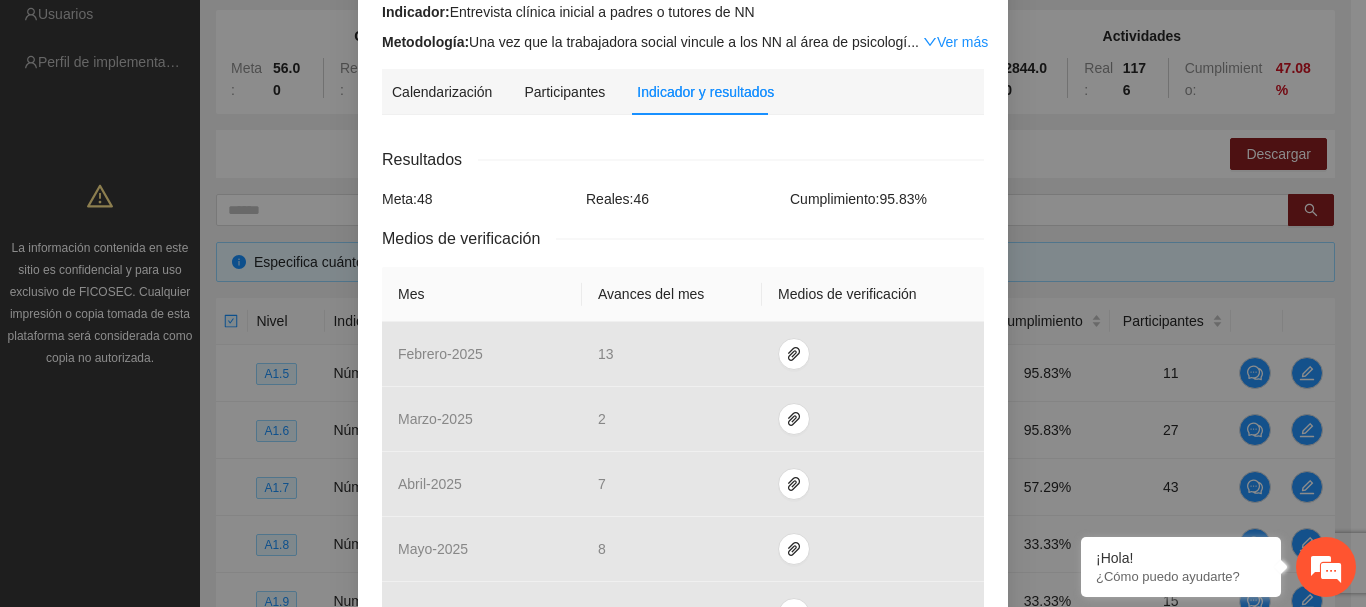 scroll, scrollTop: 0, scrollLeft: 0, axis: both 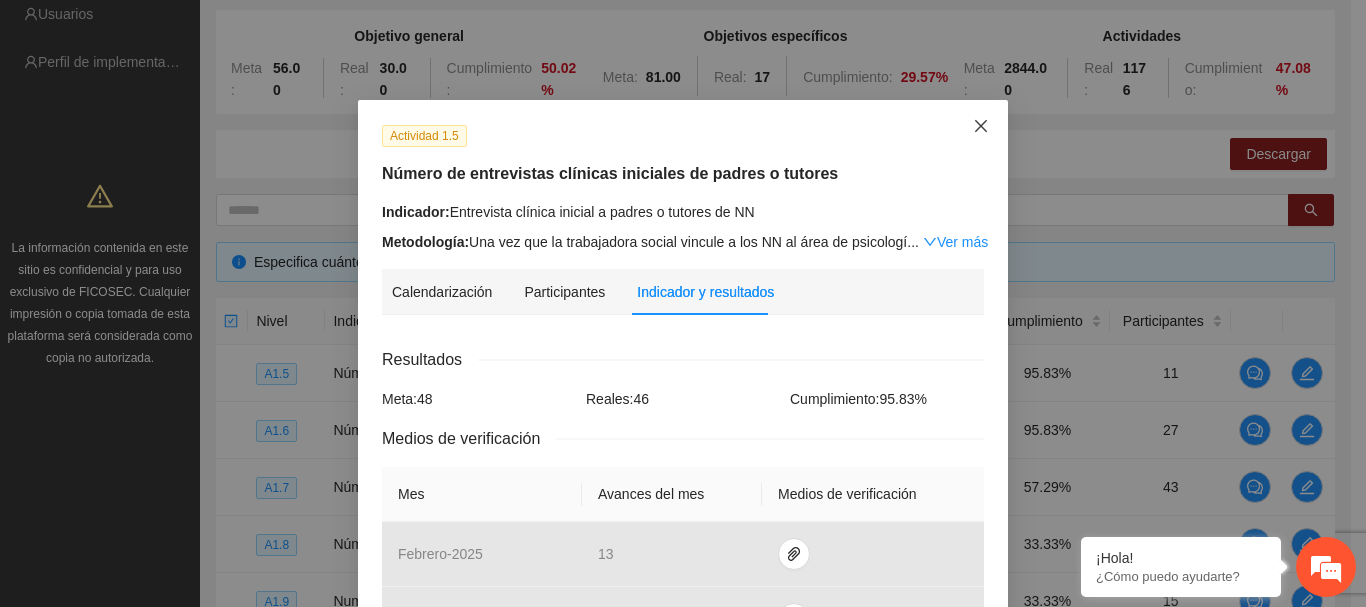 click 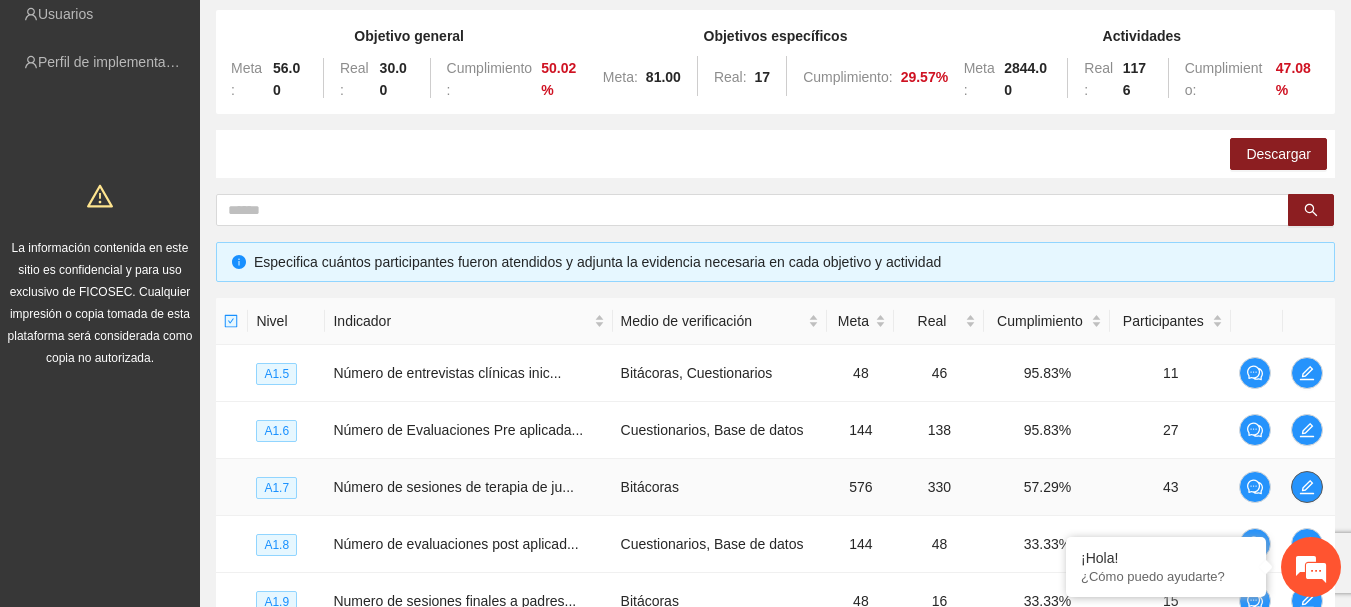 click 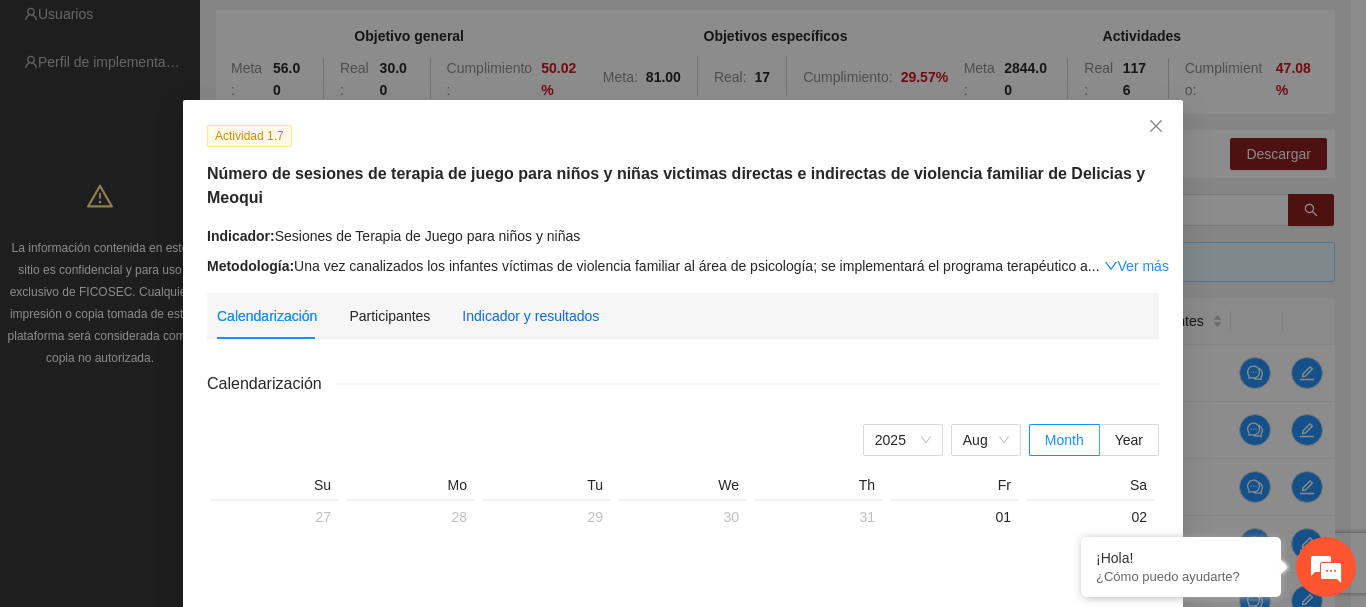 click on "Indicador y resultados" at bounding box center [530, 316] 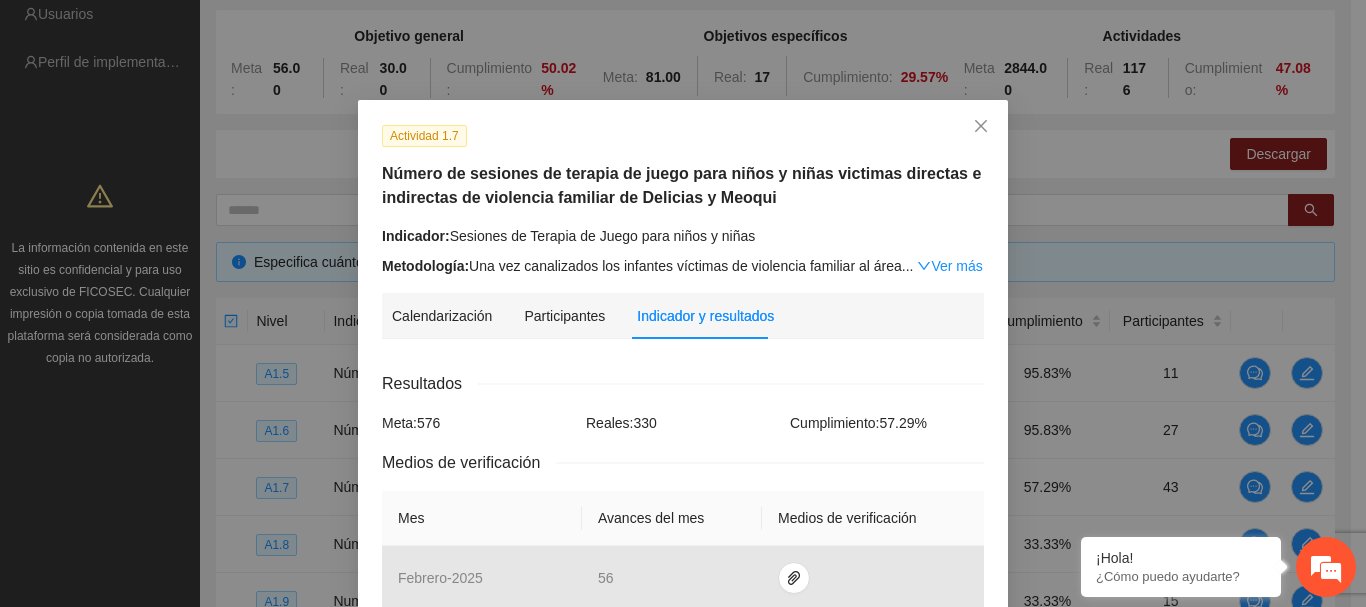 scroll, scrollTop: 400, scrollLeft: 0, axis: vertical 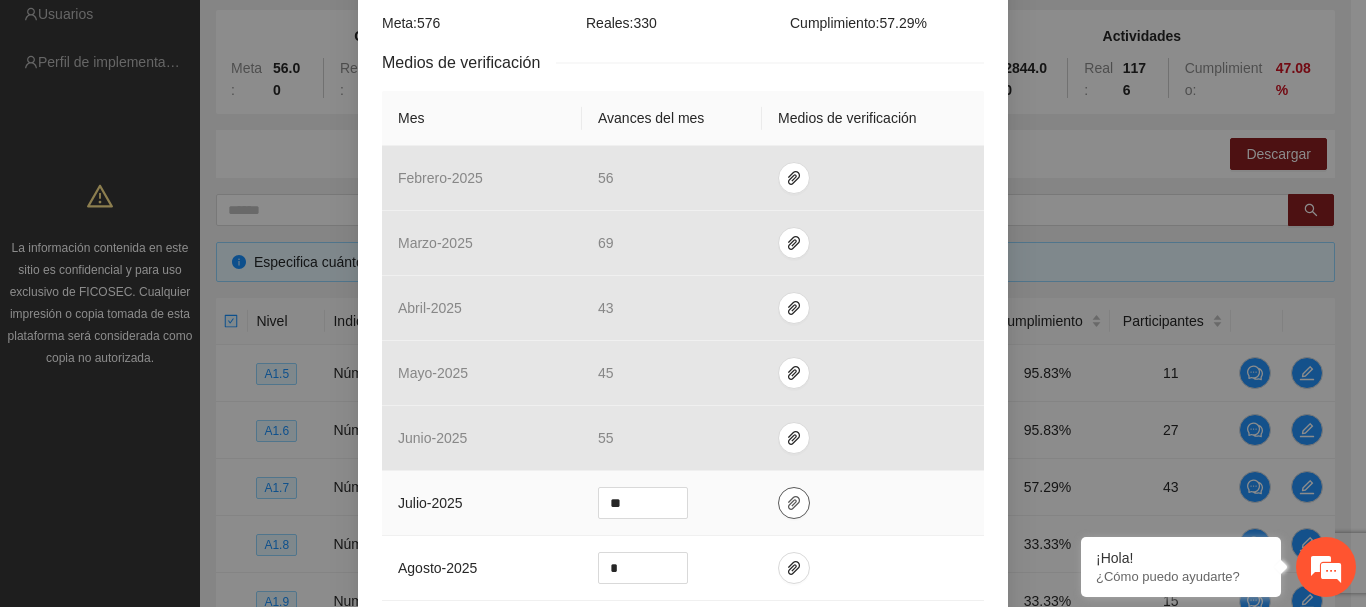 click 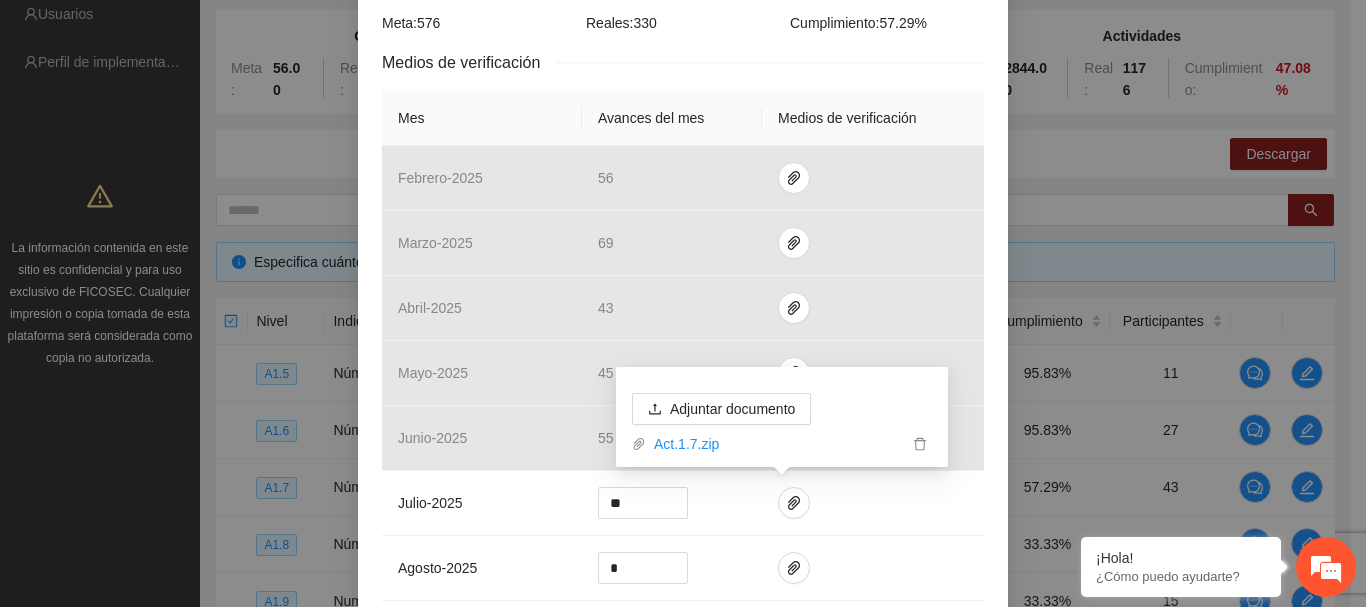 click on "Calle 10 Pte. 12 Col. Del Empleado" at bounding box center (683, 382) 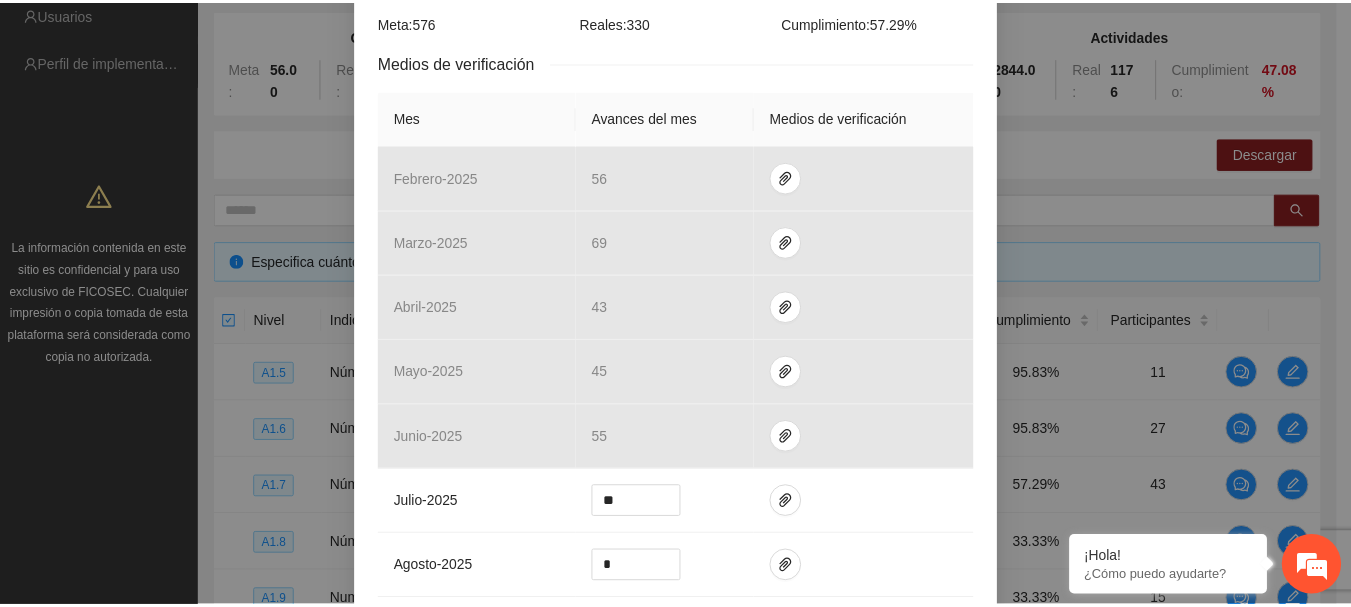 scroll, scrollTop: 0, scrollLeft: 0, axis: both 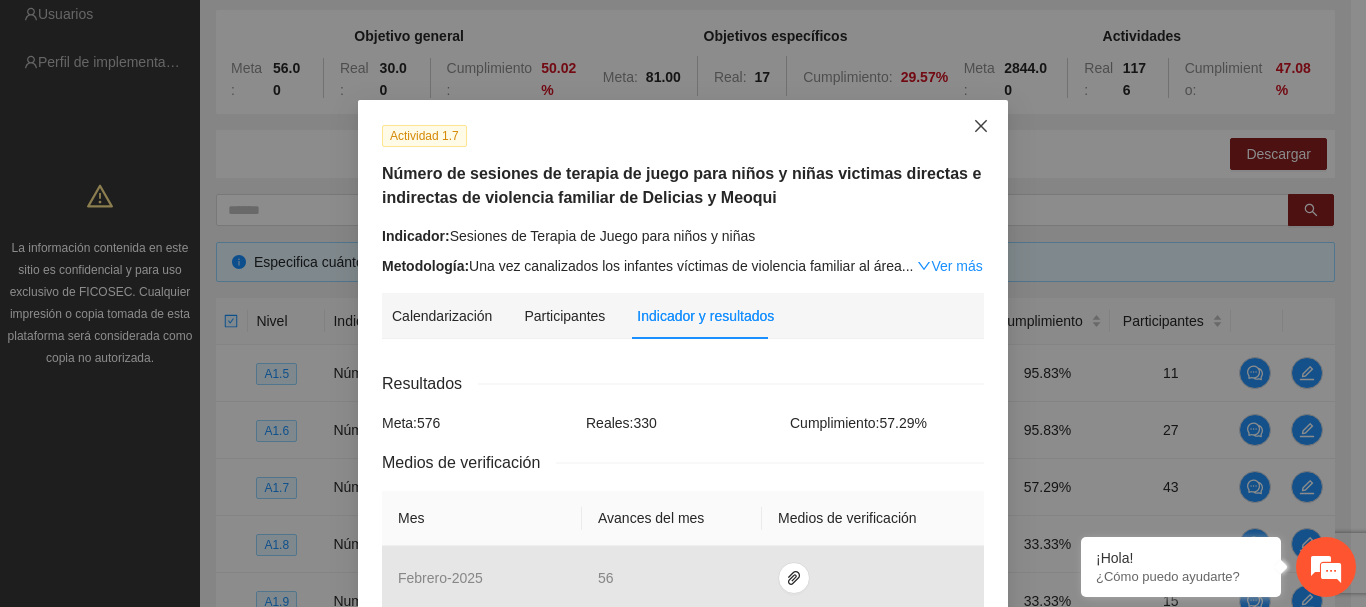 click 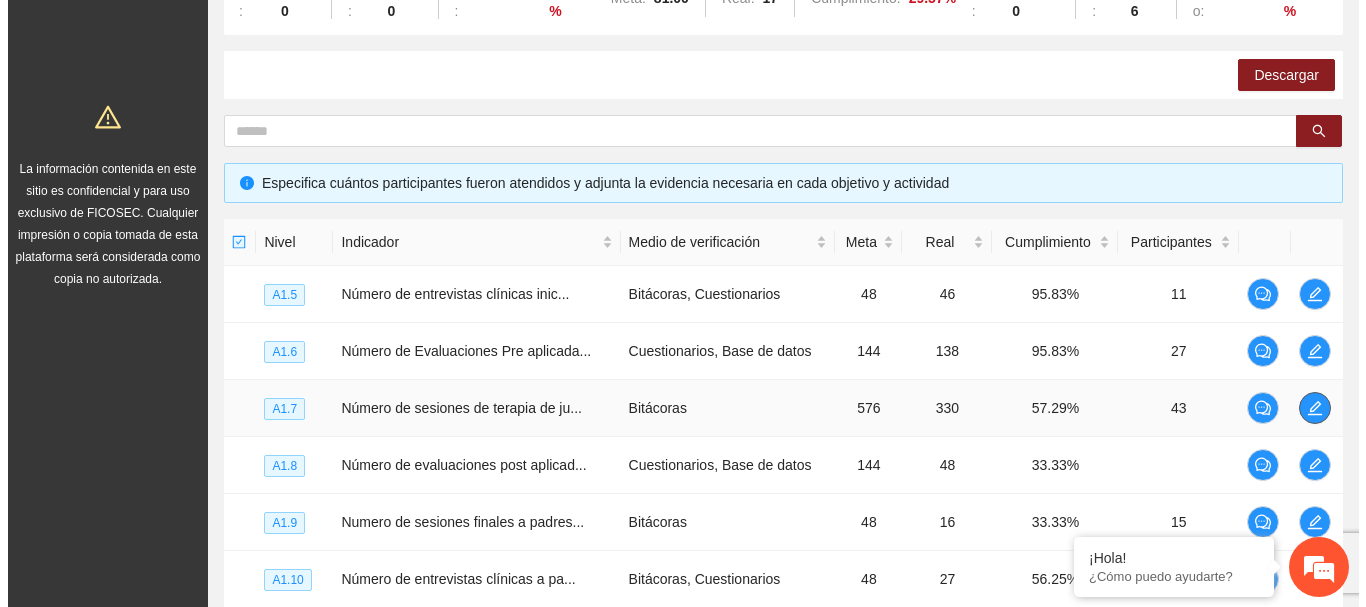 scroll, scrollTop: 402, scrollLeft: 0, axis: vertical 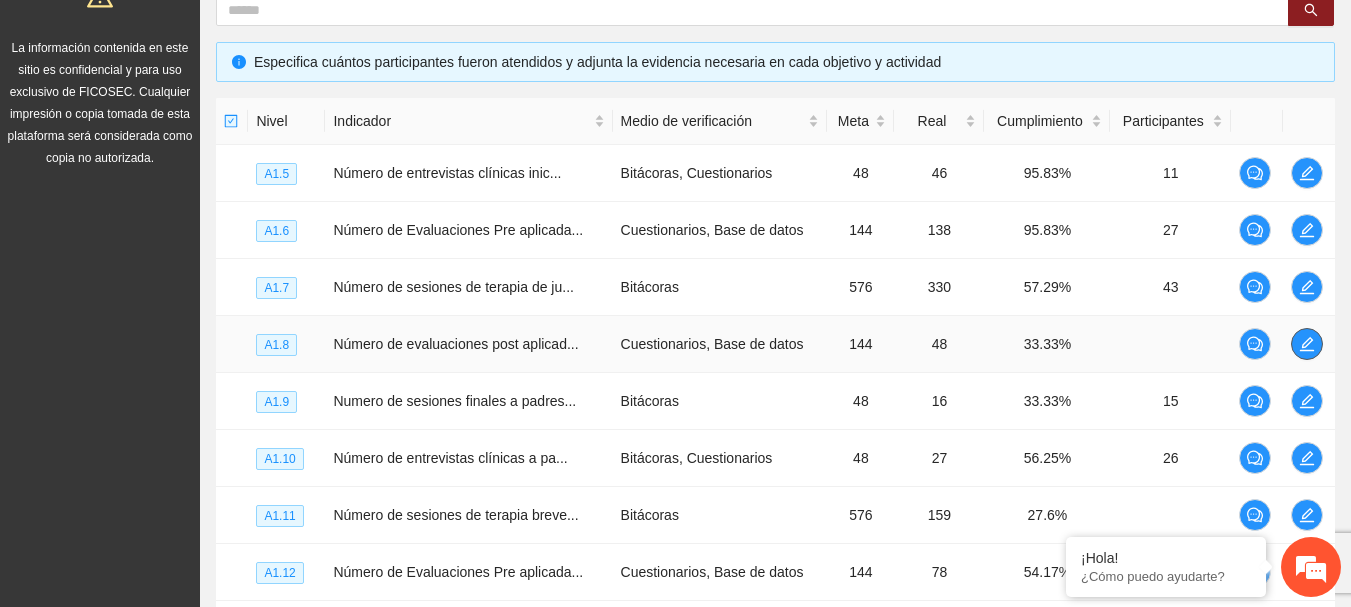 click 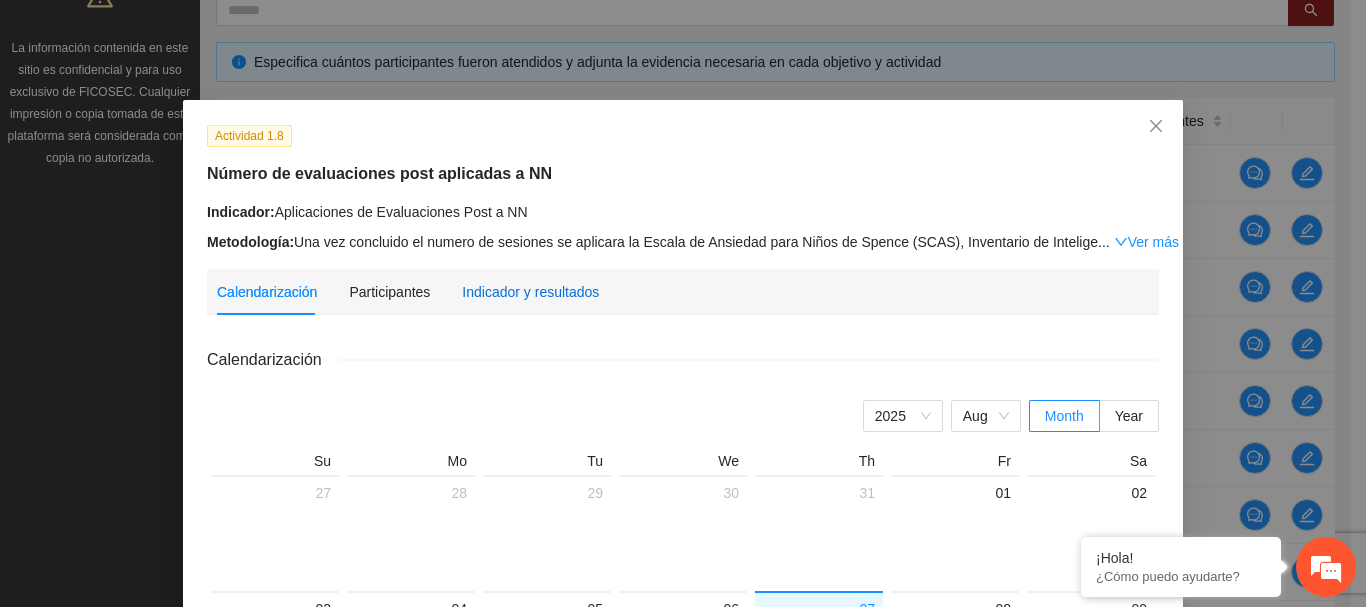 click on "Indicador y resultados" at bounding box center [530, 292] 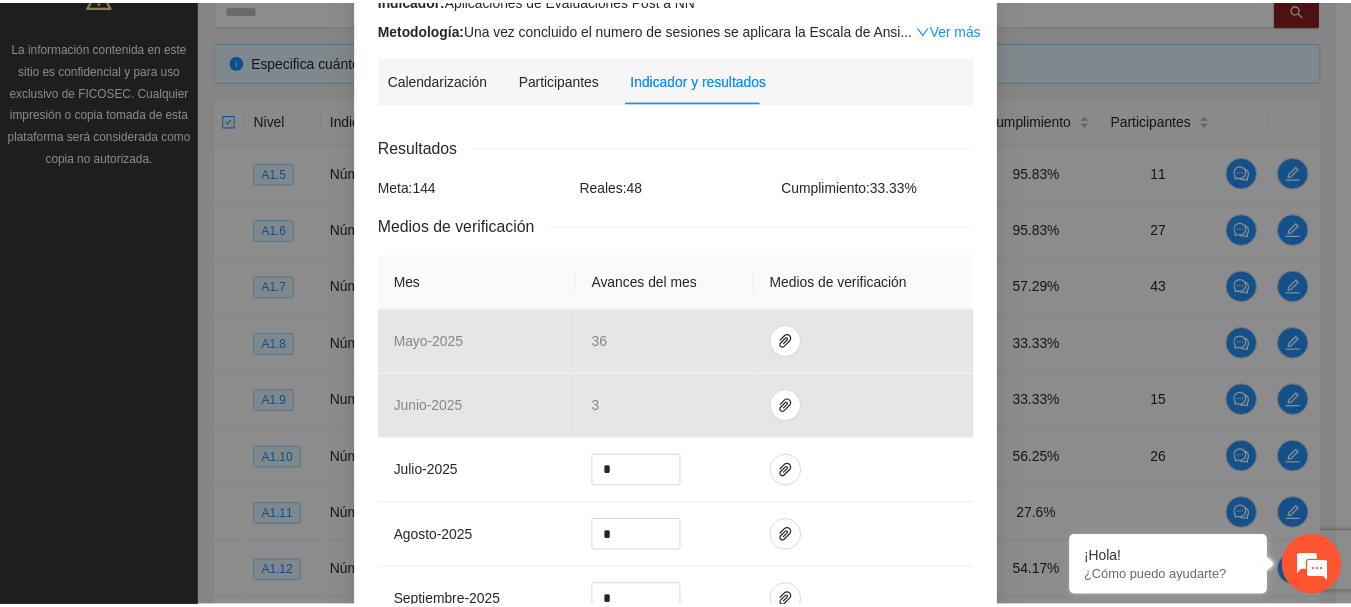 scroll, scrollTop: 100, scrollLeft: 0, axis: vertical 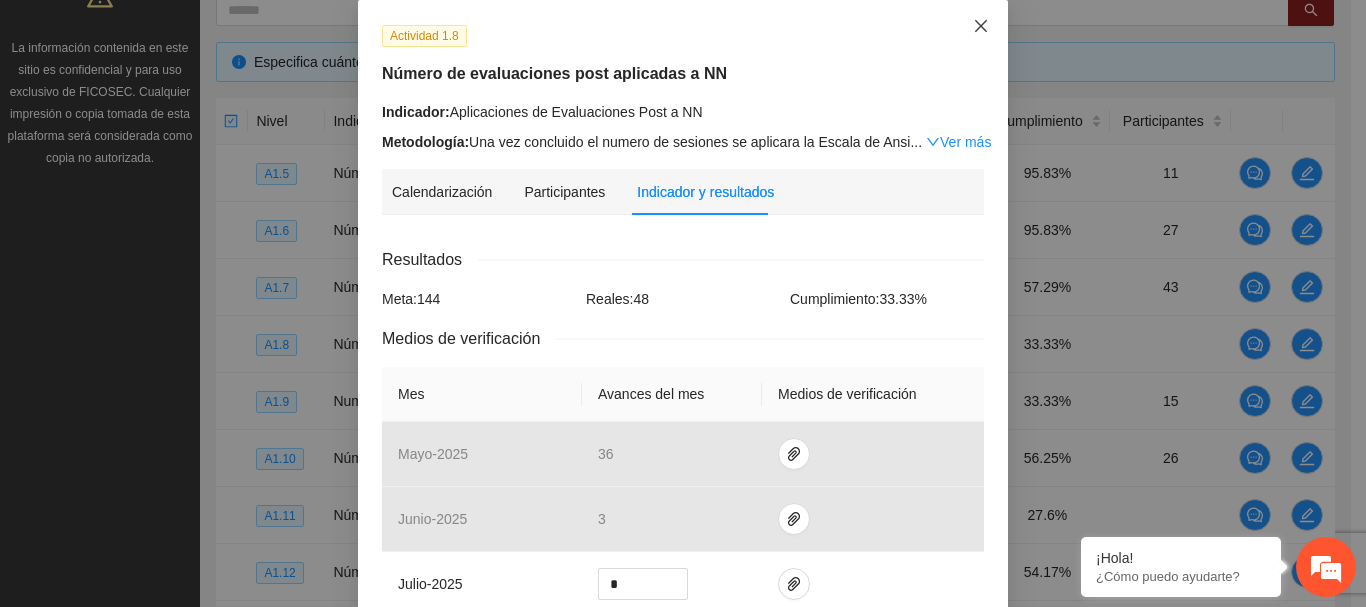 click 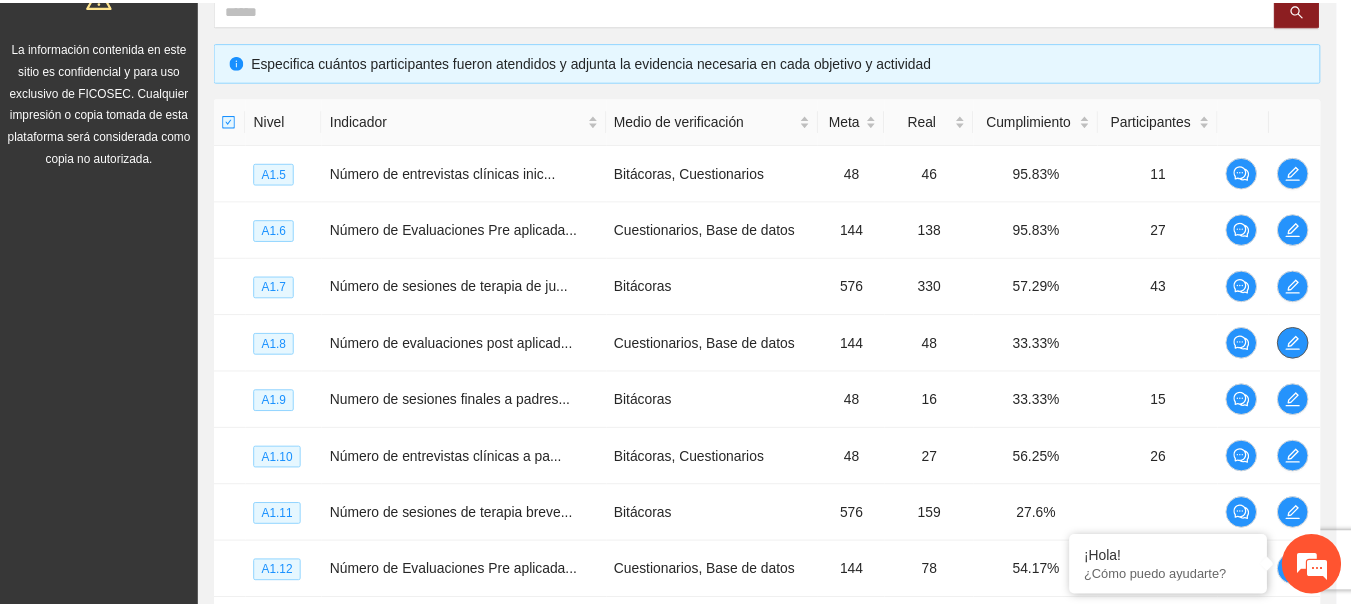 scroll, scrollTop: 0, scrollLeft: 0, axis: both 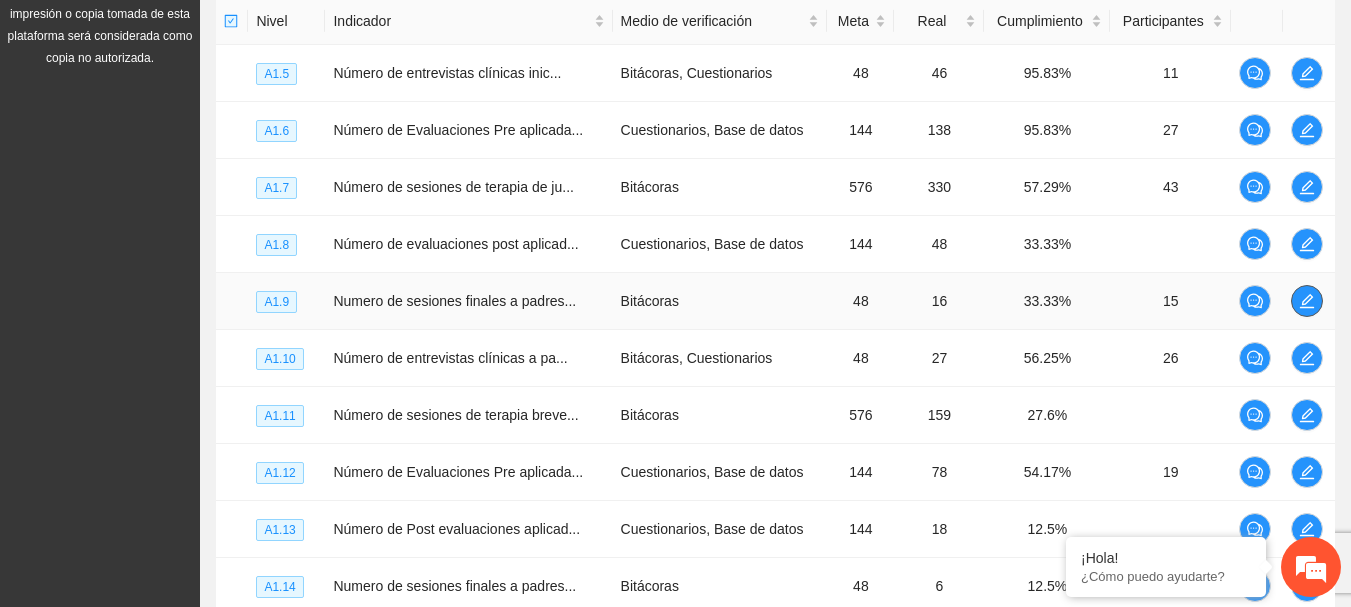 click 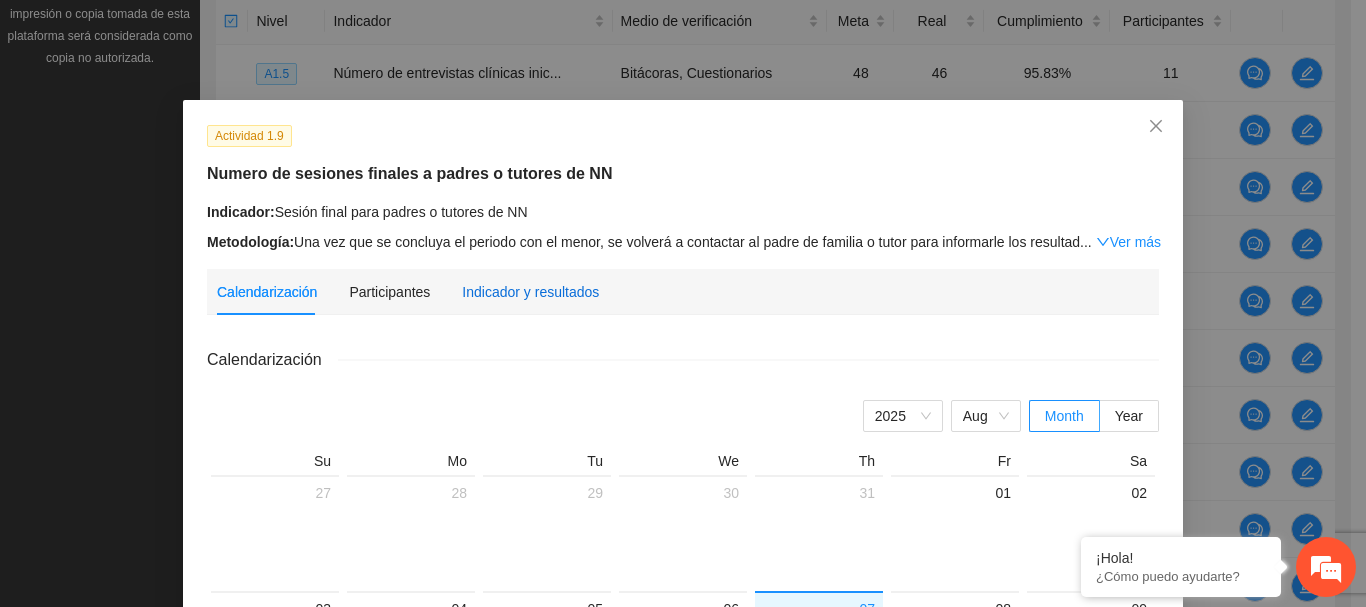 click on "Indicador y resultados" at bounding box center [530, 292] 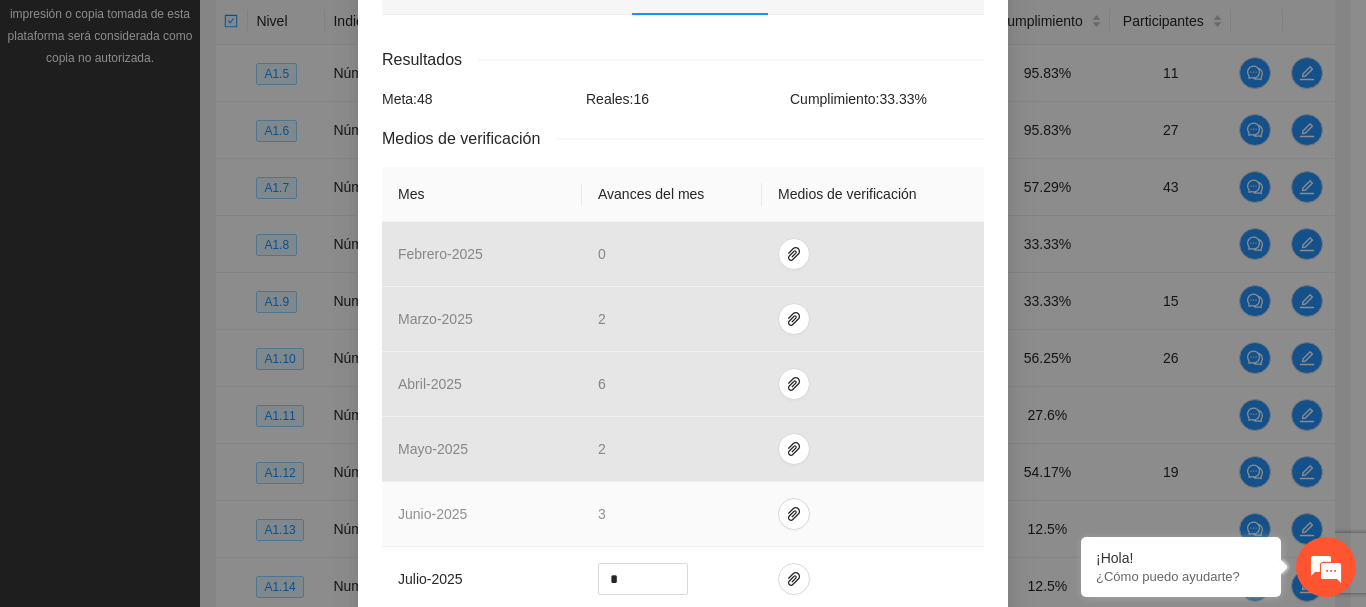 scroll, scrollTop: 0, scrollLeft: 0, axis: both 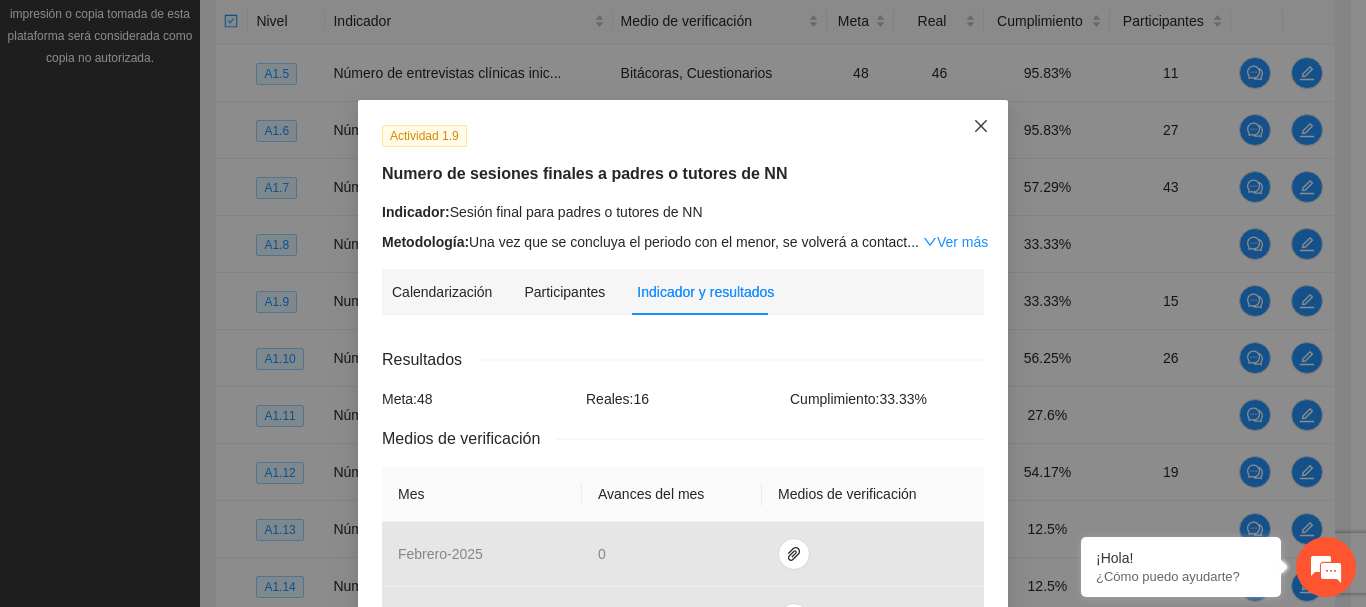click 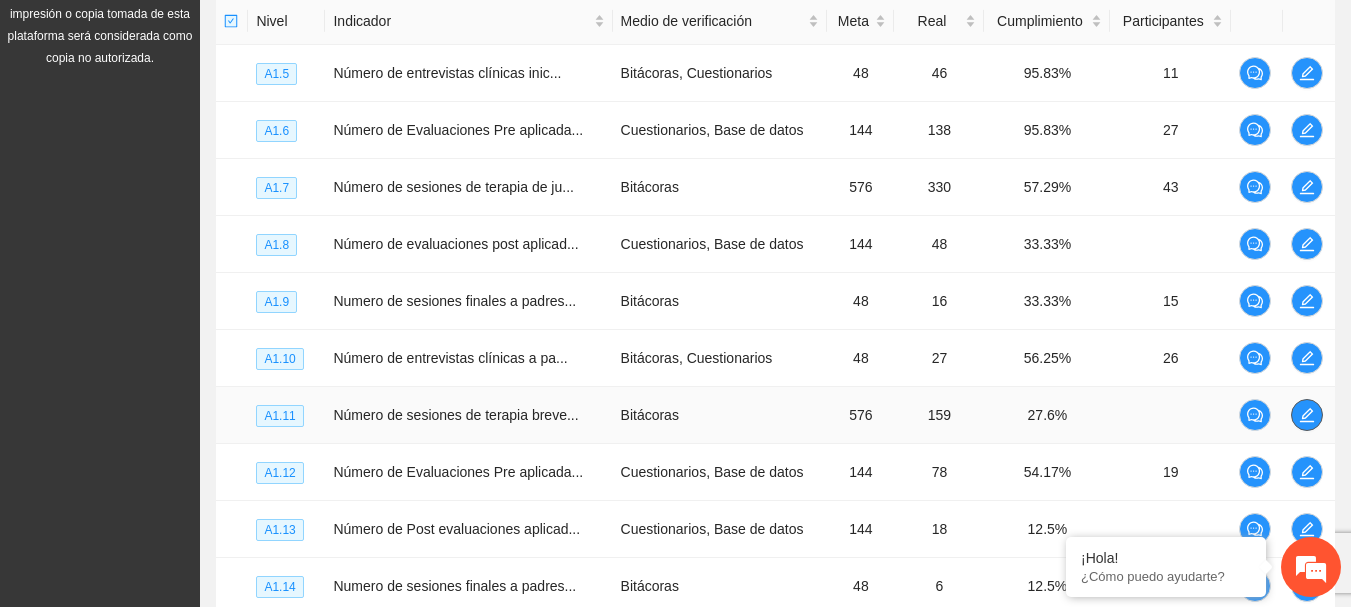 click 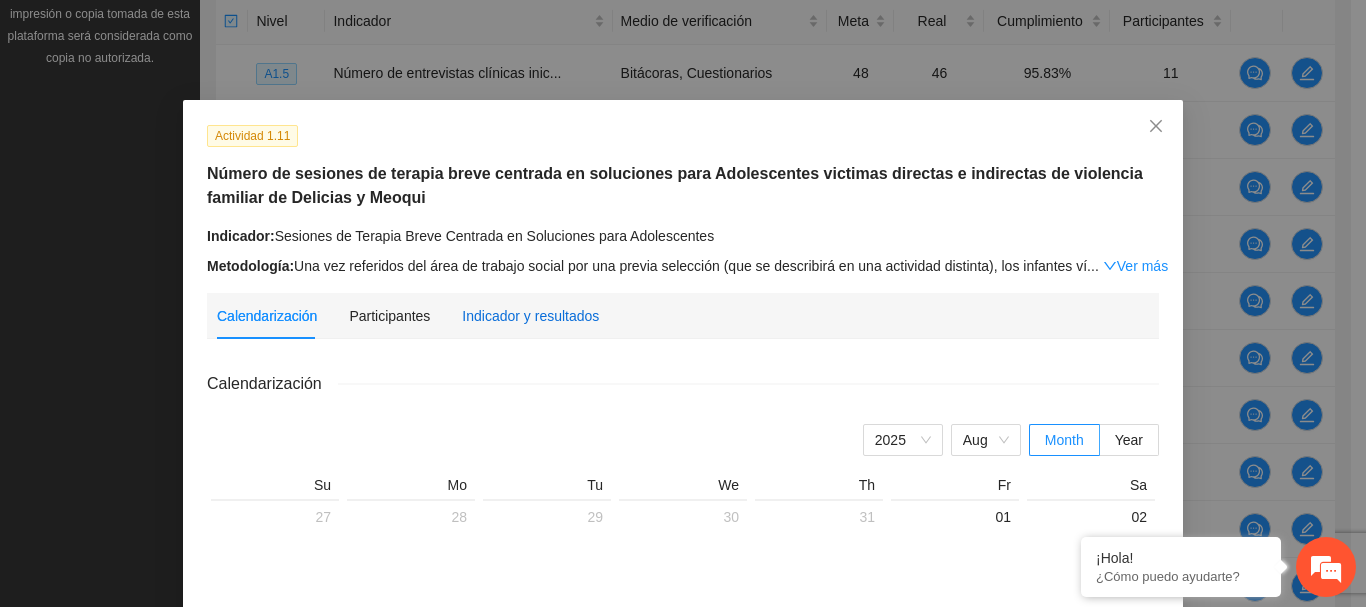 click on "Indicador y resultados" at bounding box center (530, 316) 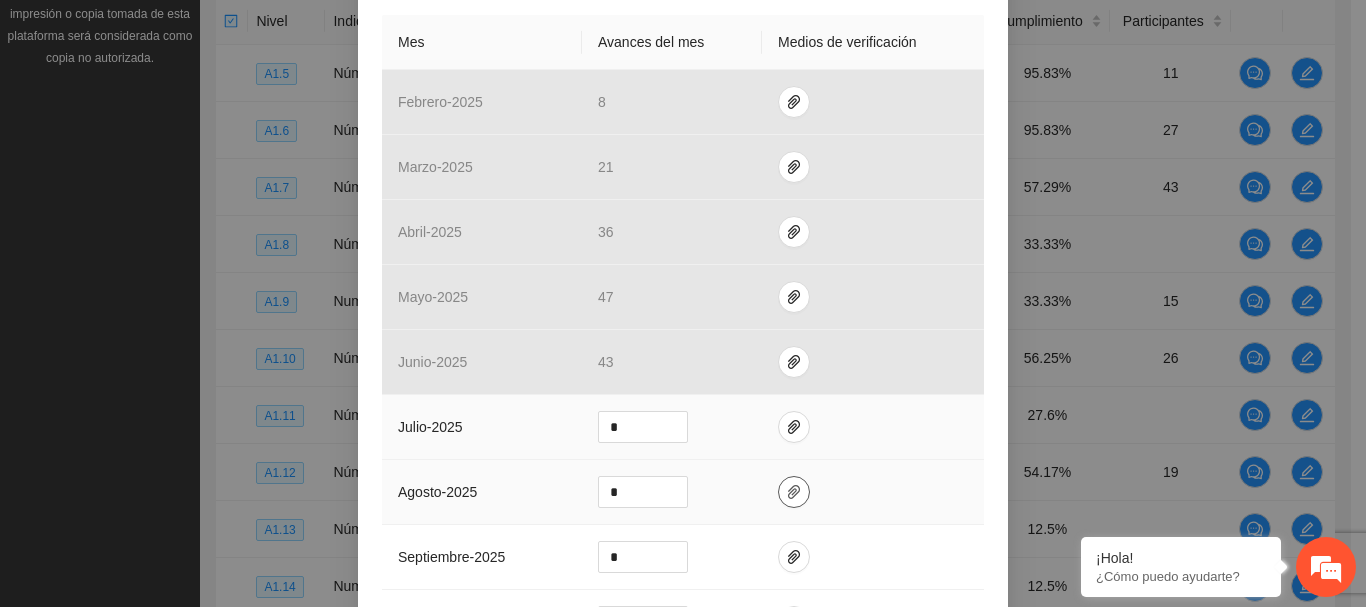scroll, scrollTop: 600, scrollLeft: 0, axis: vertical 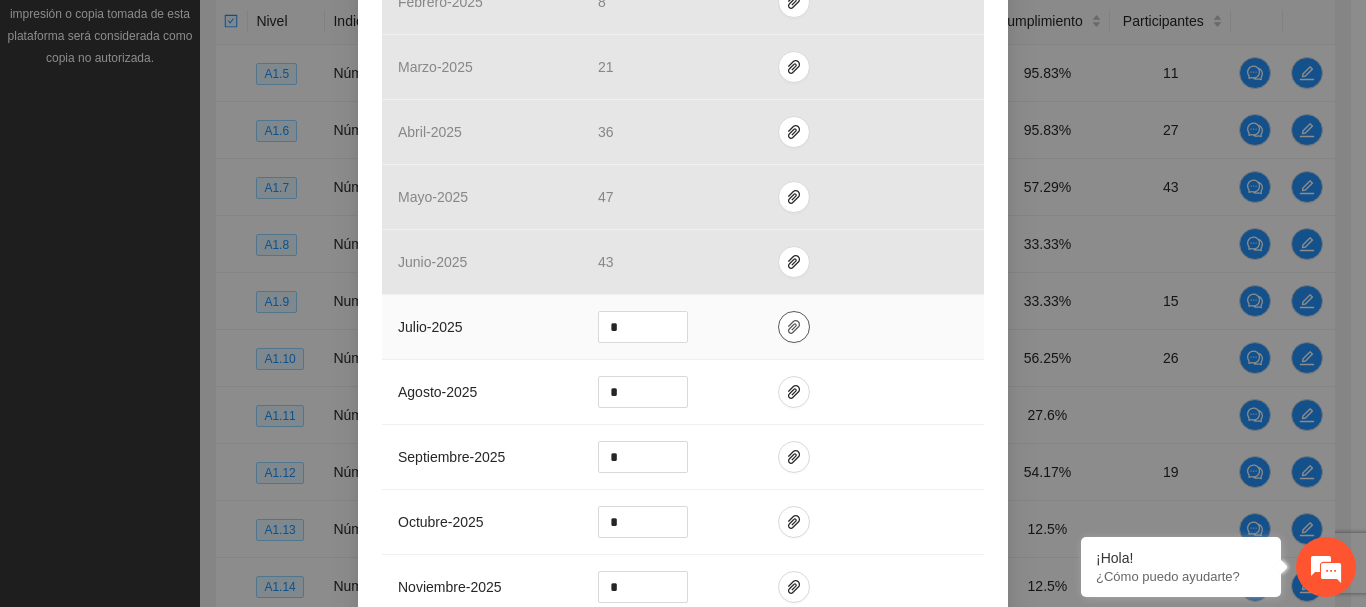 click 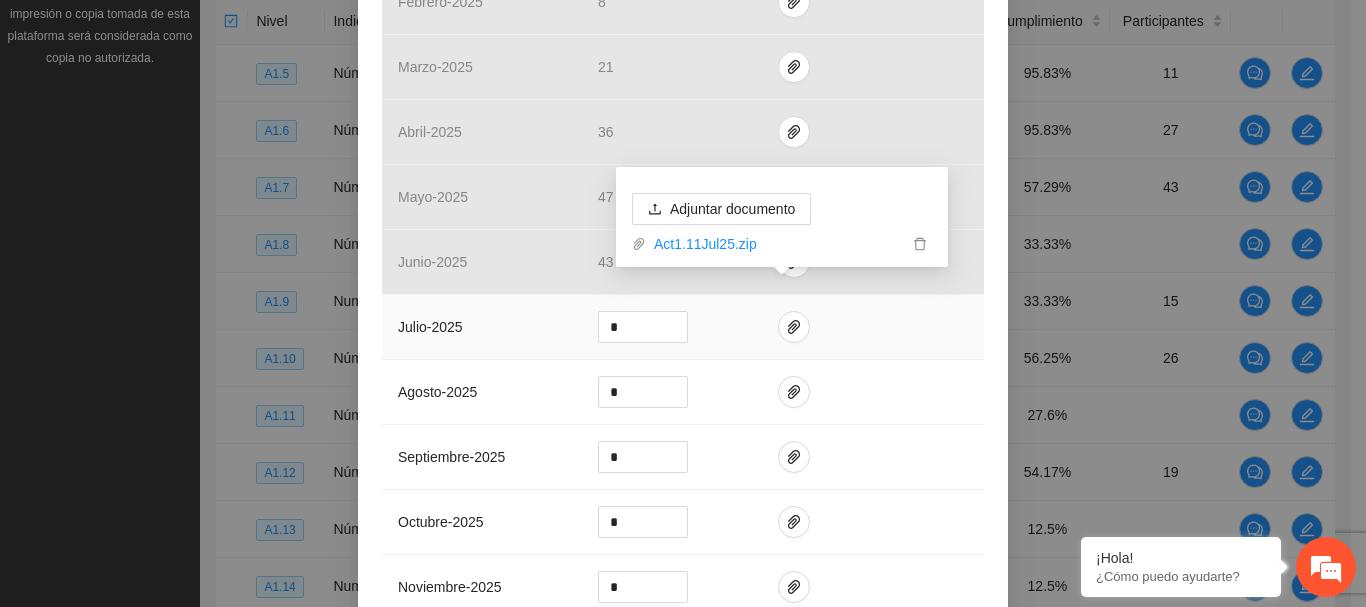 click at bounding box center [873, 327] 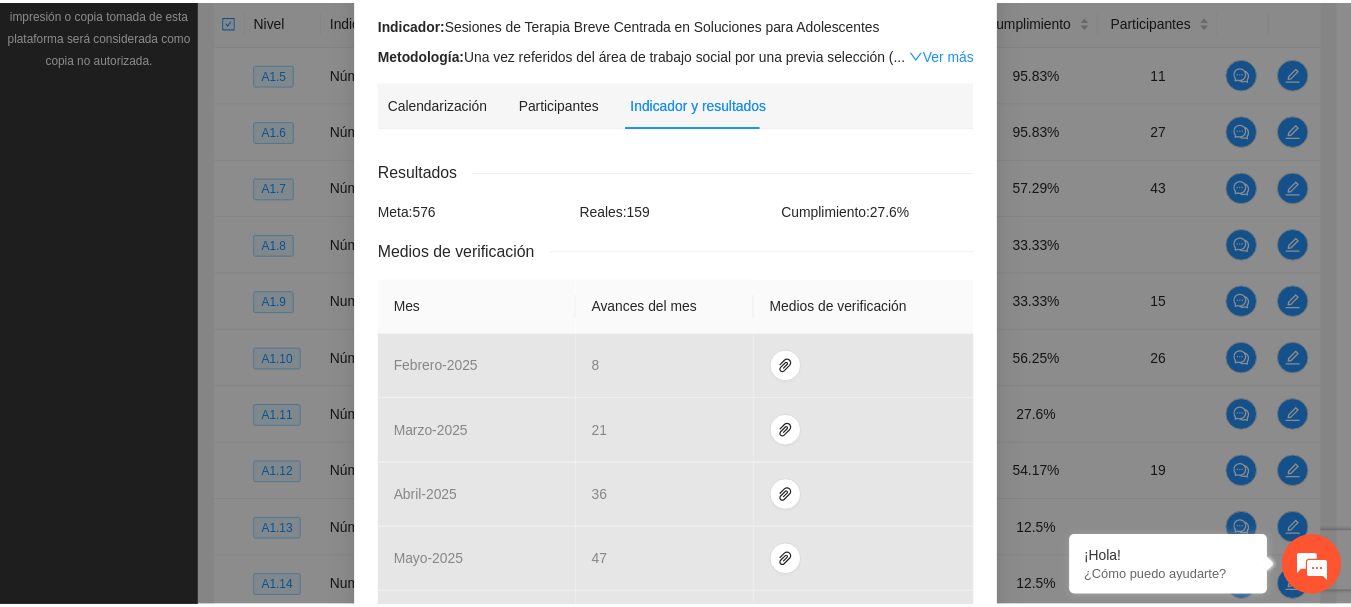 scroll, scrollTop: 100, scrollLeft: 0, axis: vertical 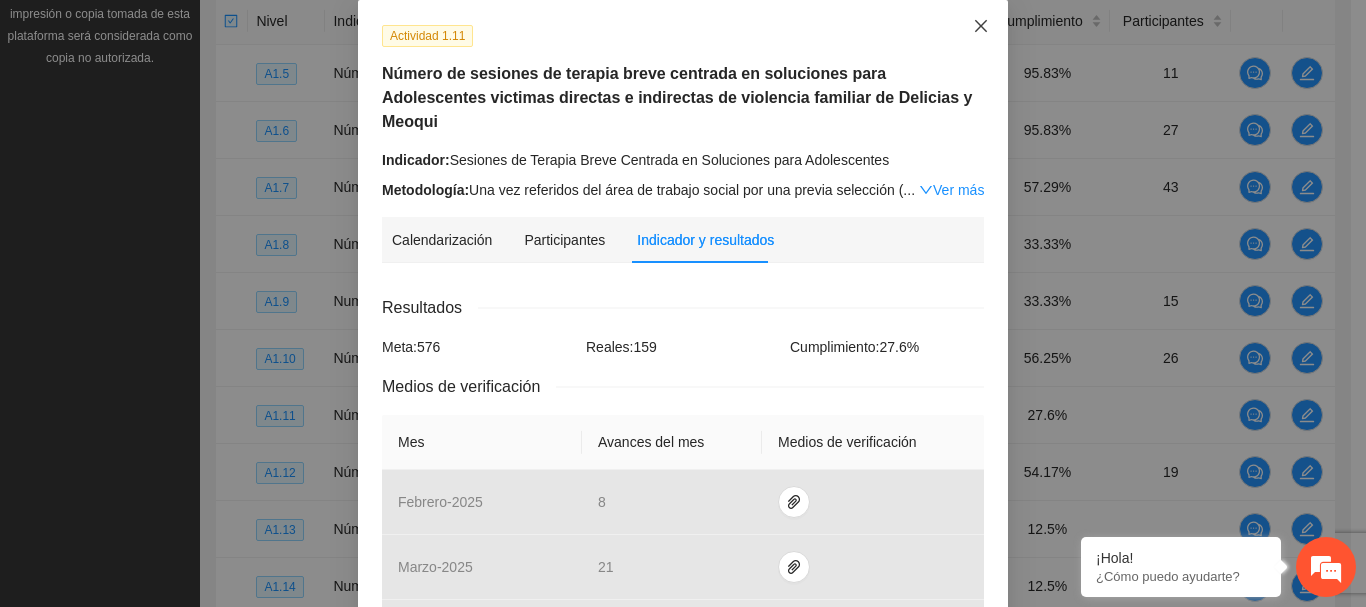 click 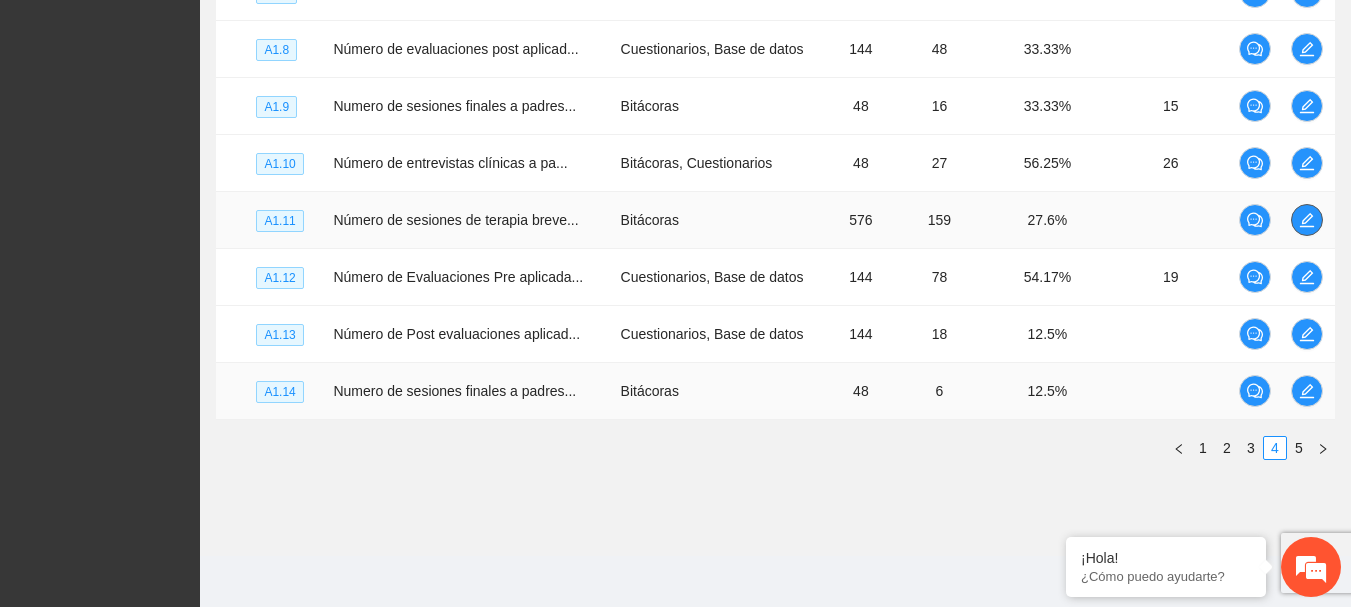 scroll, scrollTop: 702, scrollLeft: 0, axis: vertical 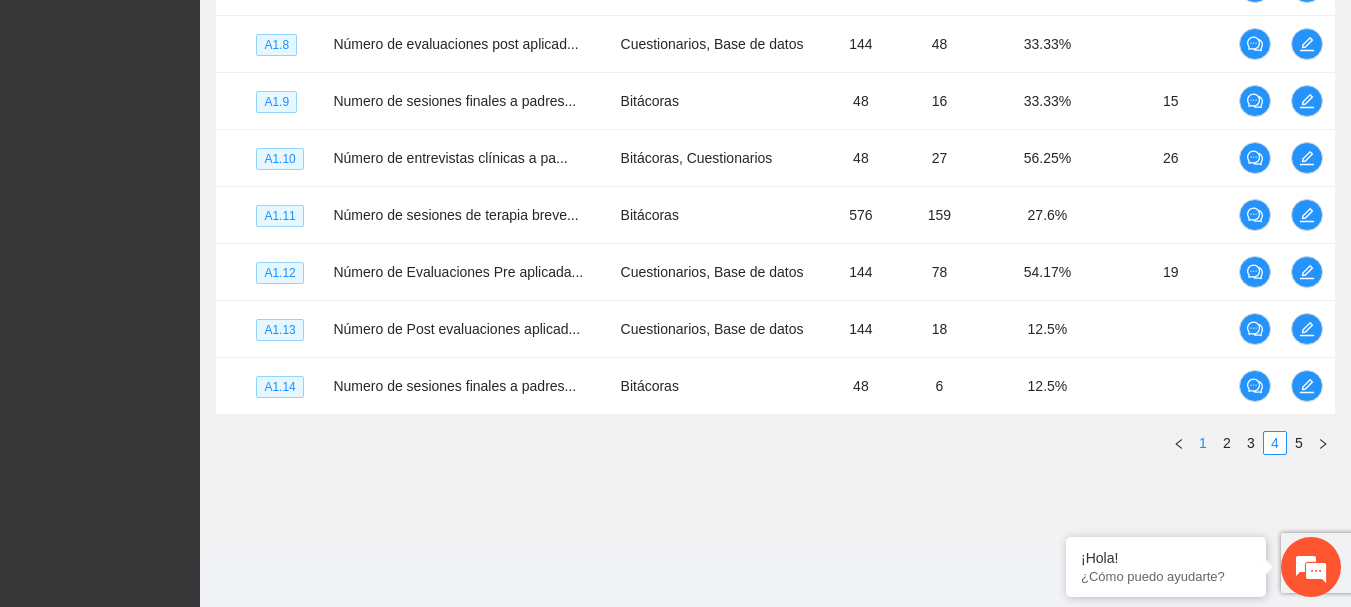 click on "1" at bounding box center [1203, 443] 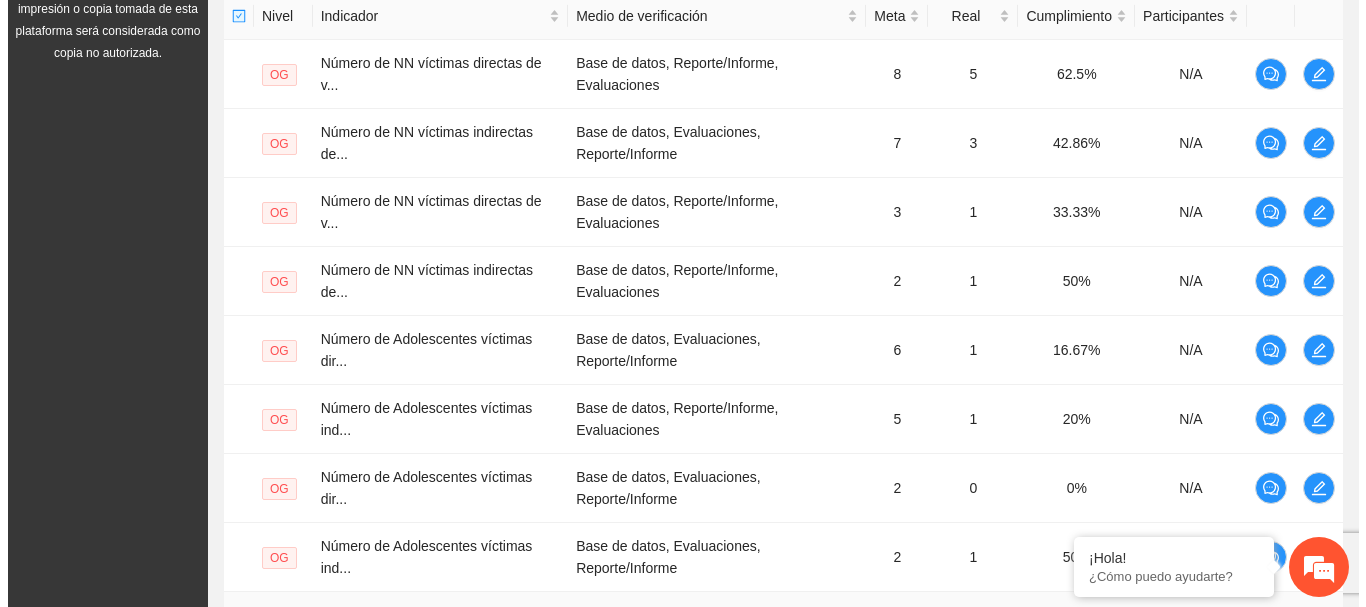 scroll, scrollTop: 502, scrollLeft: 0, axis: vertical 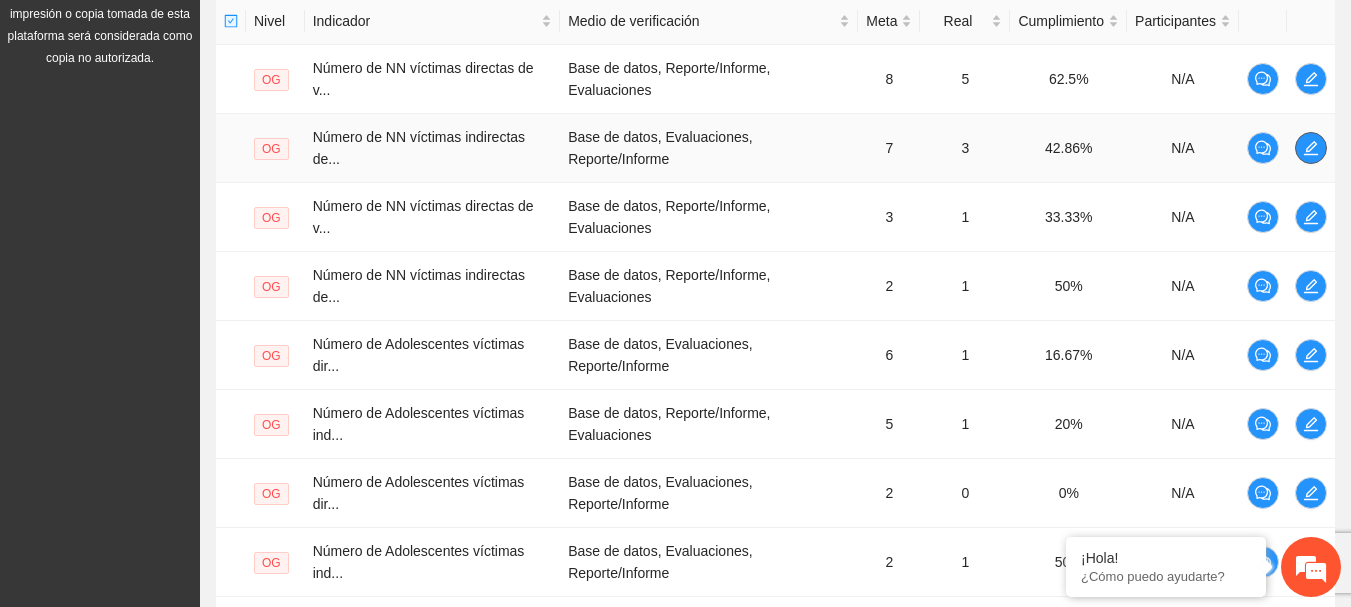 click 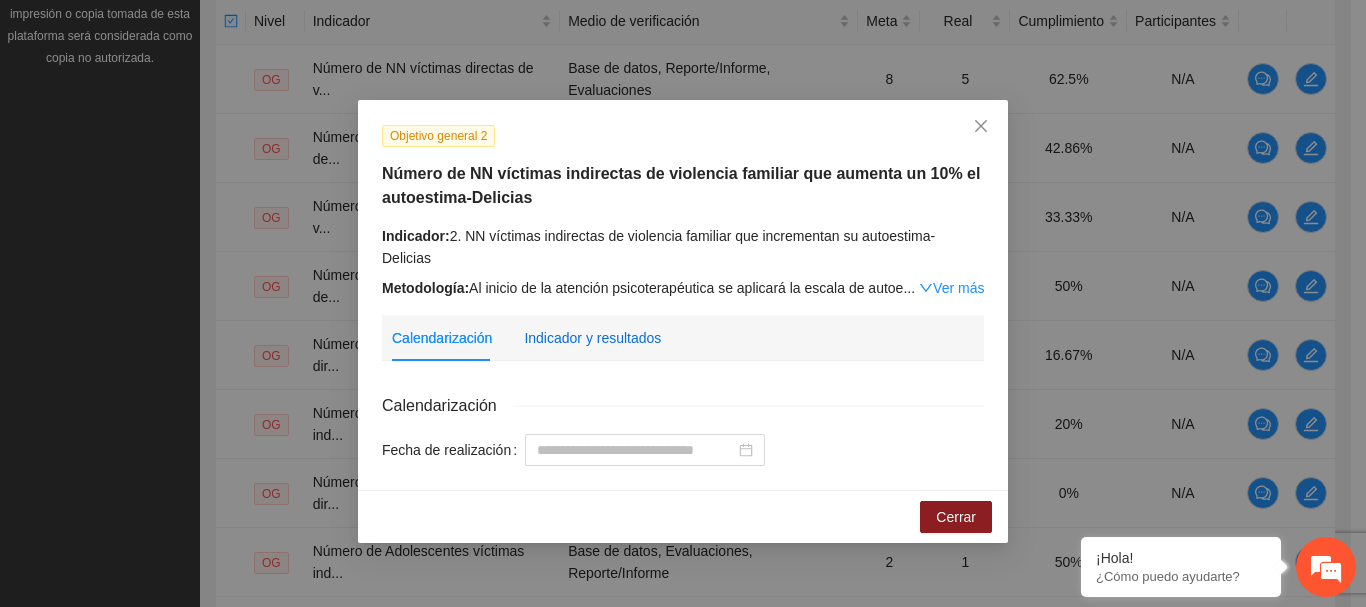 click on "Indicador y resultados" at bounding box center [592, 338] 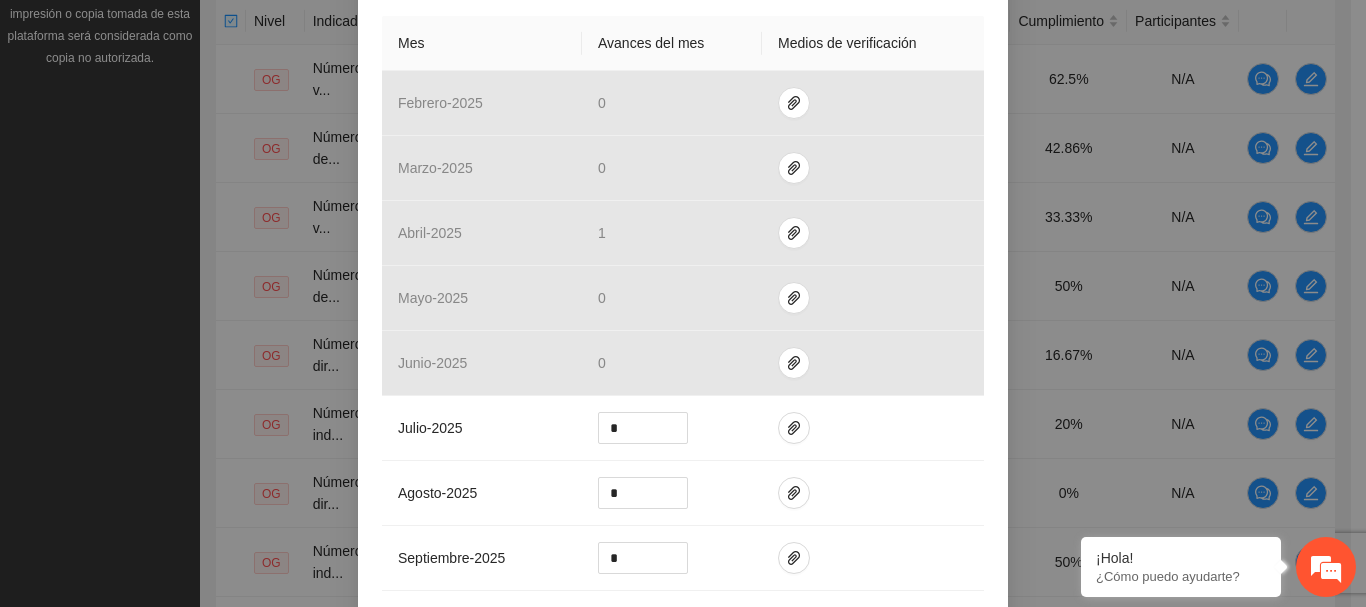 scroll, scrollTop: 500, scrollLeft: 0, axis: vertical 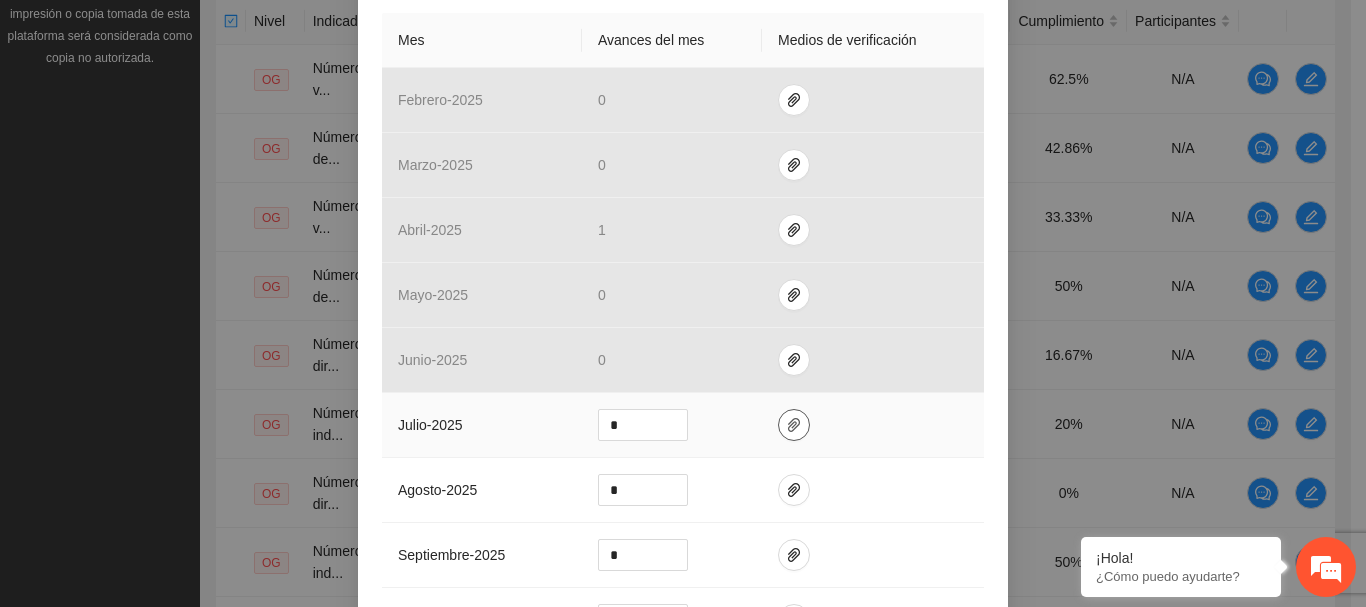 click 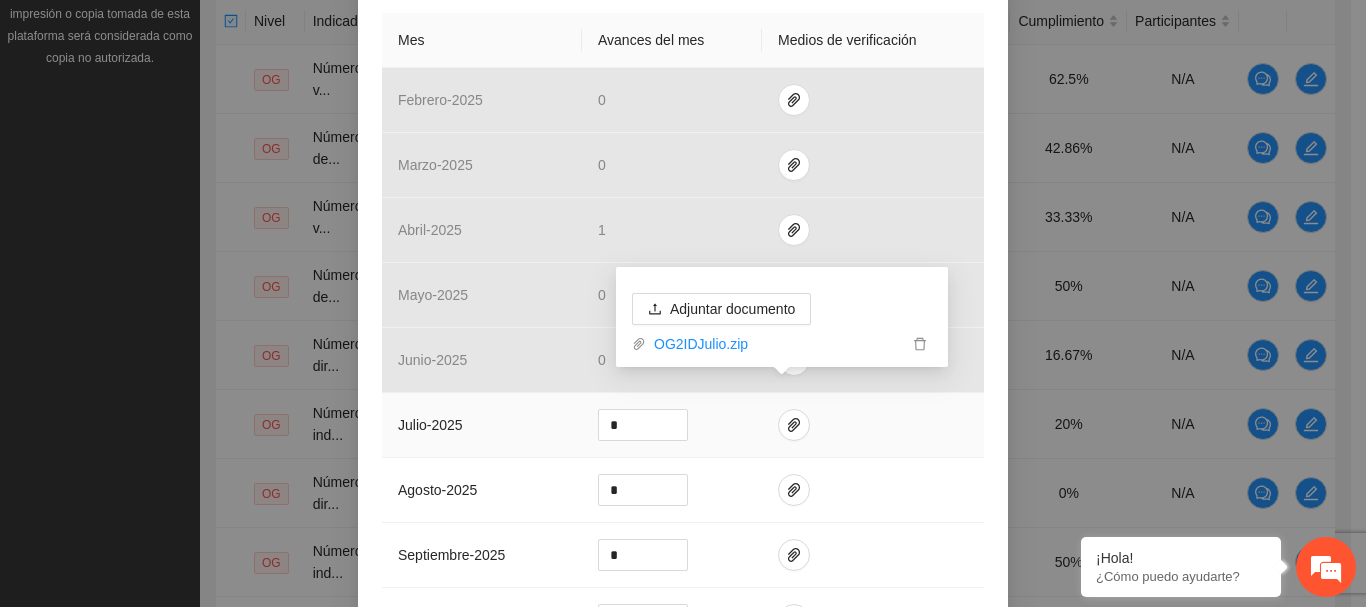 click at bounding box center [873, 425] 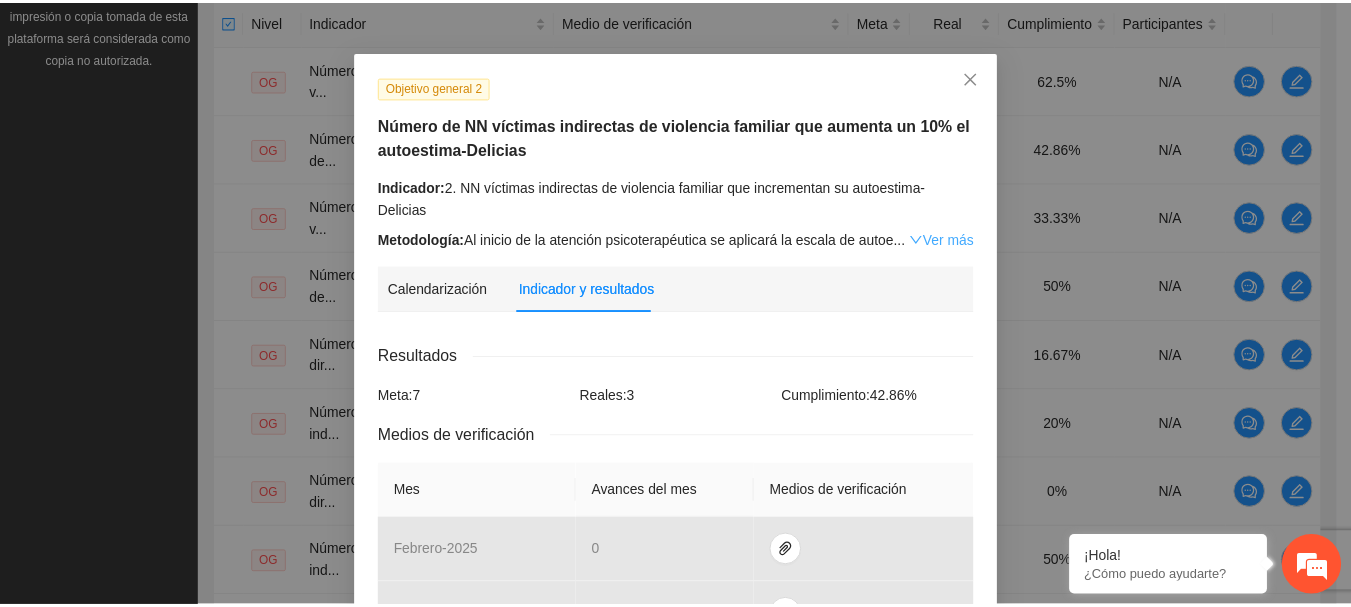 scroll, scrollTop: 0, scrollLeft: 0, axis: both 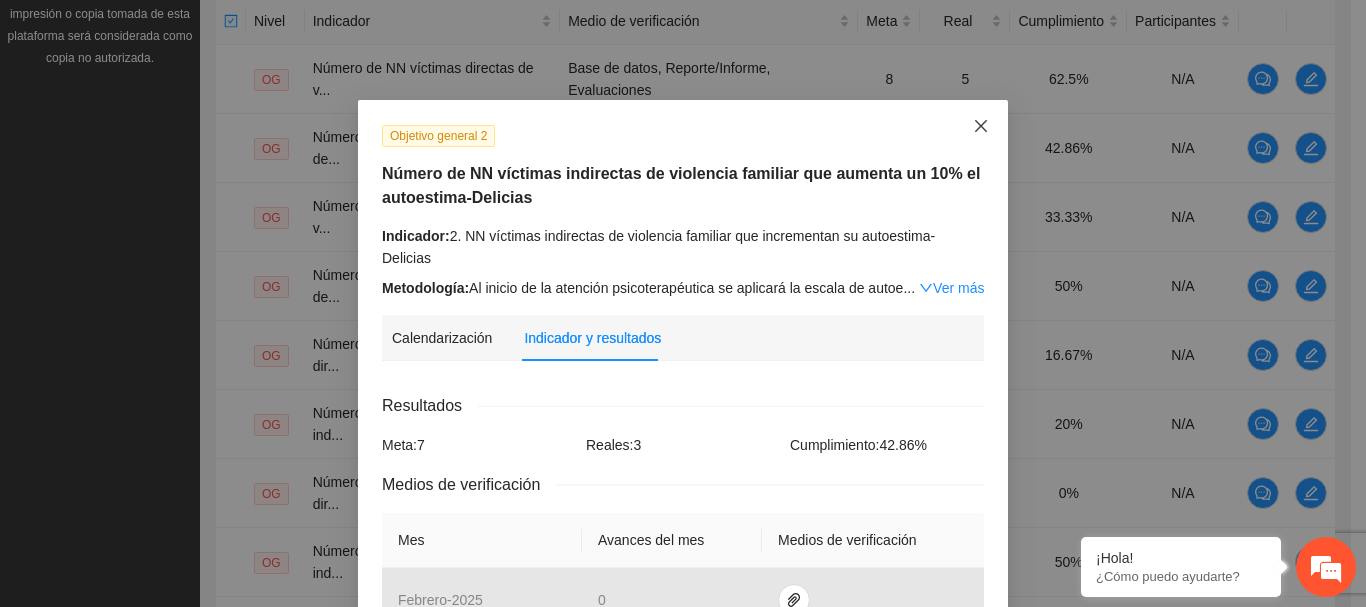 click 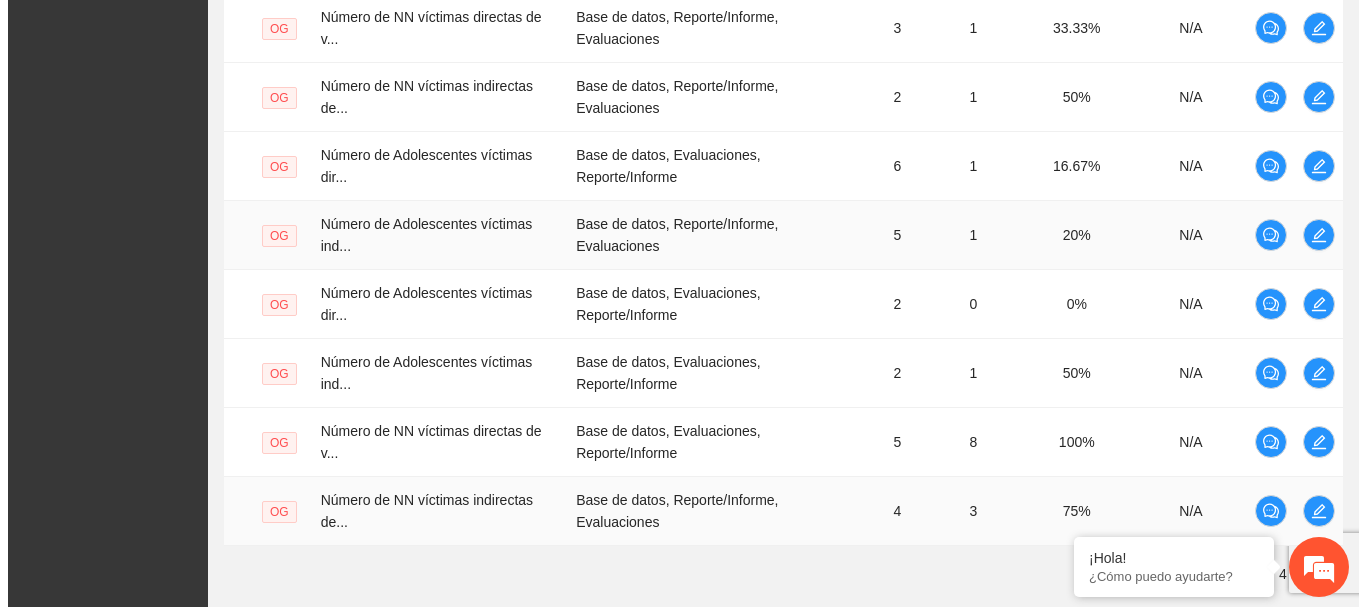 scroll, scrollTop: 802, scrollLeft: 0, axis: vertical 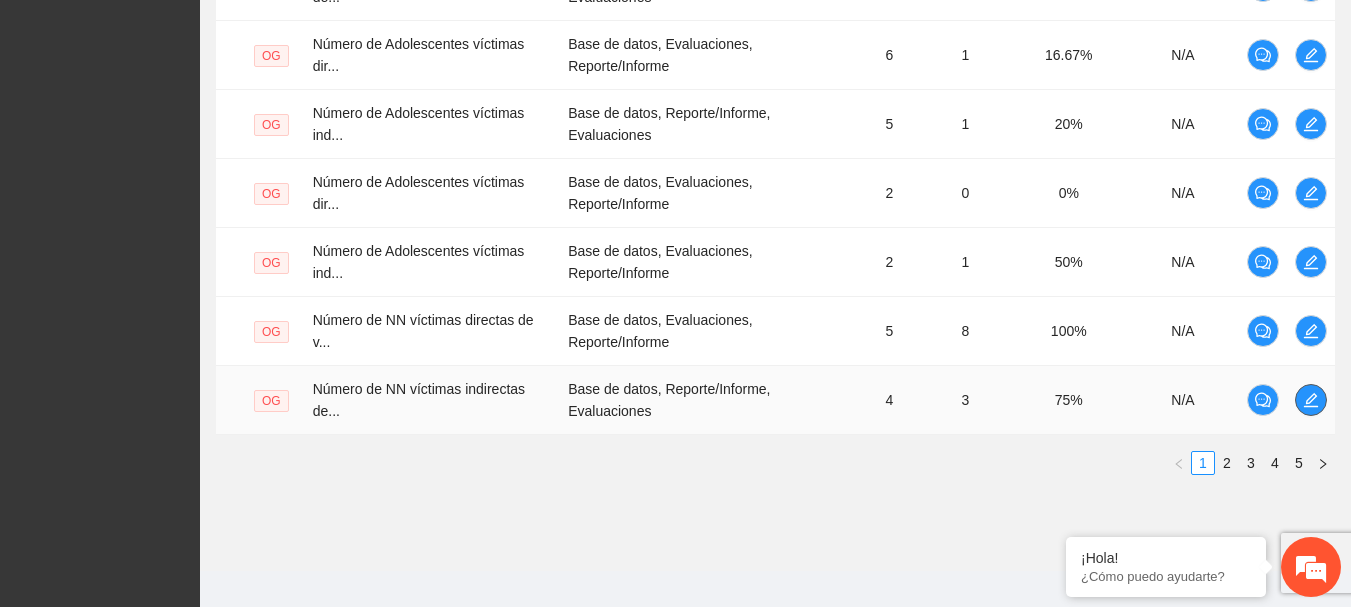 click 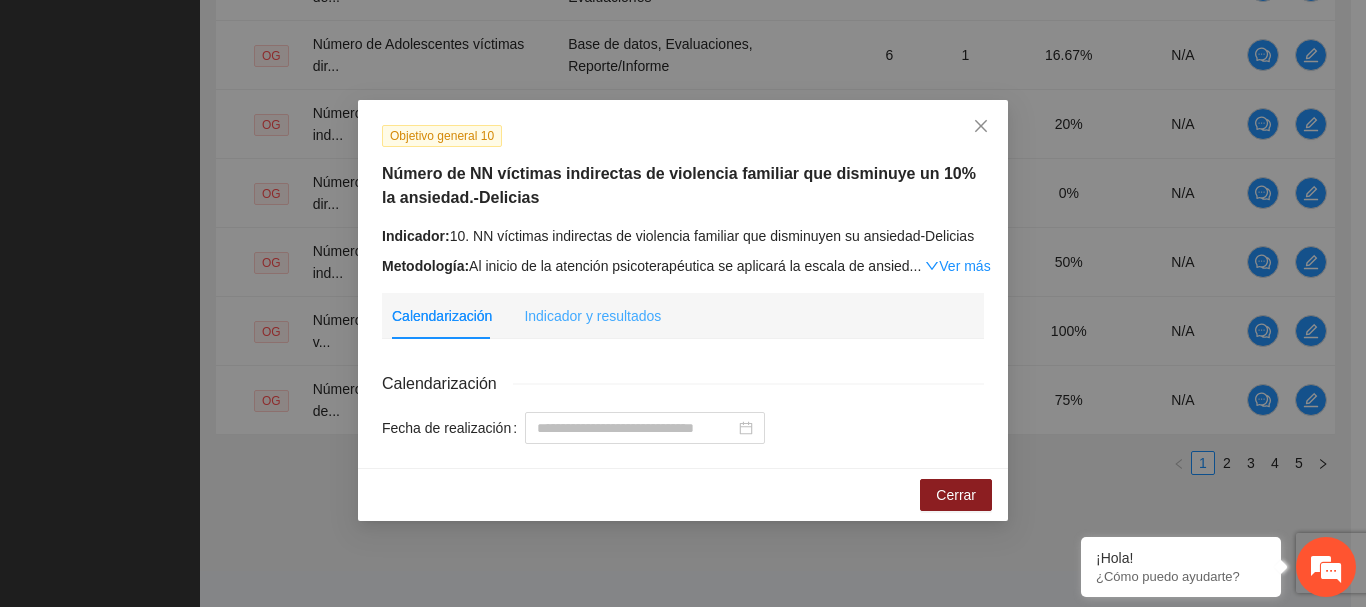 click on "Indicador y resultados" at bounding box center [592, 316] 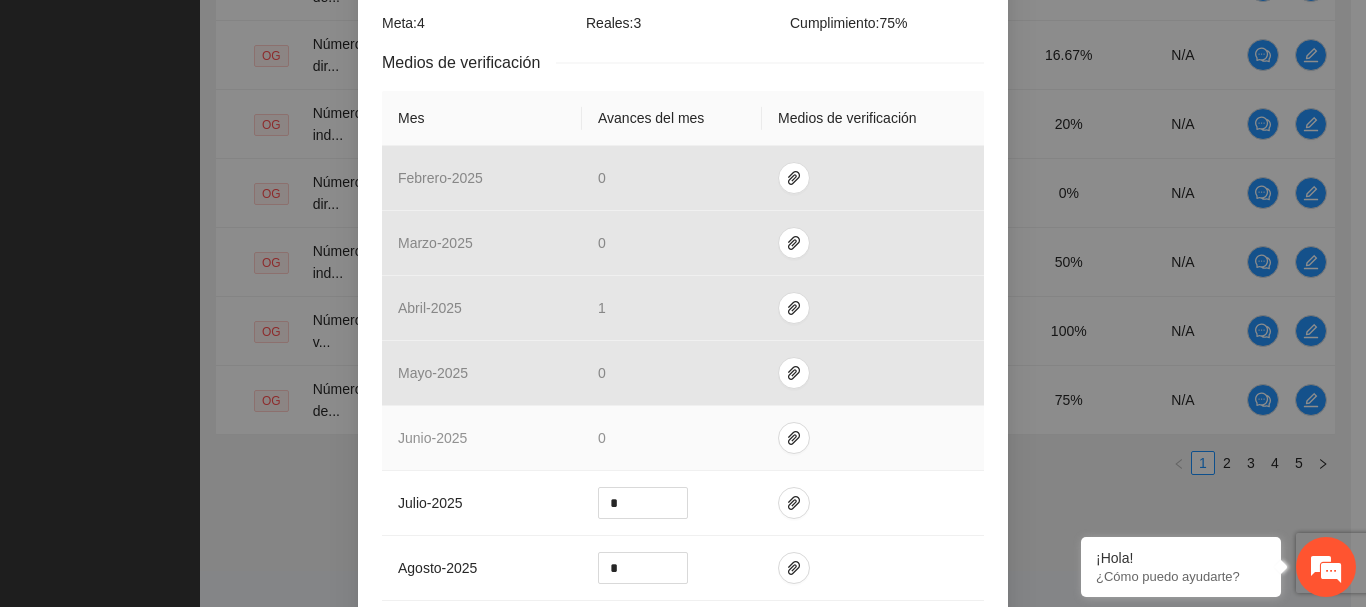 scroll, scrollTop: 100, scrollLeft: 0, axis: vertical 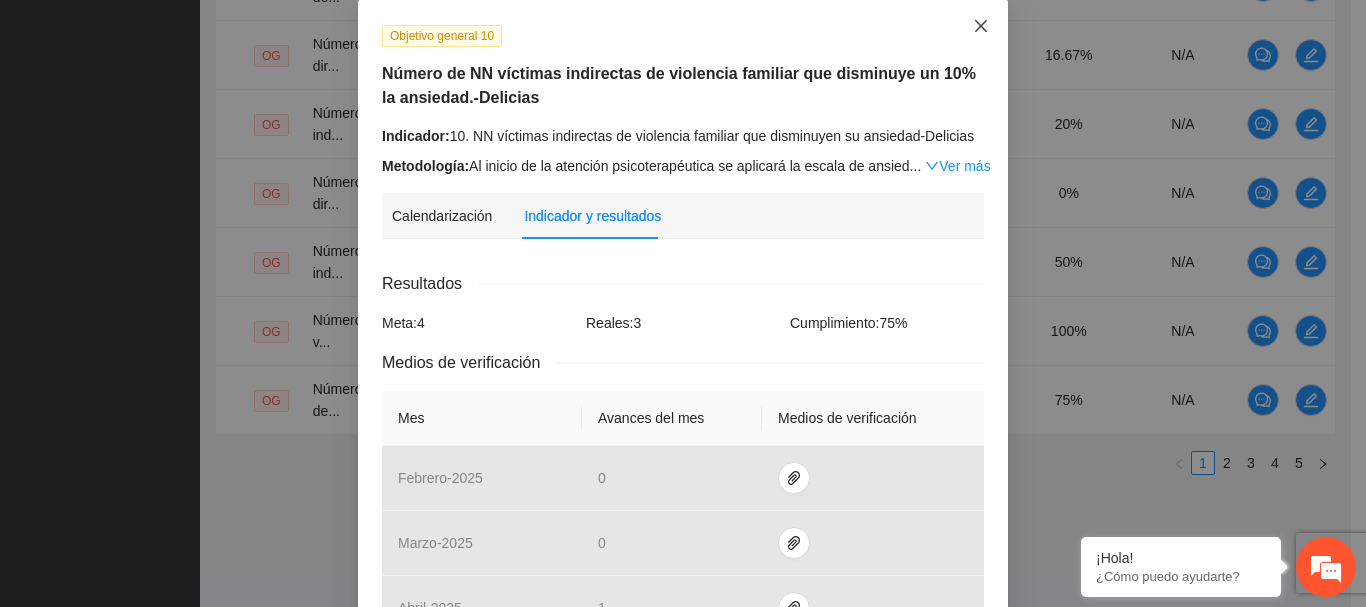 click 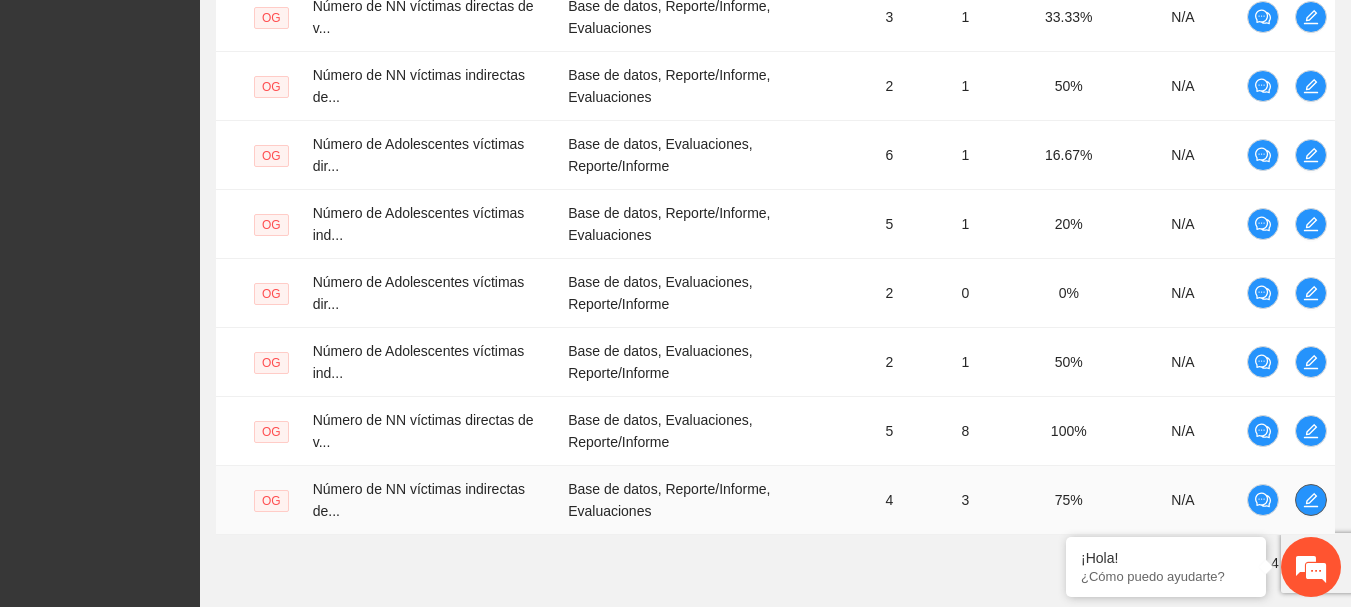 scroll, scrollTop: 822, scrollLeft: 0, axis: vertical 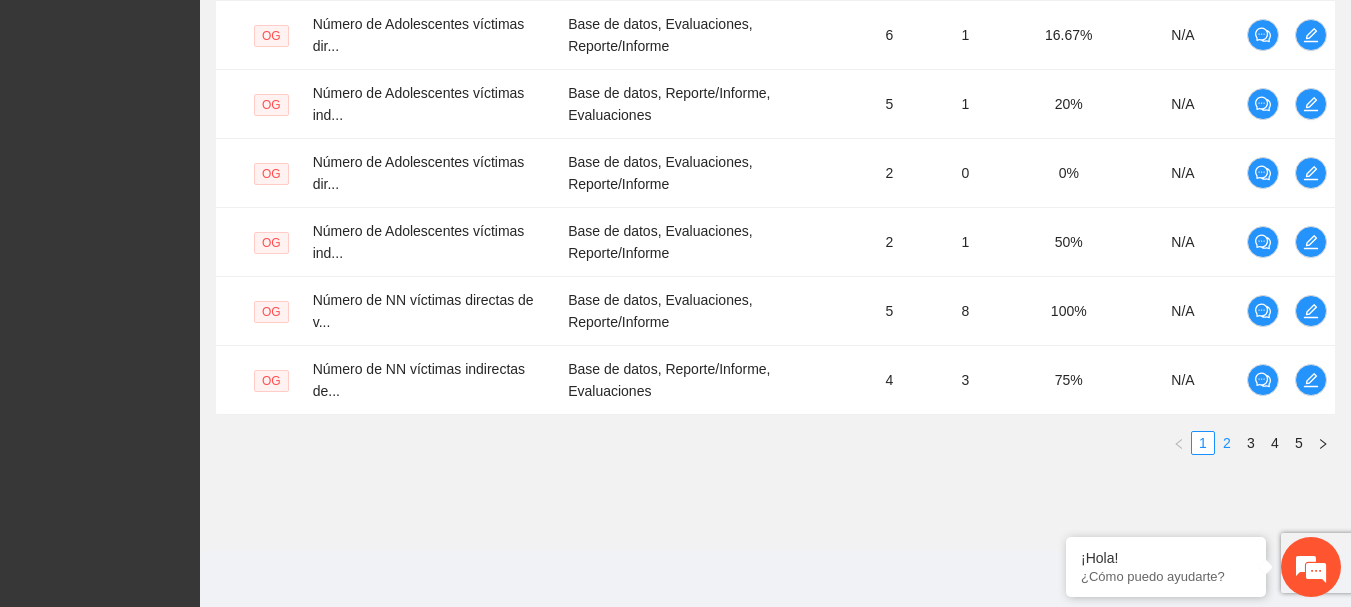 click on "2" at bounding box center (1227, 443) 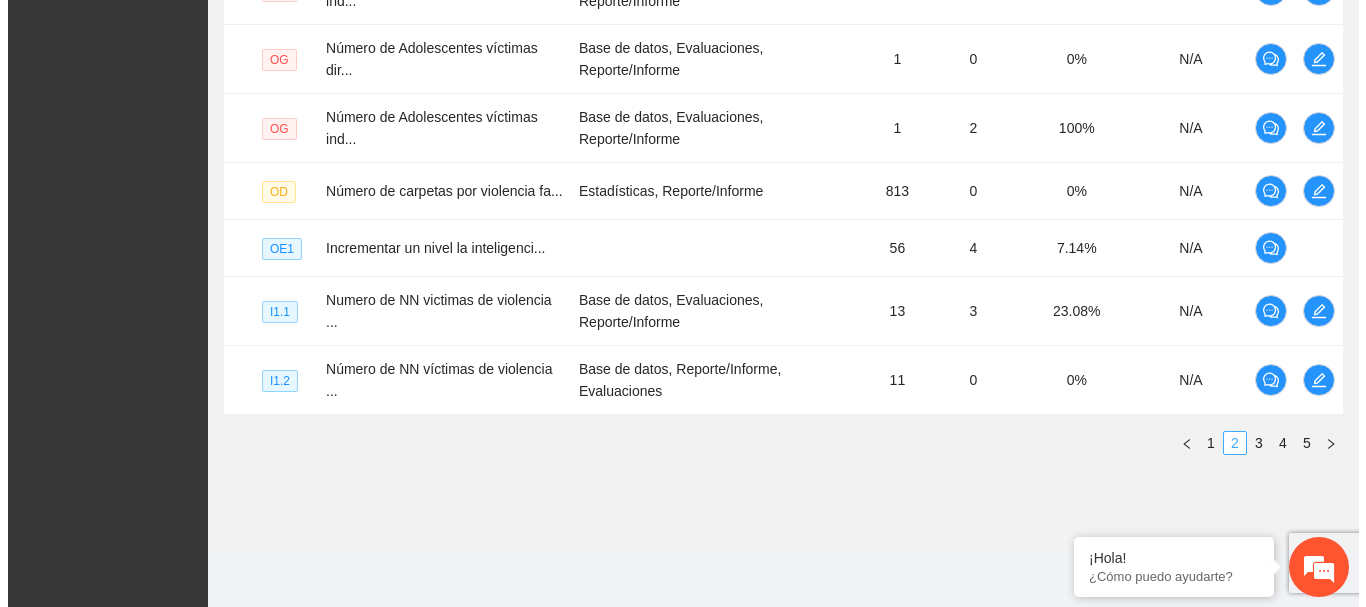 scroll, scrollTop: 798, scrollLeft: 0, axis: vertical 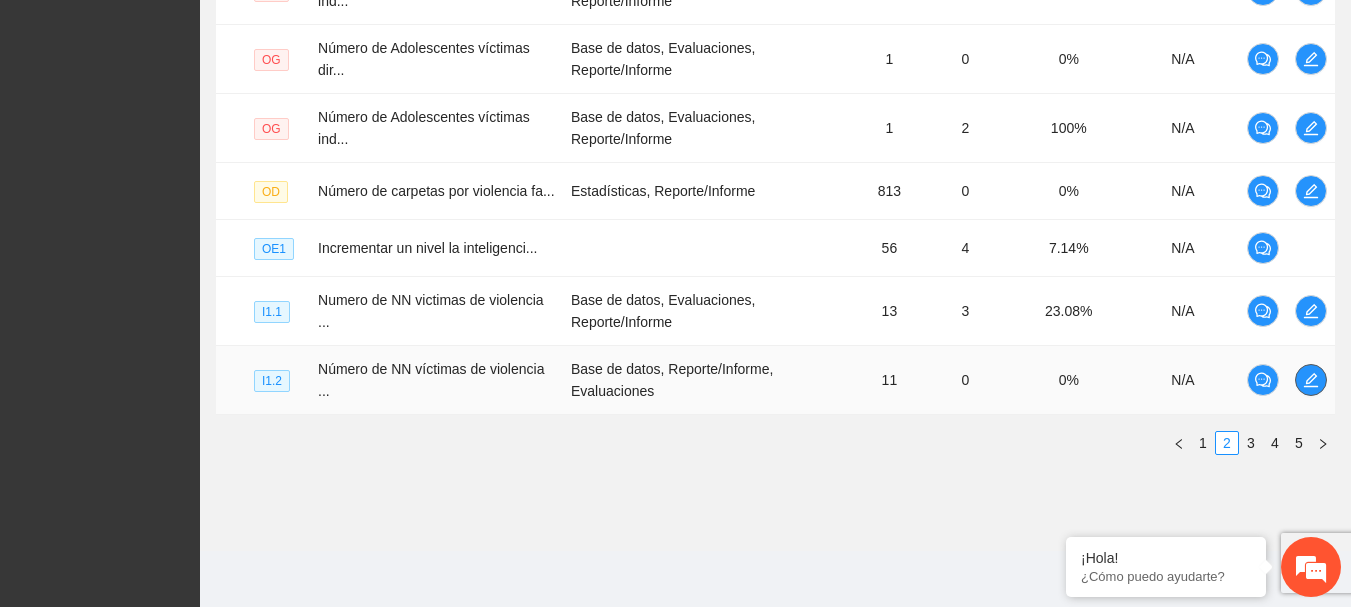 click at bounding box center [1311, 380] 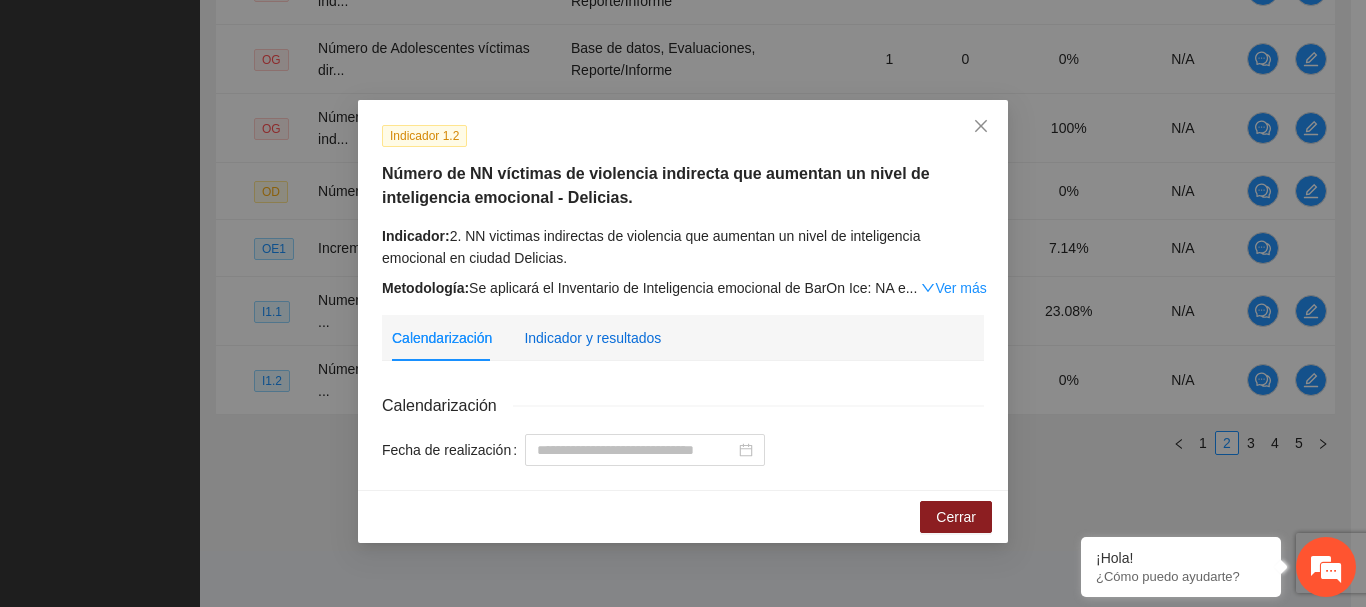 click on "Indicador y resultados" at bounding box center [592, 338] 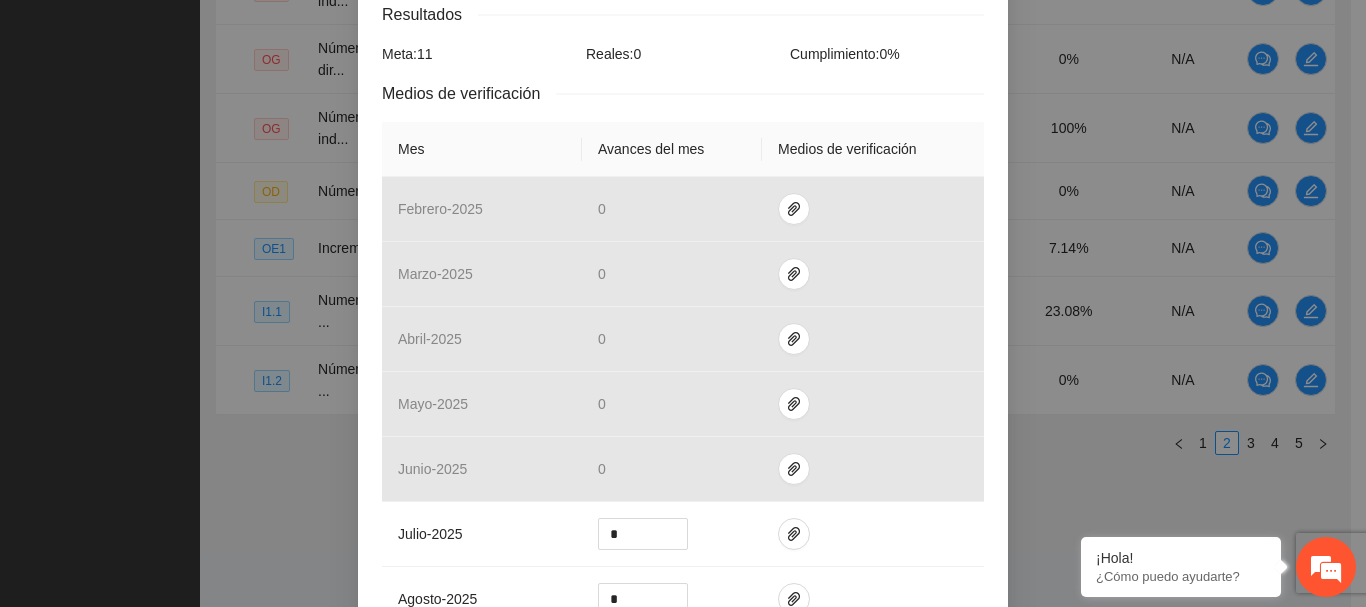 scroll, scrollTop: 400, scrollLeft: 0, axis: vertical 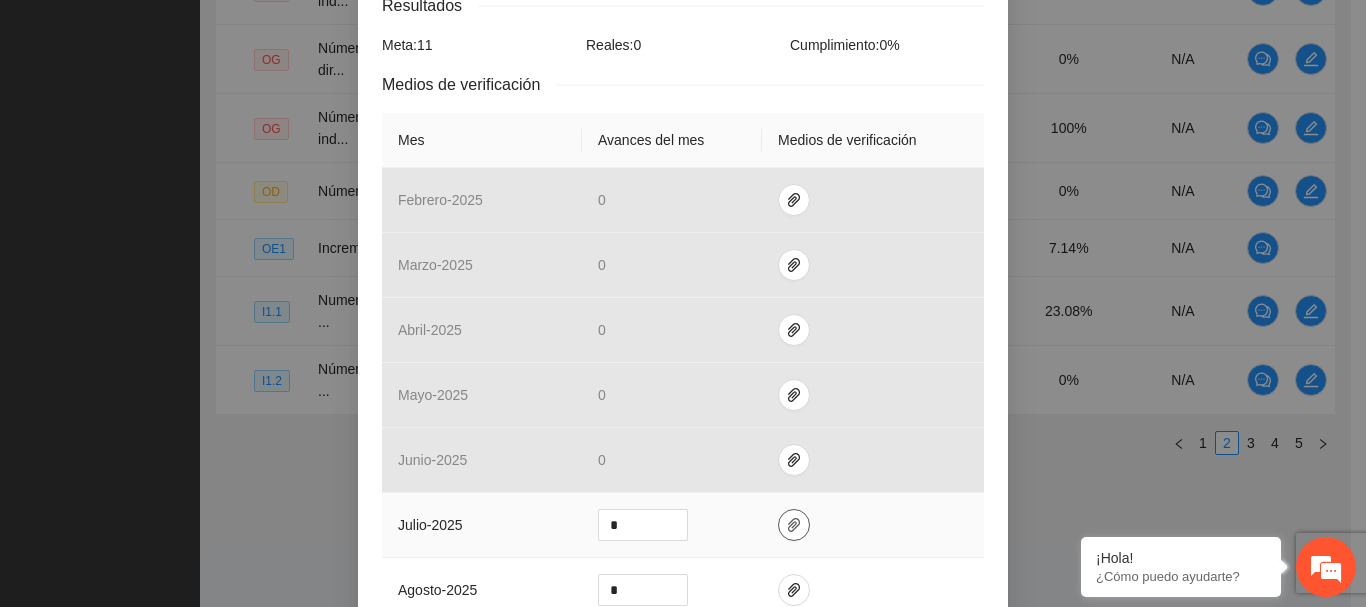click 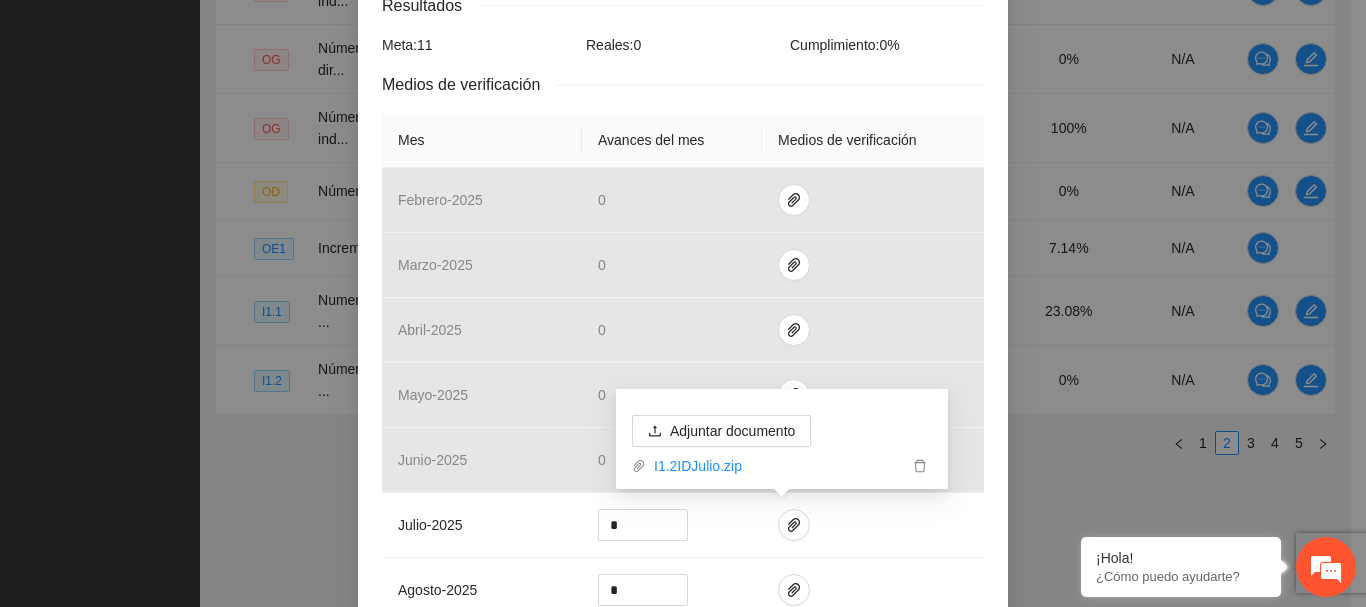 click on "Indicador 1.2 Número de NN víctimas de violencia indirecta que aumentan un nivel de inteligencia emocional - Delicias. Indicador:  2. NN victimas indirectas de violencia que aumentan un nivel de inteligencia emocional en ciudad Delicias. Metodología:  Se aplicará el Inventario de Inteligencia emocional de BarOn Ice: NA e ...  Ver más Calendarización Indicador y resultados Calendarización Fecha de realización Resultados Meta:  11 Reales:  0 Cumplimiento:  0 % Medios de verificación Mes Avances del mes Medios de verificación febrero  -  2025 0 marzo  -  2025 0 abril  -  2025 0 mayo  -  2025 0 junio  -  2025 0 julio  -  2025 * agosto  -  2025 * septiembre  -  2025 * octubre  -  2025 * noviembre  -  2025 * diciembre  -  2025 * enero  -  2026 * Productos 11 NN que aumenten un nivel de inteligencia emocional (intrapersonal, Interpersonal, manejo del estrés y adaptabilidad)." at bounding box center [683, 393] 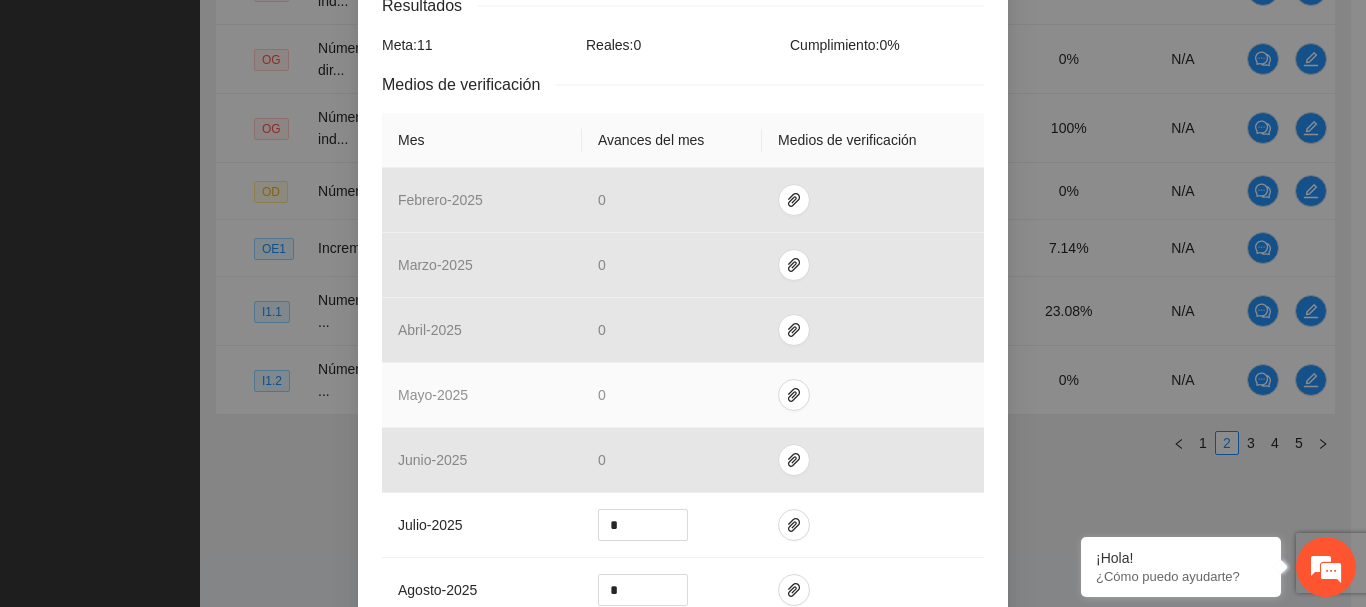scroll, scrollTop: 0, scrollLeft: 0, axis: both 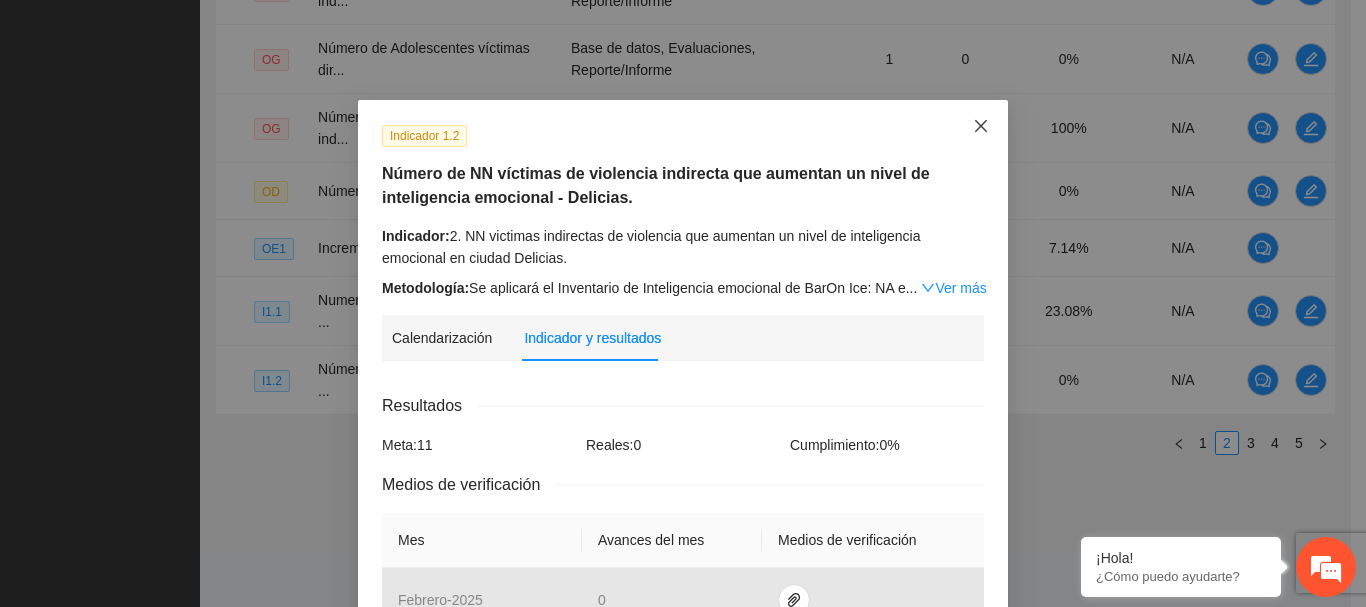 click at bounding box center [981, 127] 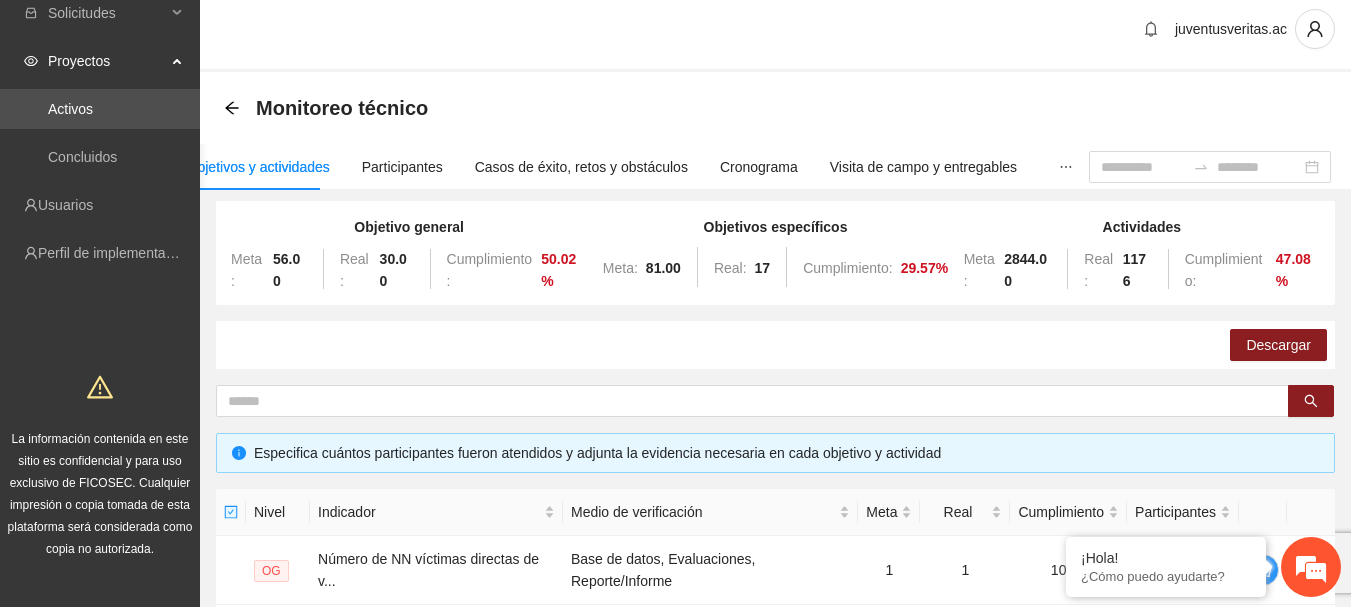 scroll, scrollTop: 0, scrollLeft: 0, axis: both 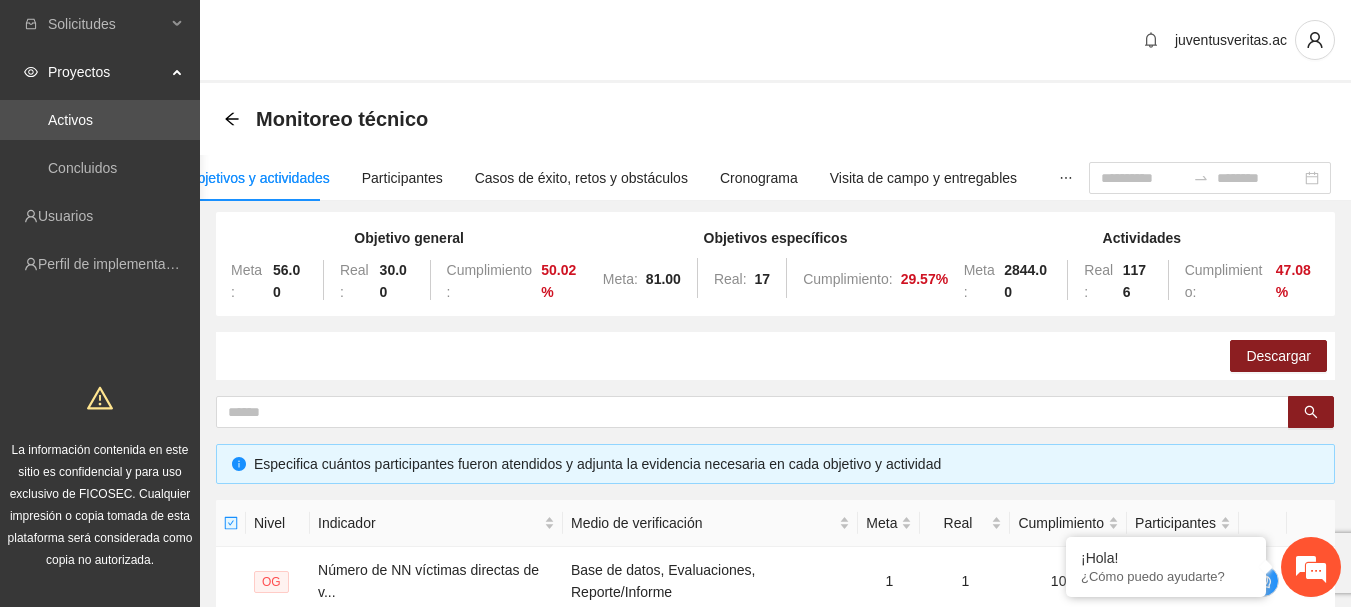 click at bounding box center [1066, 178] 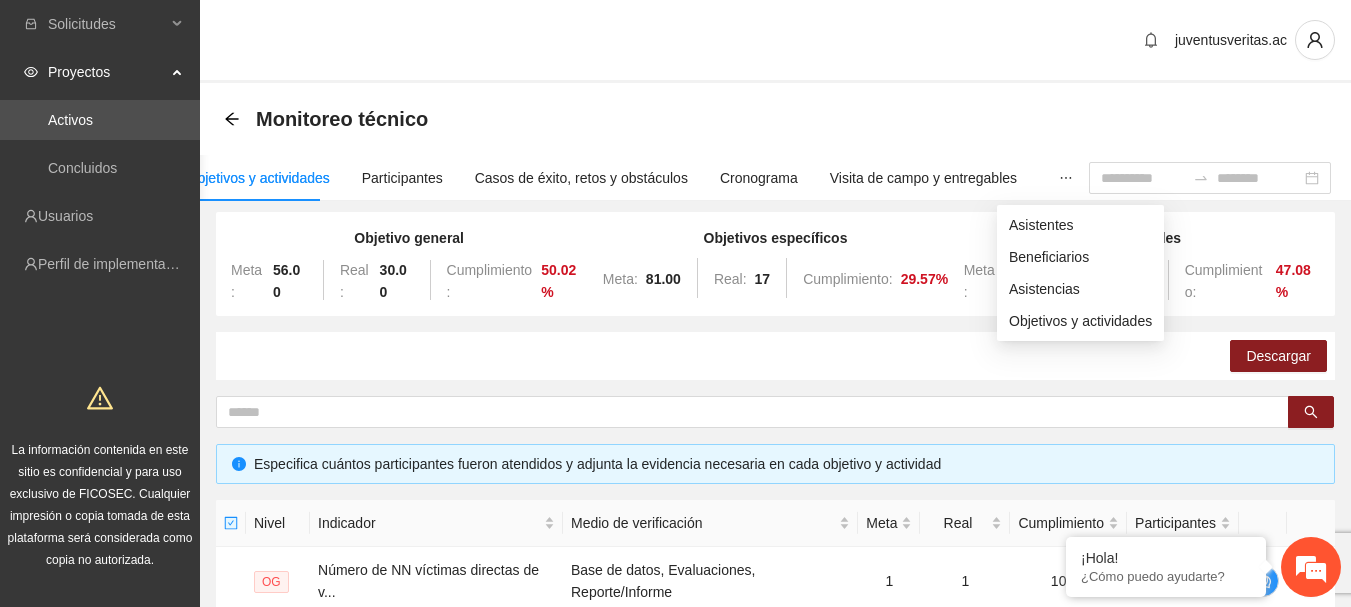 click 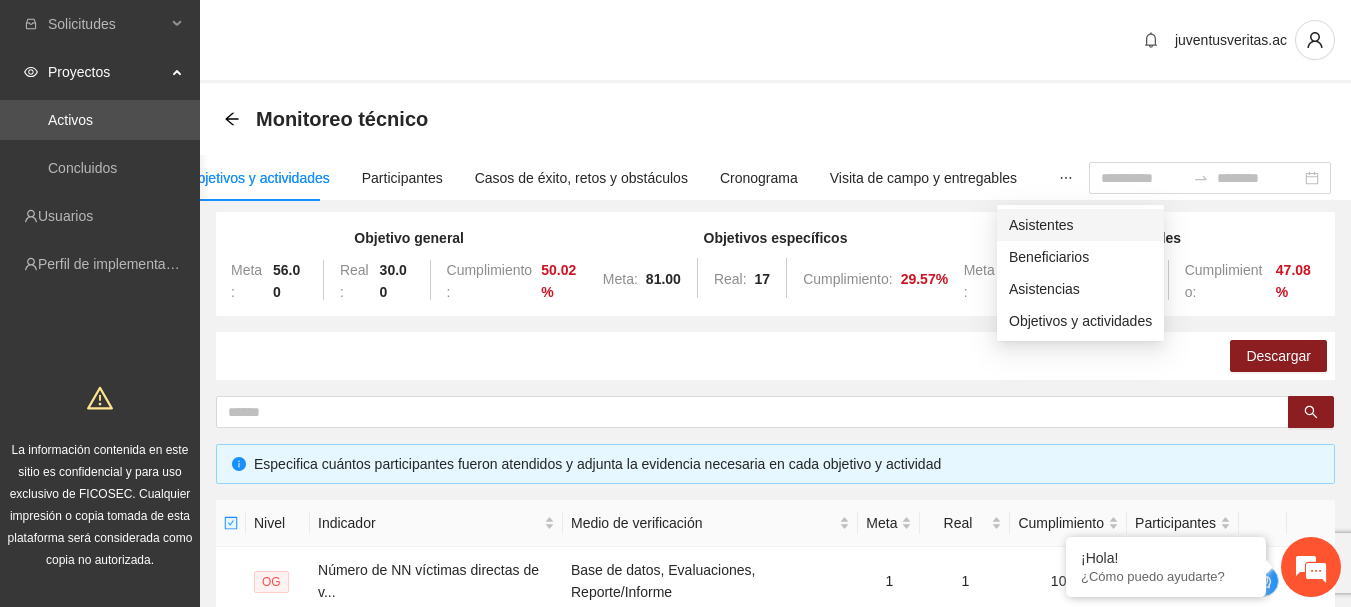 click on "Asistentes" at bounding box center (1080, 225) 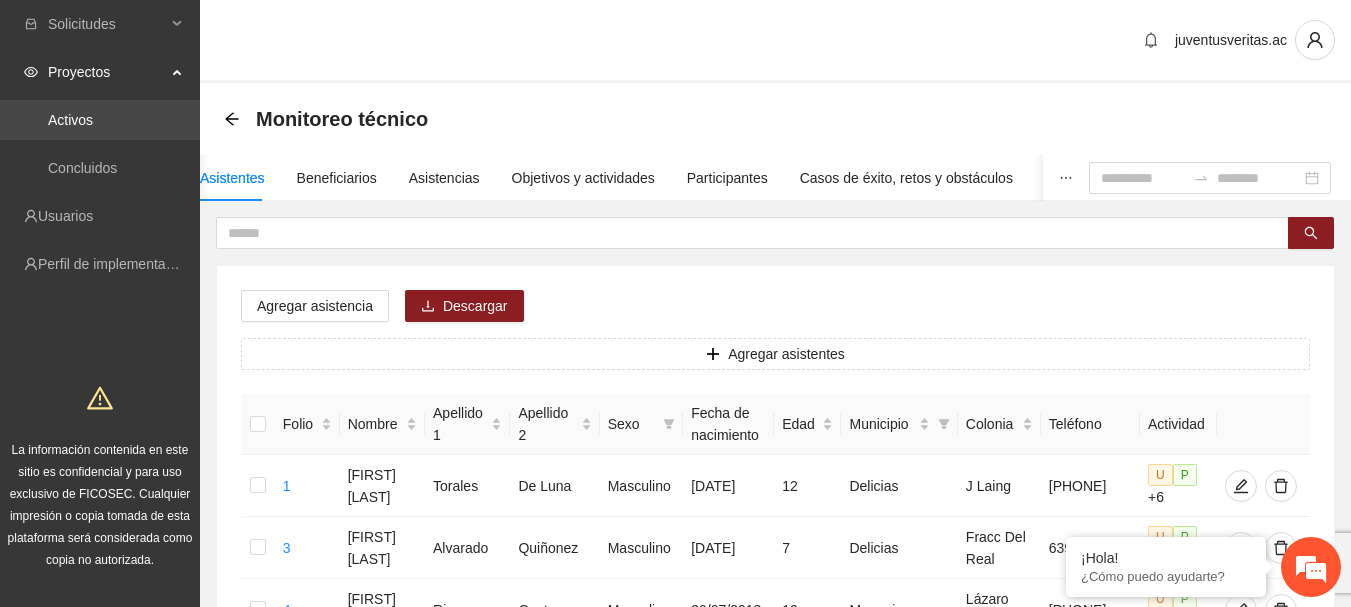click on "Activos" at bounding box center [70, 120] 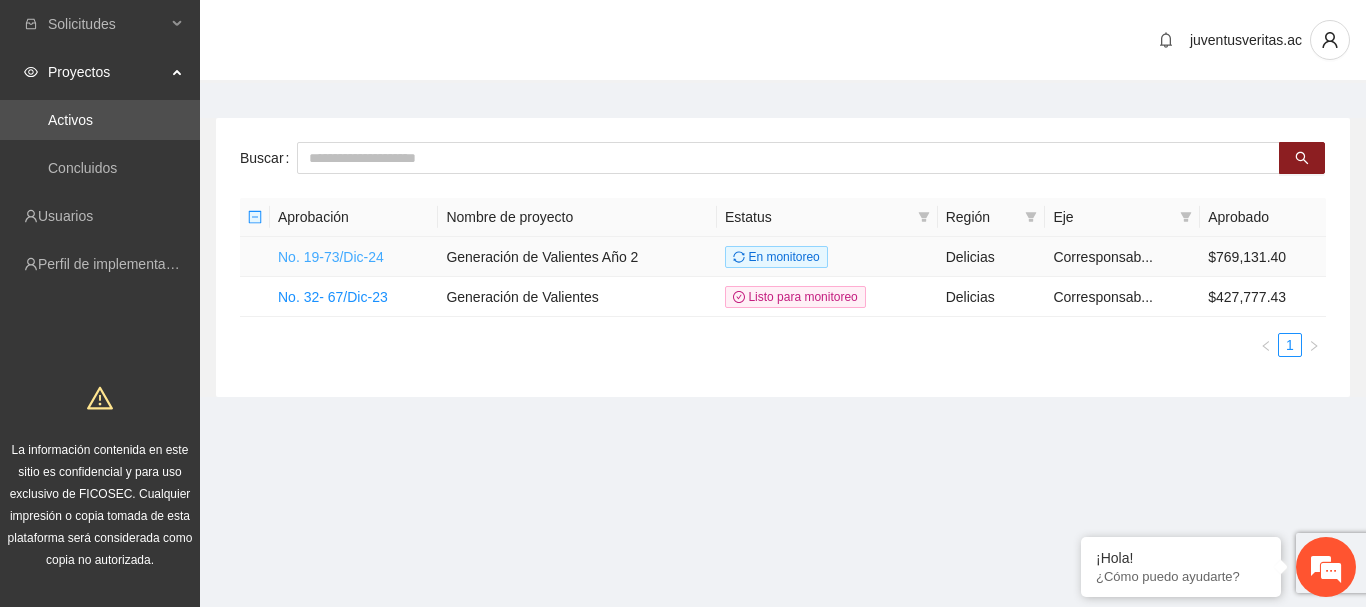 click on "No. 19-73/Dic-24" at bounding box center [331, 257] 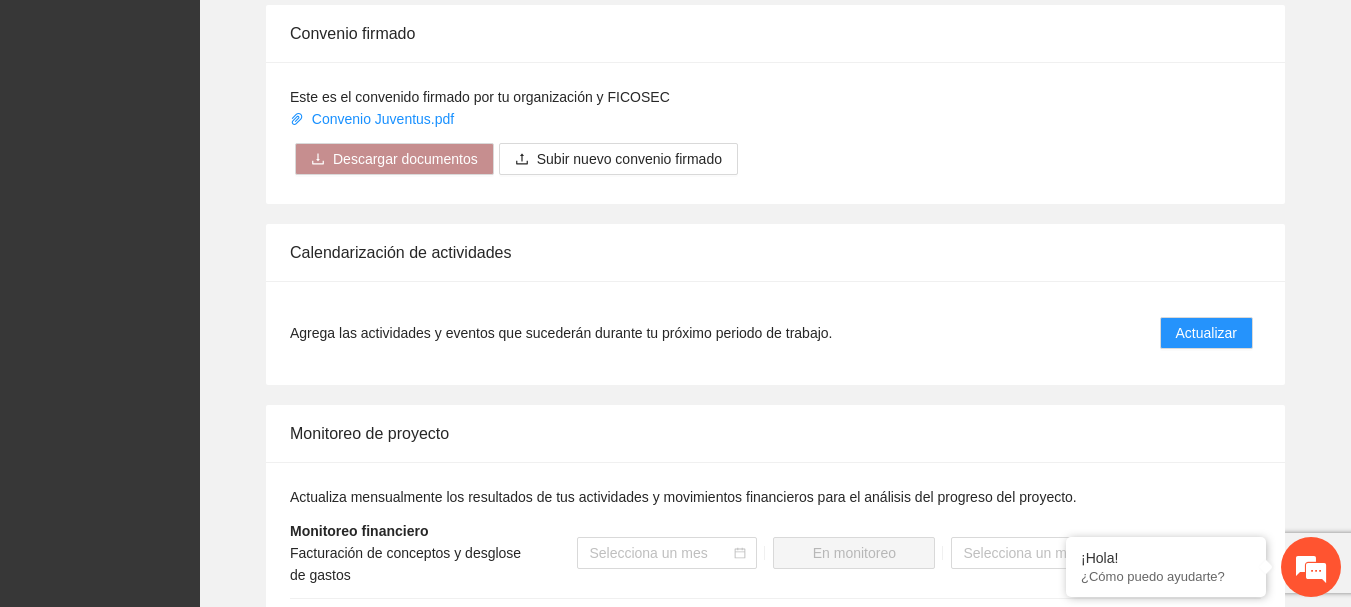 scroll, scrollTop: 1900, scrollLeft: 0, axis: vertical 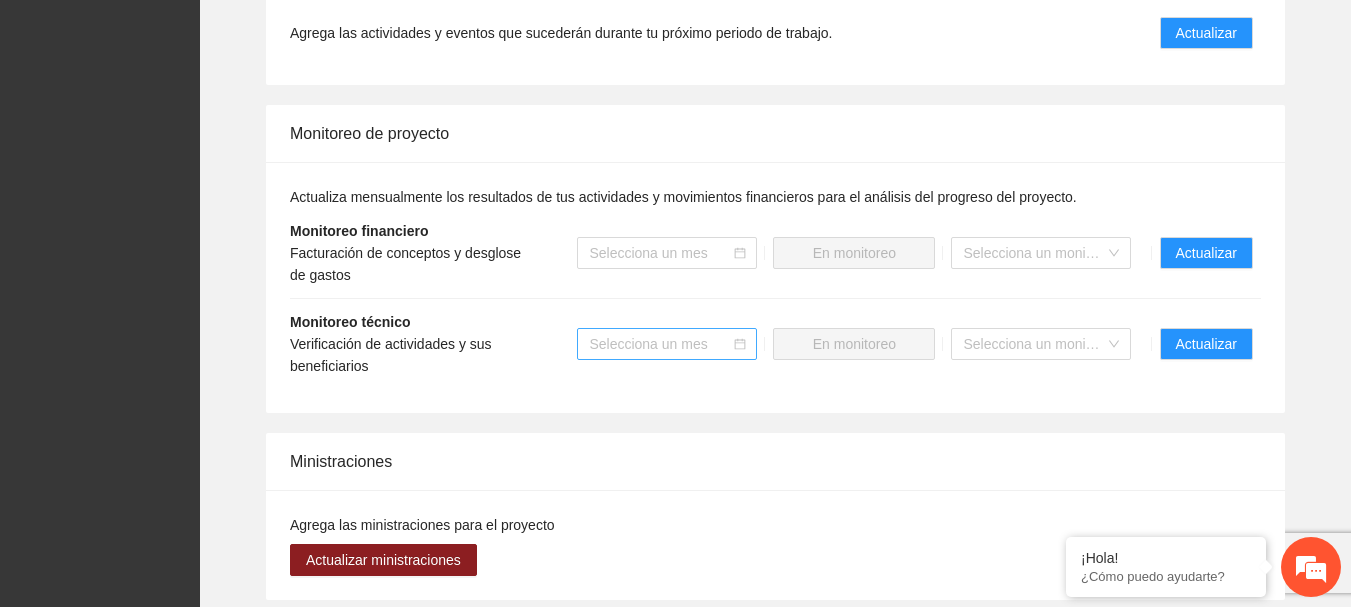click at bounding box center [660, 344] 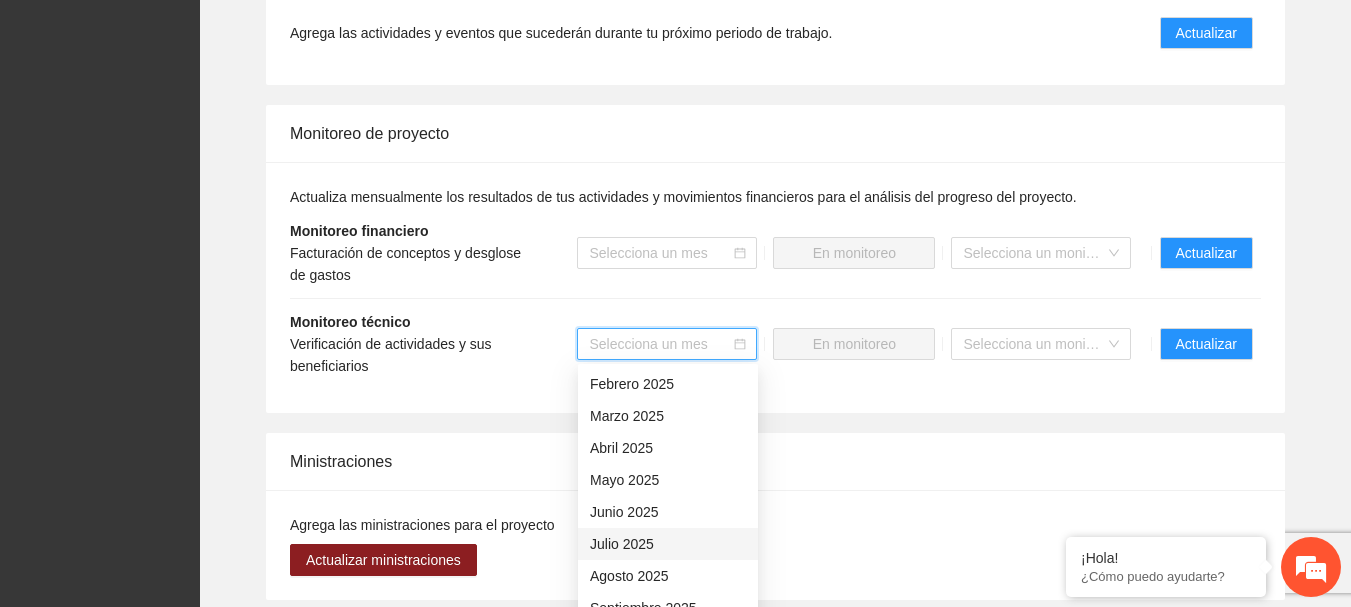 click on "Julio 2025" at bounding box center [668, 544] 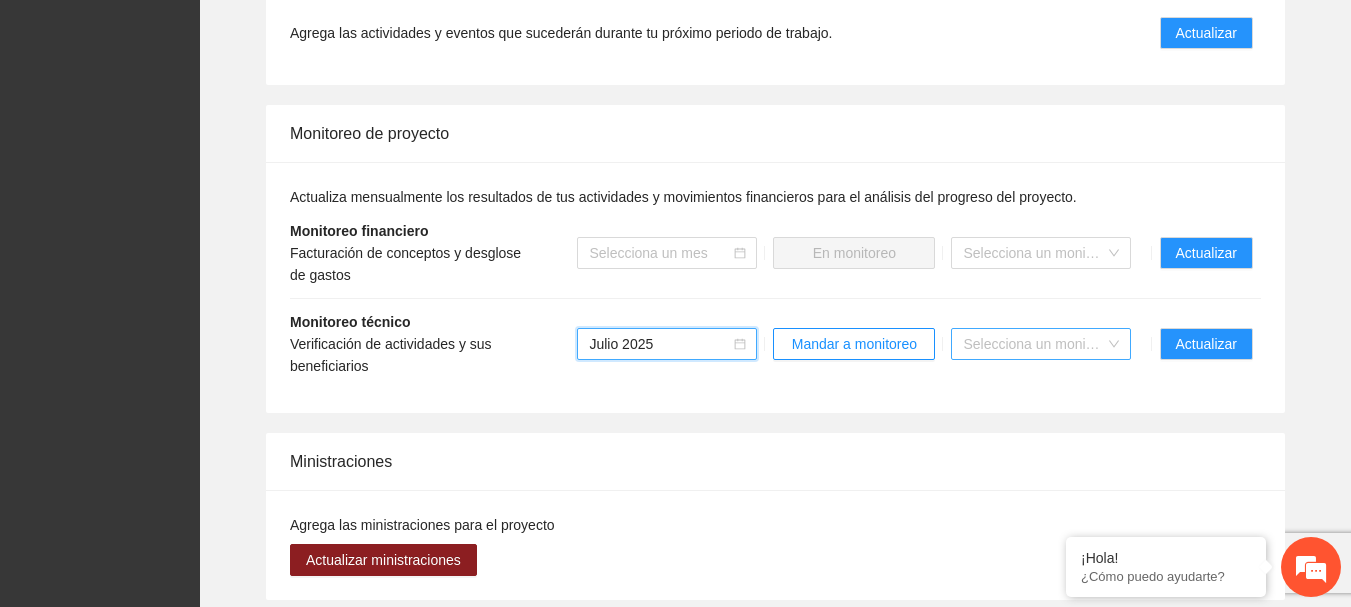 click at bounding box center (1034, 344) 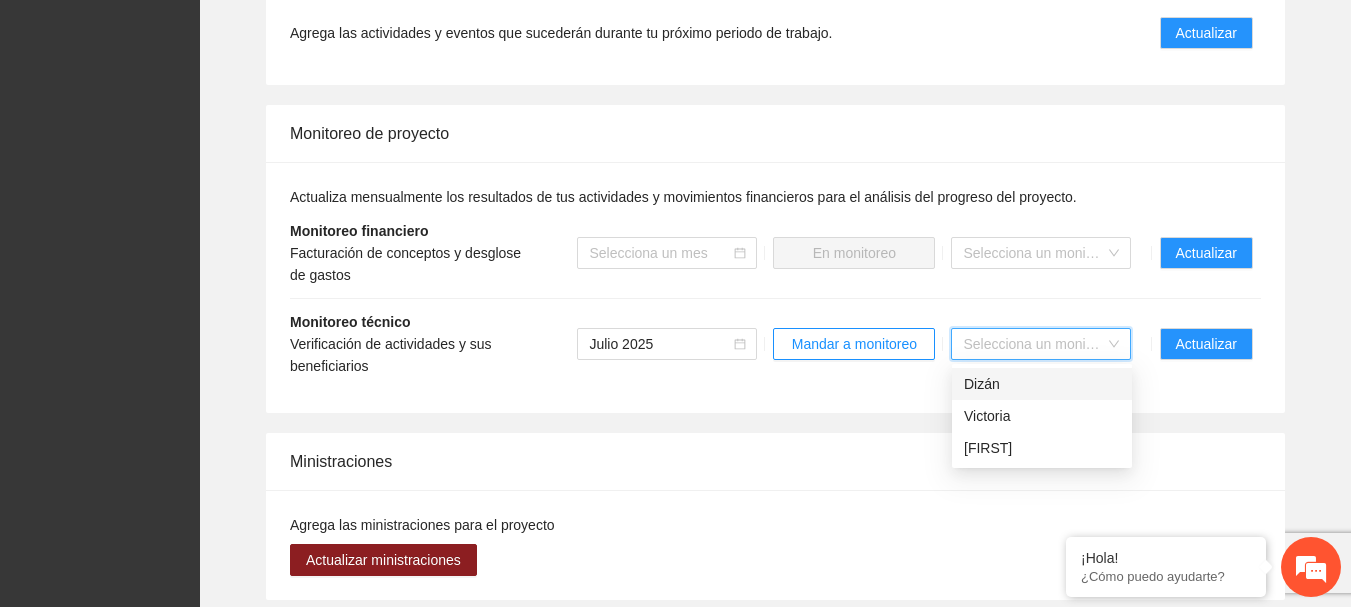 click at bounding box center [1034, 344] 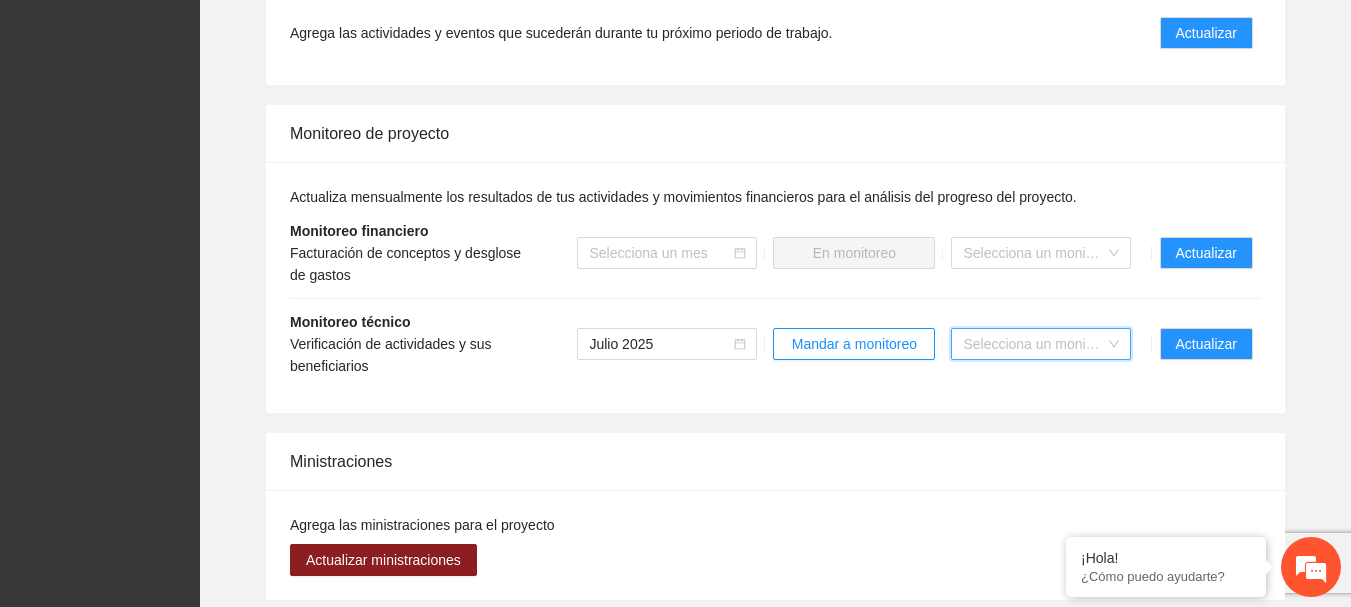 click at bounding box center [1034, 344] 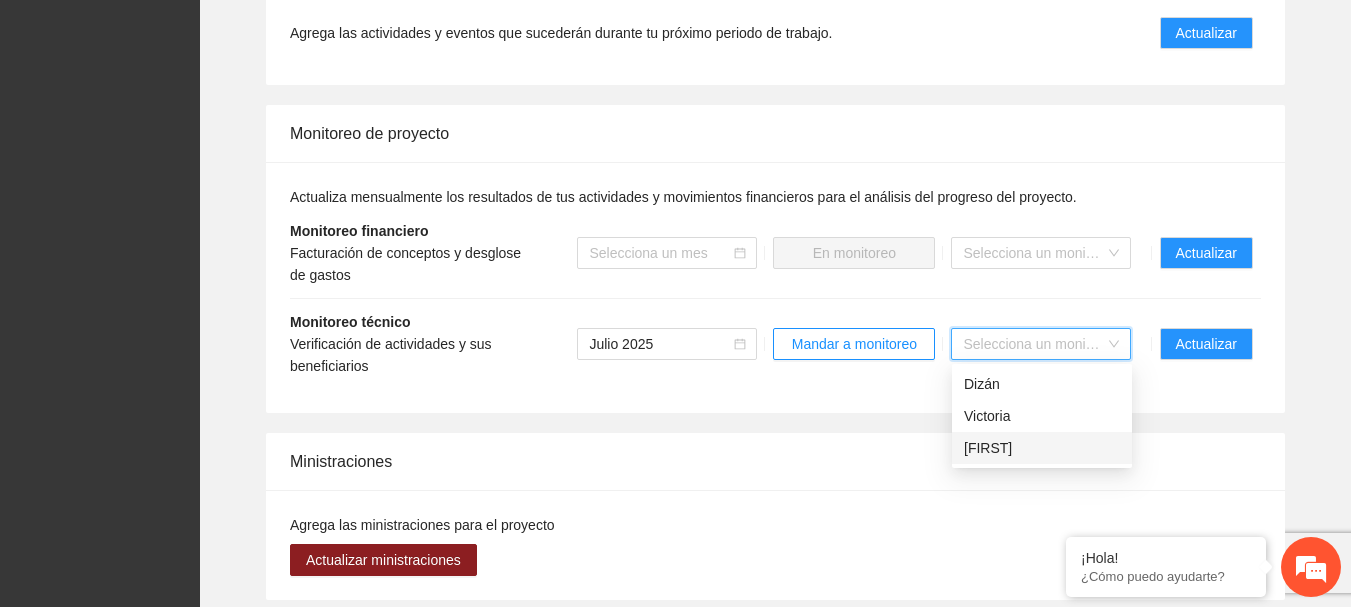 click on "[FIRST]" at bounding box center [1042, 448] 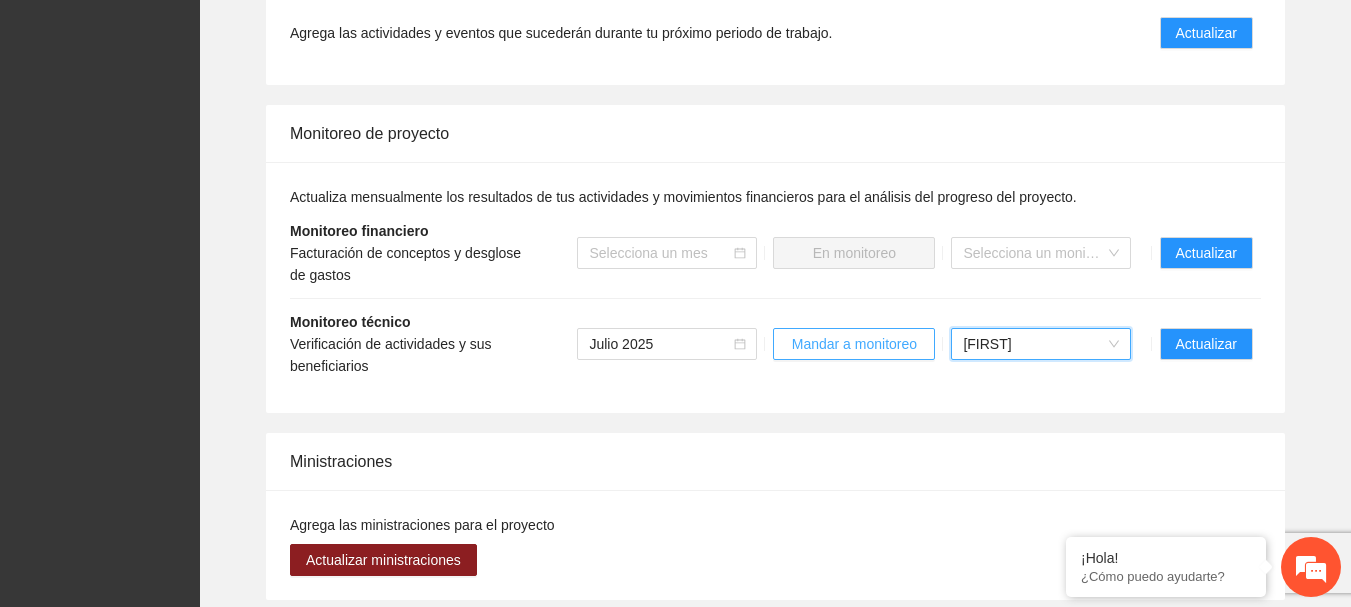click on "Mandar a monitoreo" at bounding box center [854, 344] 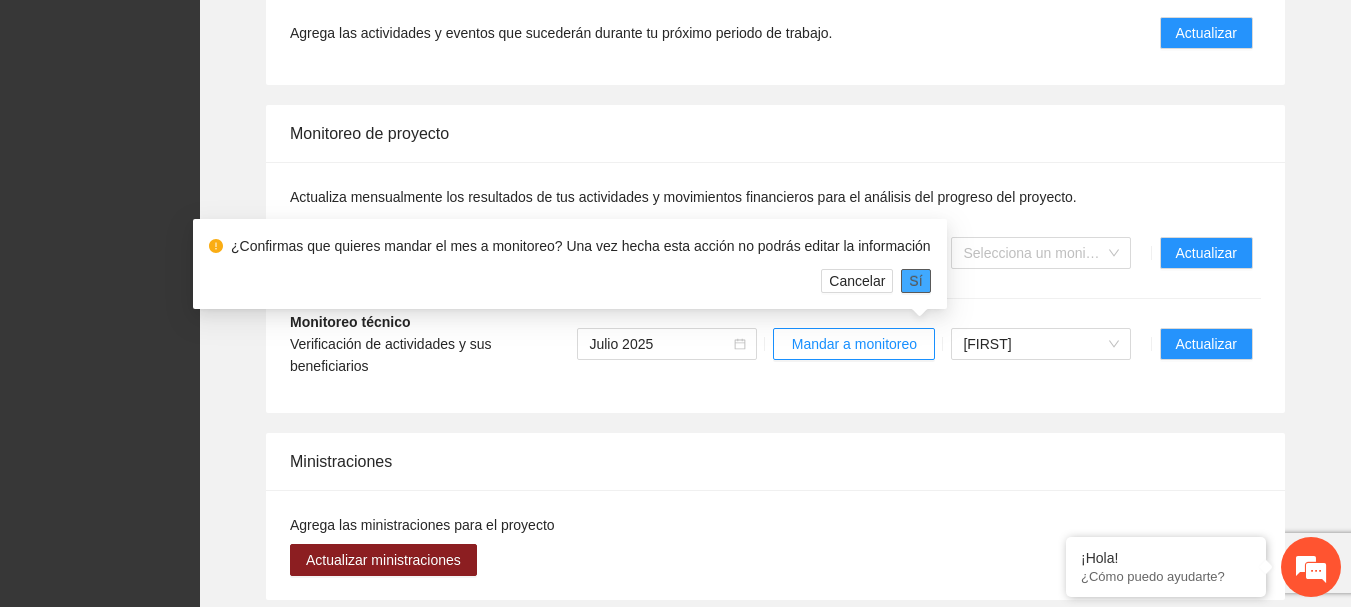click on "Sí" at bounding box center (915, 281) 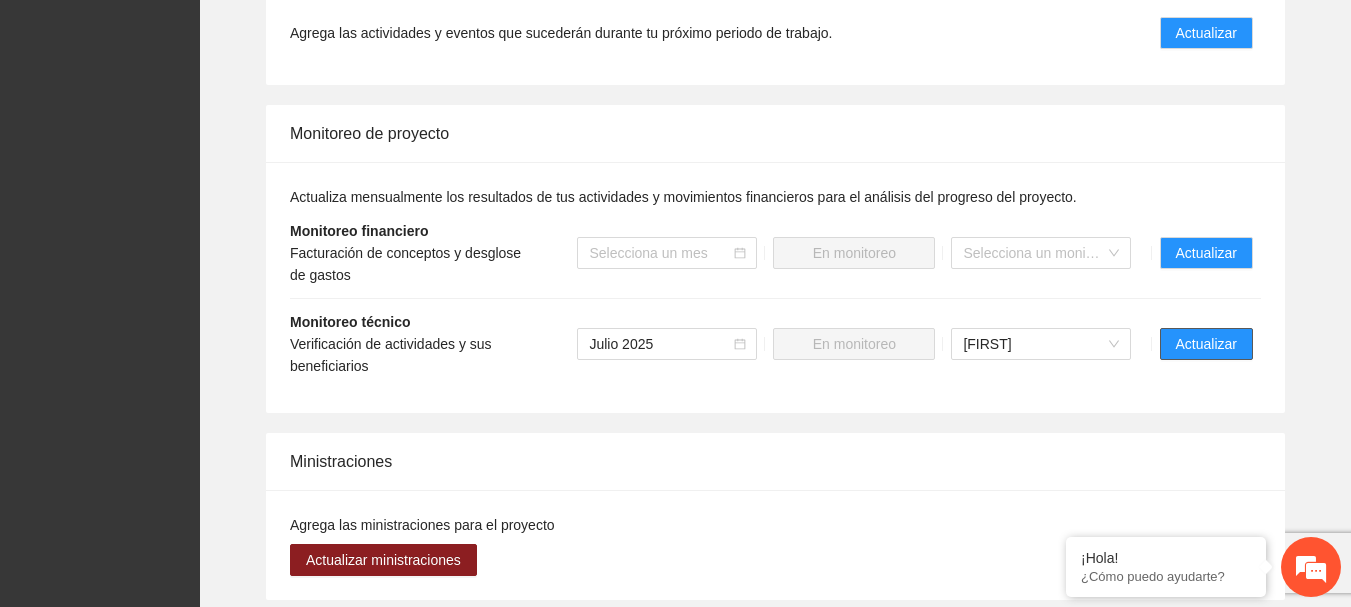click on "Actualizar" at bounding box center (1206, 344) 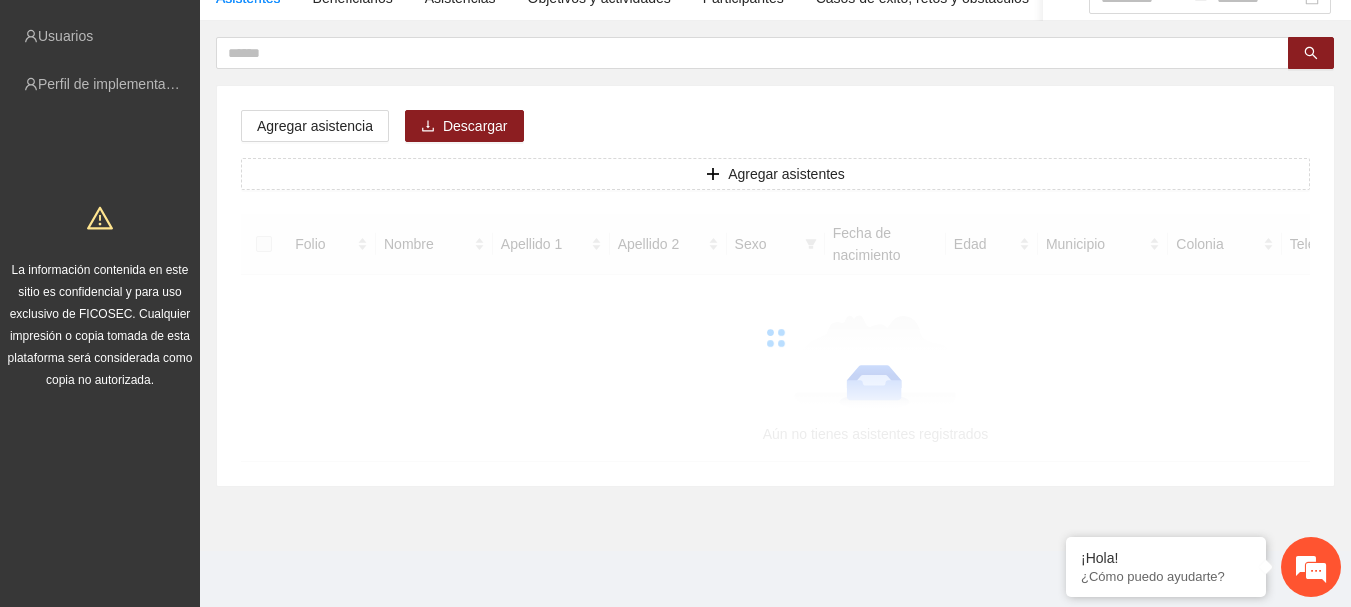 scroll, scrollTop: 0, scrollLeft: 0, axis: both 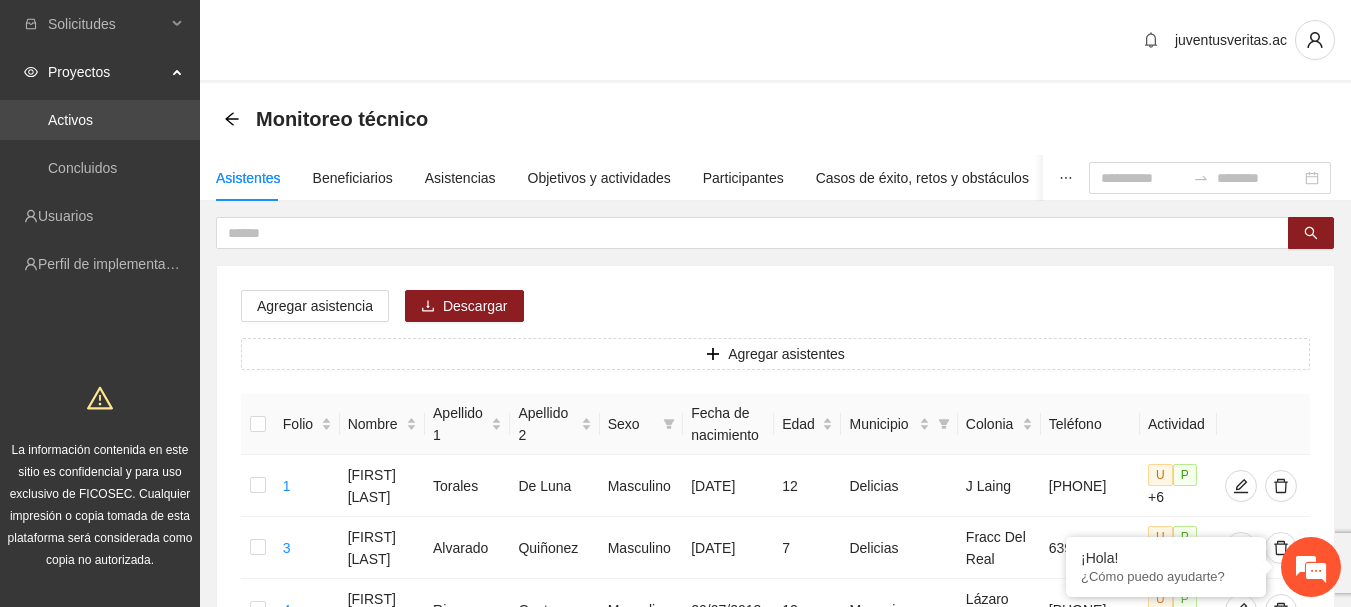 click on "Activos" at bounding box center [70, 120] 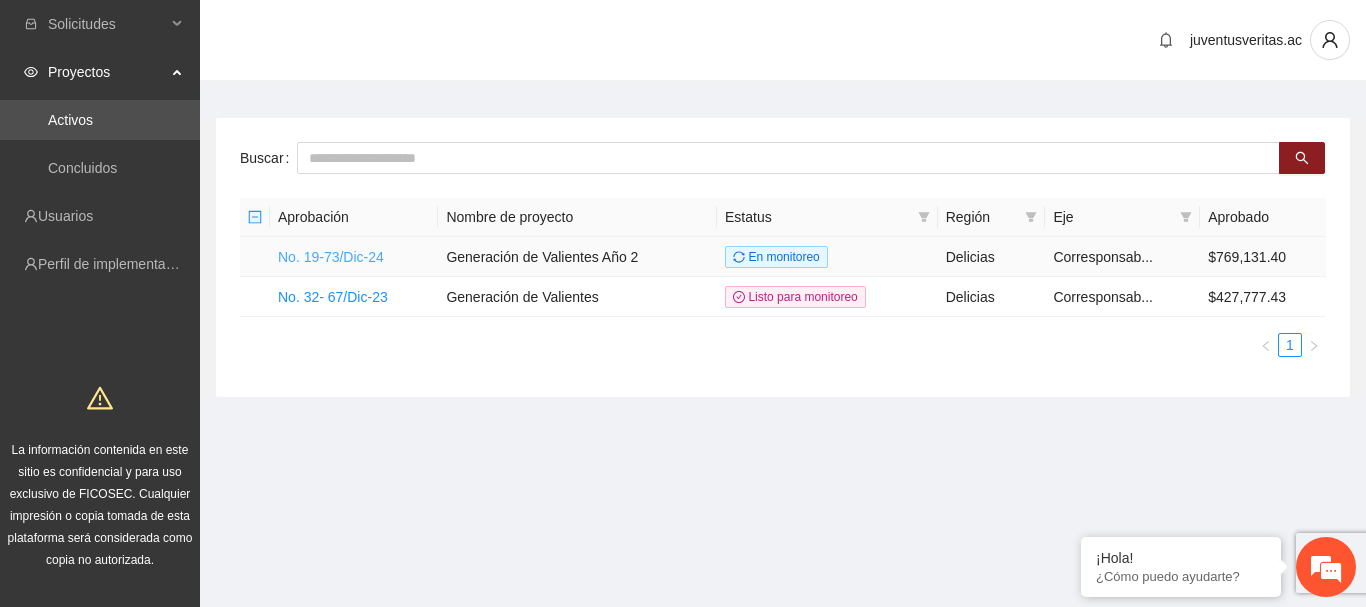 click on "No. 19-73/Dic-24" at bounding box center (331, 257) 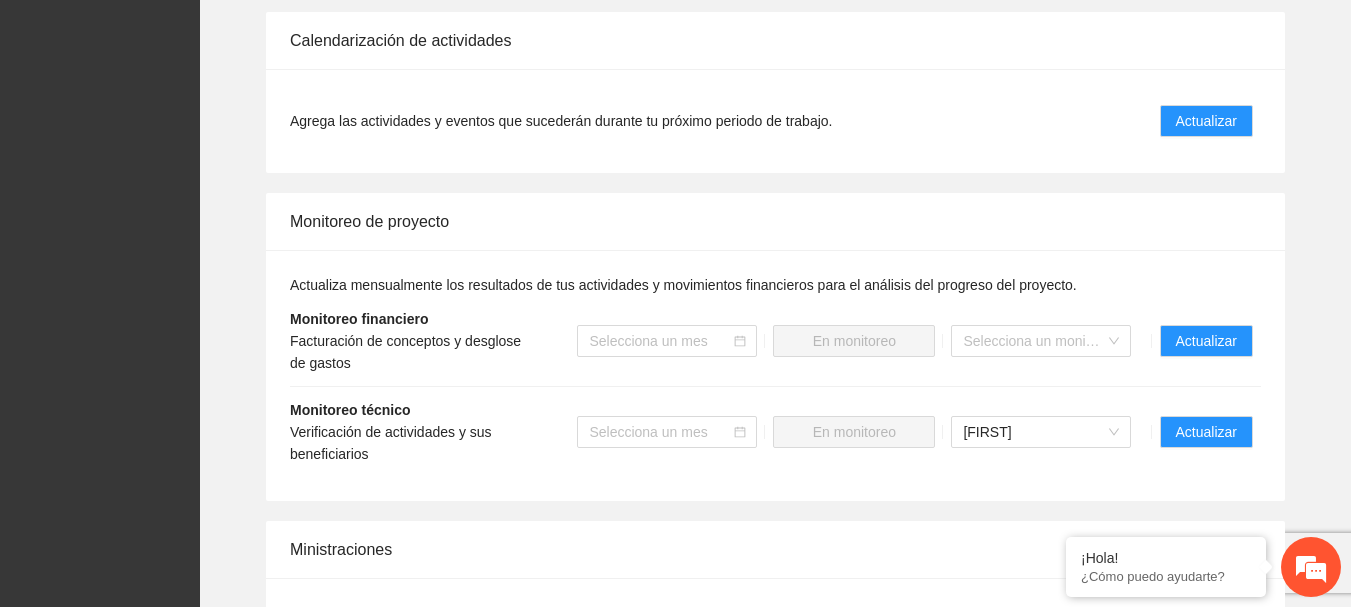 scroll, scrollTop: 1800, scrollLeft: 0, axis: vertical 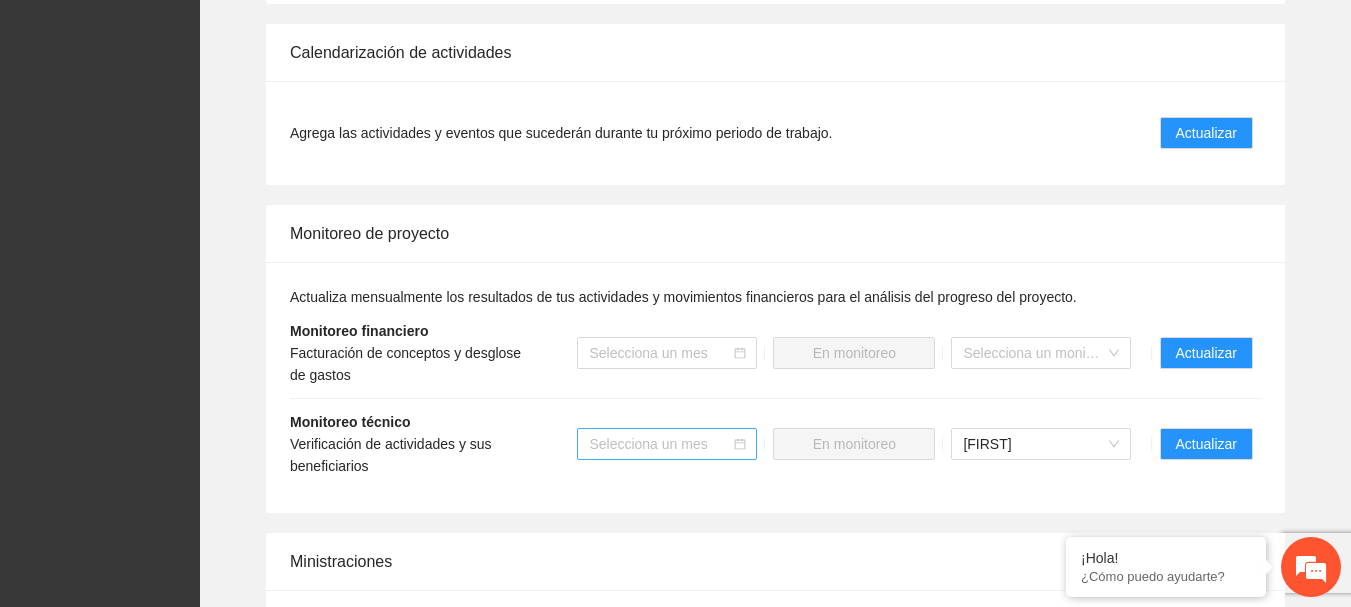 click at bounding box center [660, 444] 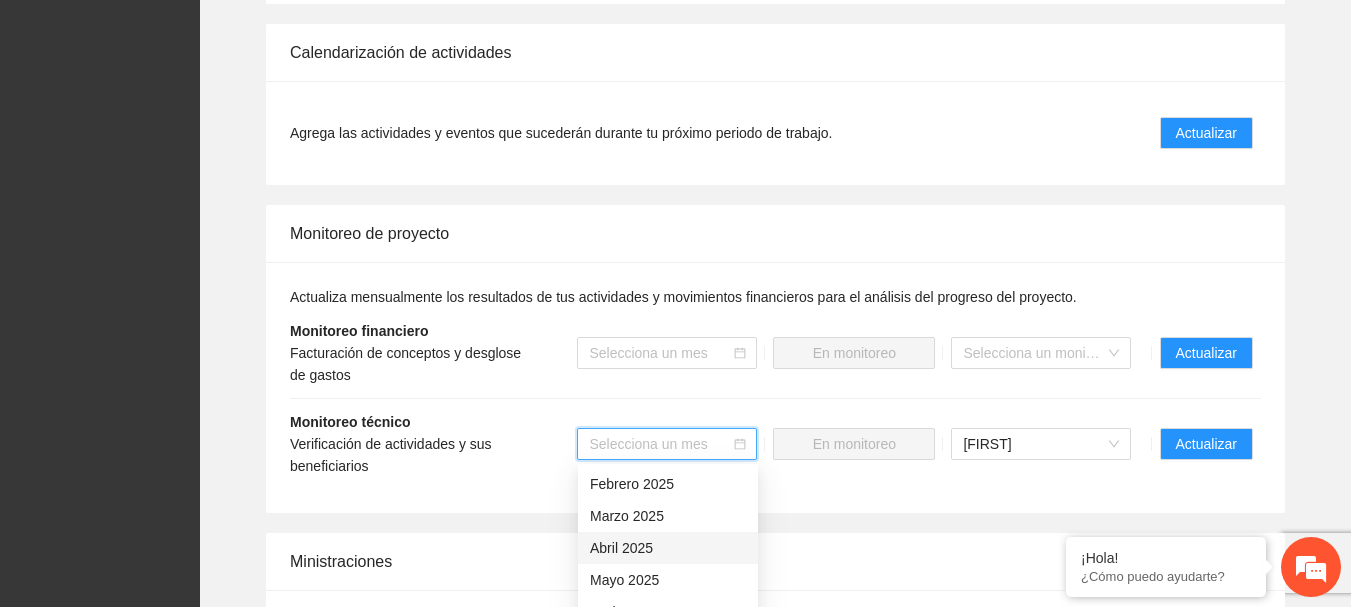 scroll, scrollTop: 128, scrollLeft: 0, axis: vertical 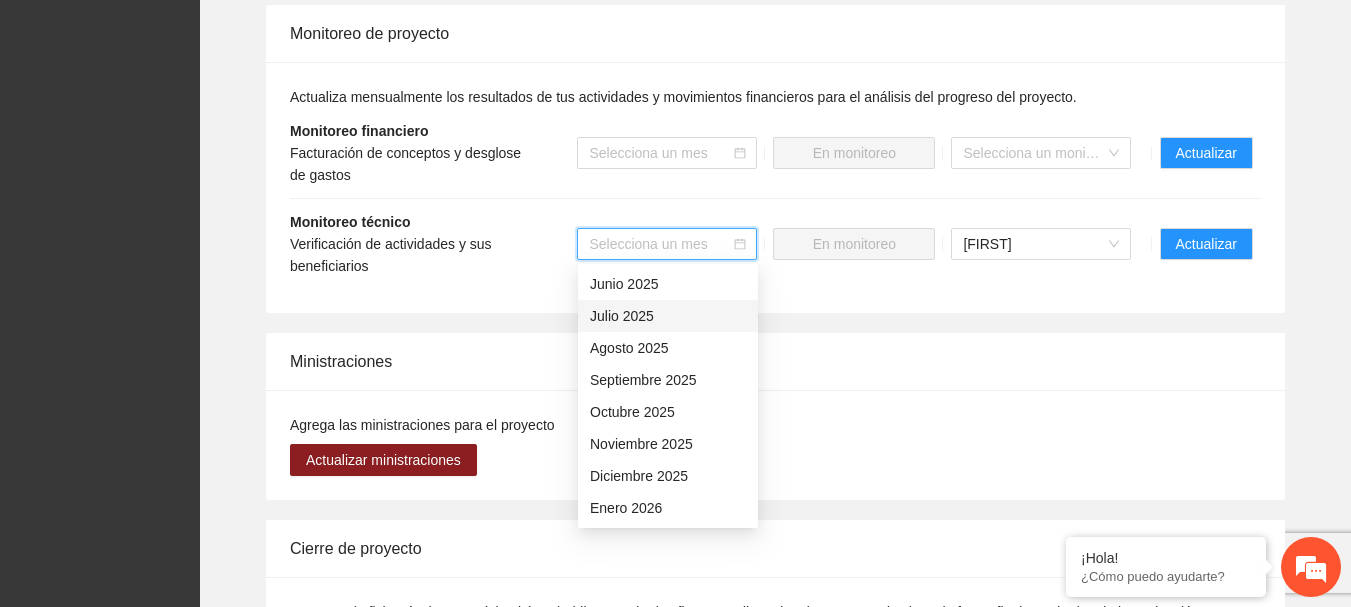 click on "Julio 2025" at bounding box center (668, 316) 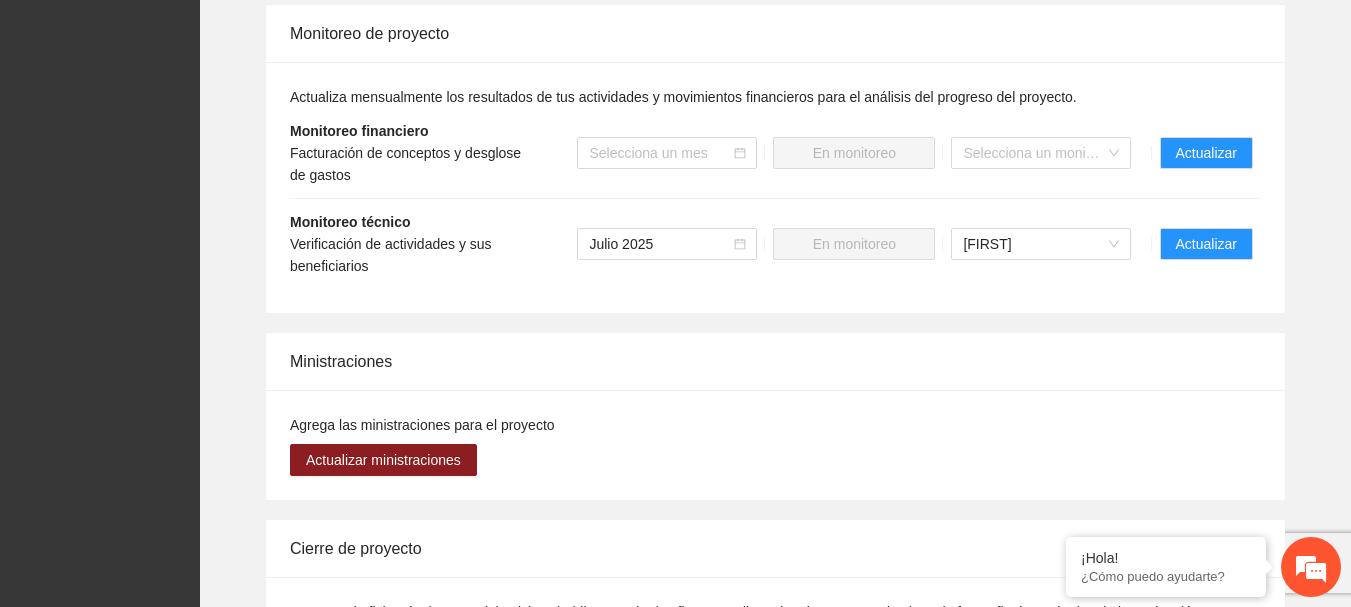 click on "Monitoreo técnico Verificación de actividades y sus beneficiarios Julio 2025 En monitoreo [FIRST] Actualizar" at bounding box center (775, 244) 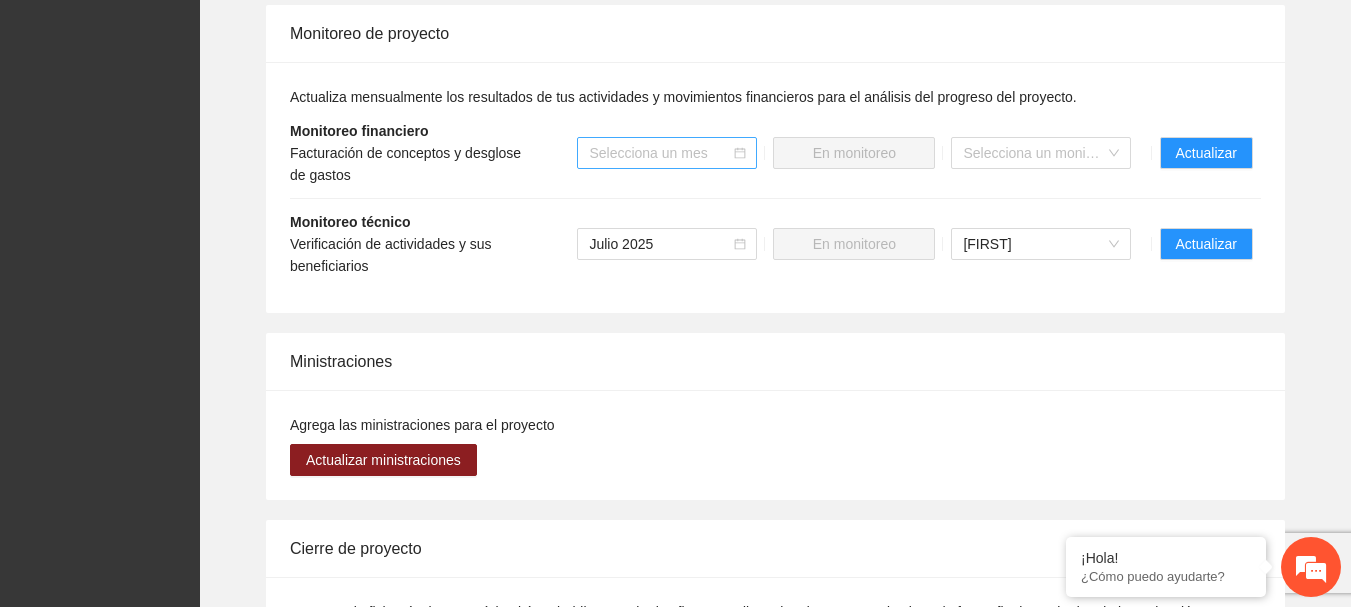 click at bounding box center [660, 153] 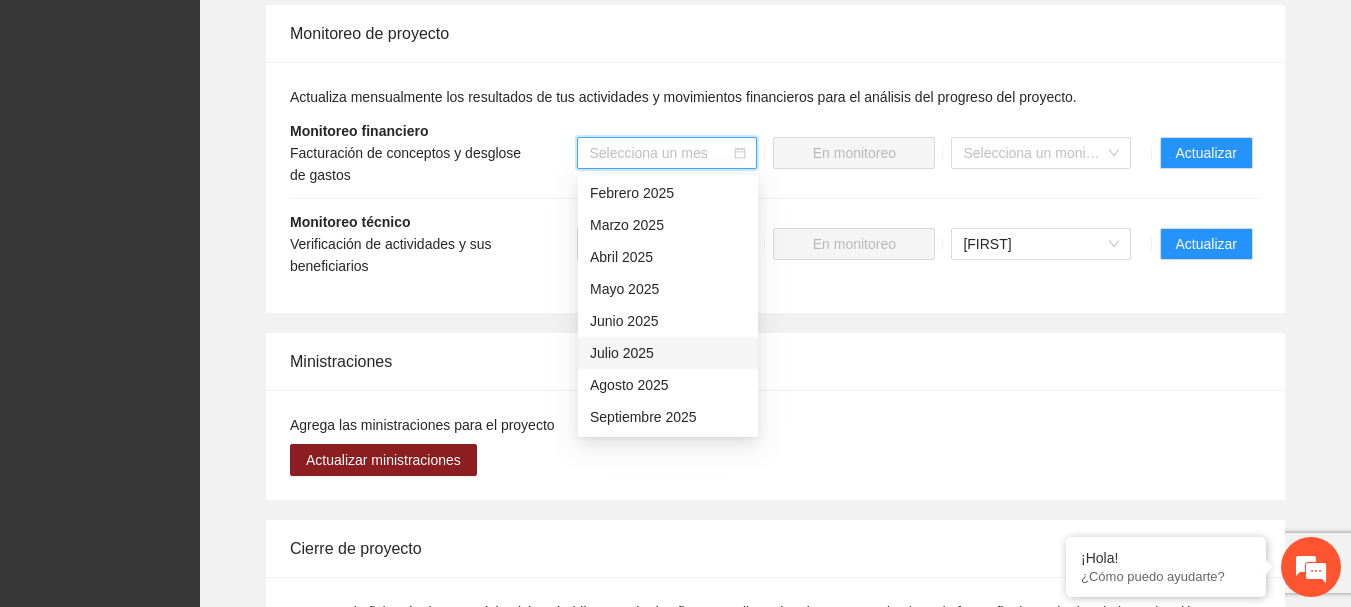 click on "Julio 2025" at bounding box center [668, 353] 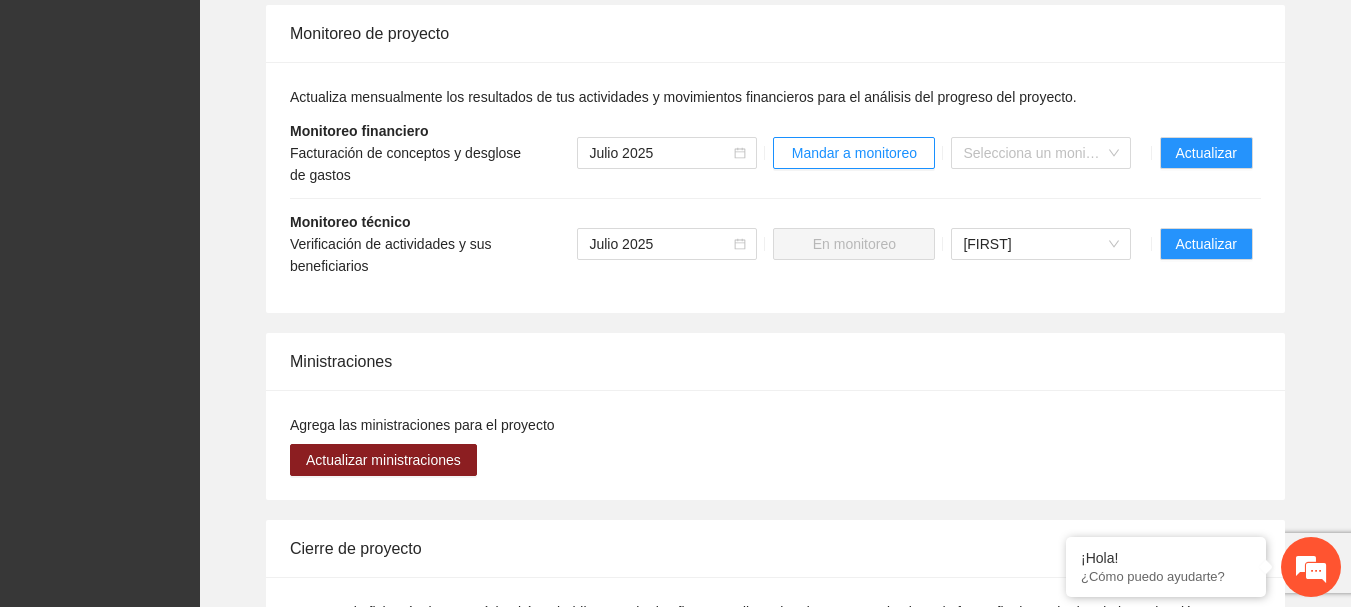 click on "Monitoreo financiero Facturación de conceptos y desglose de gastos Julio 2025 Mandar a monitoreo Selecciona un monitorista Actualizar" at bounding box center [775, 153] 